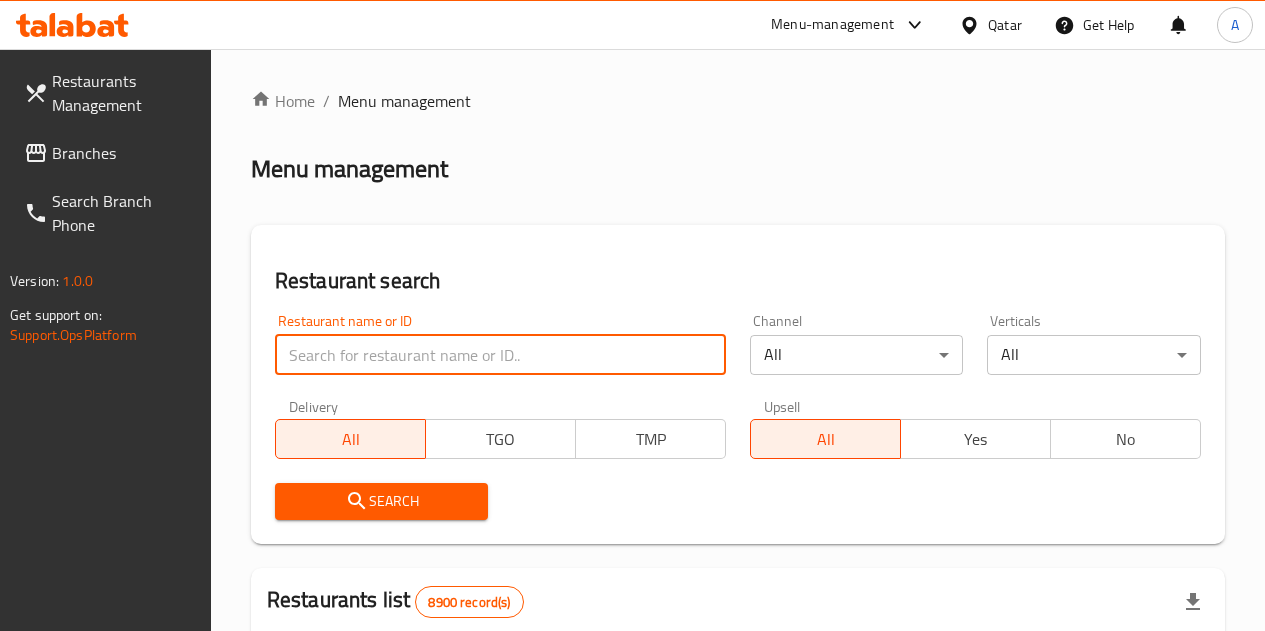 click at bounding box center [500, 355] 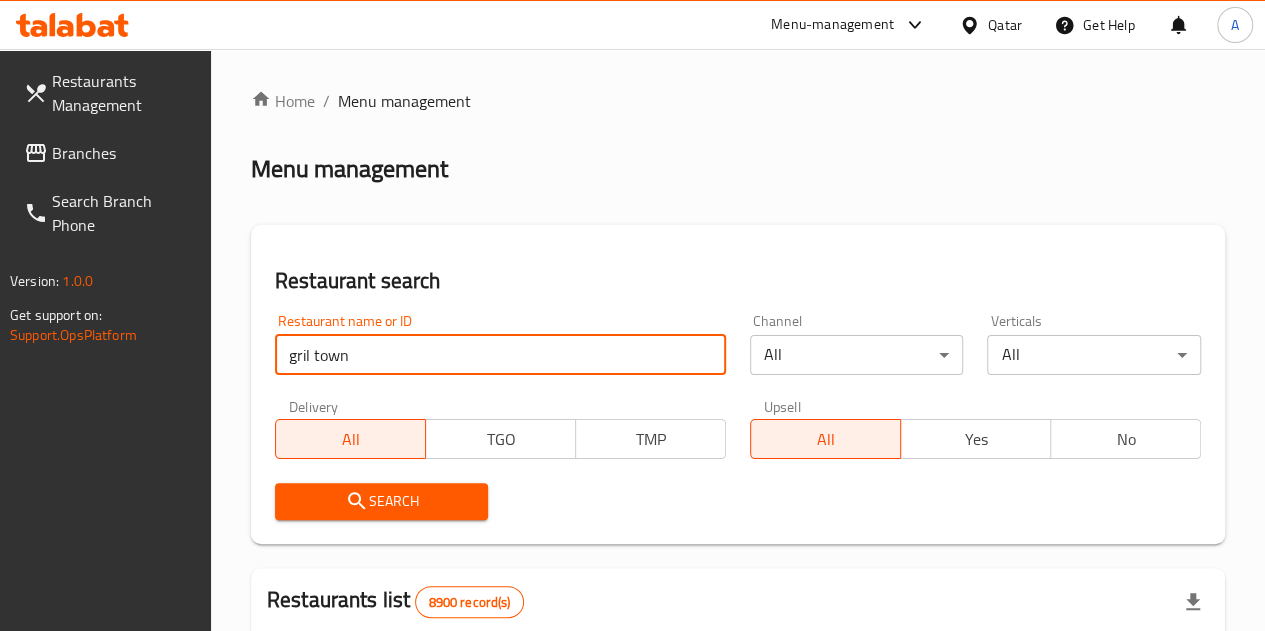 click on "Search" at bounding box center (382, 501) 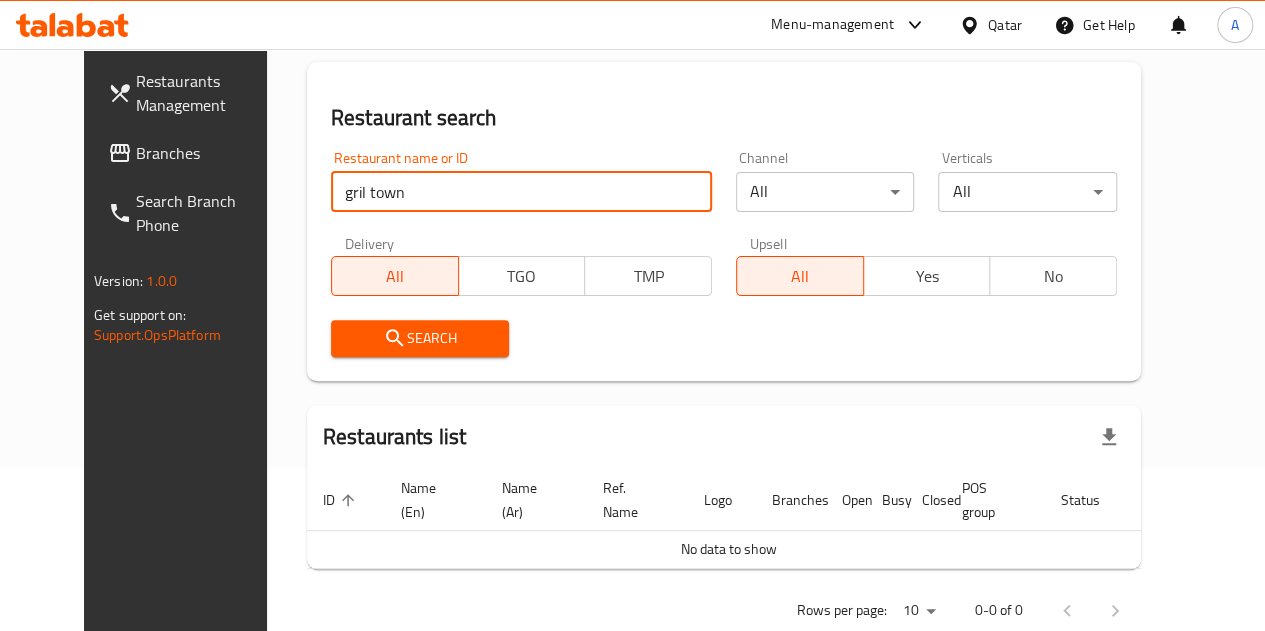 scroll, scrollTop: 200, scrollLeft: 0, axis: vertical 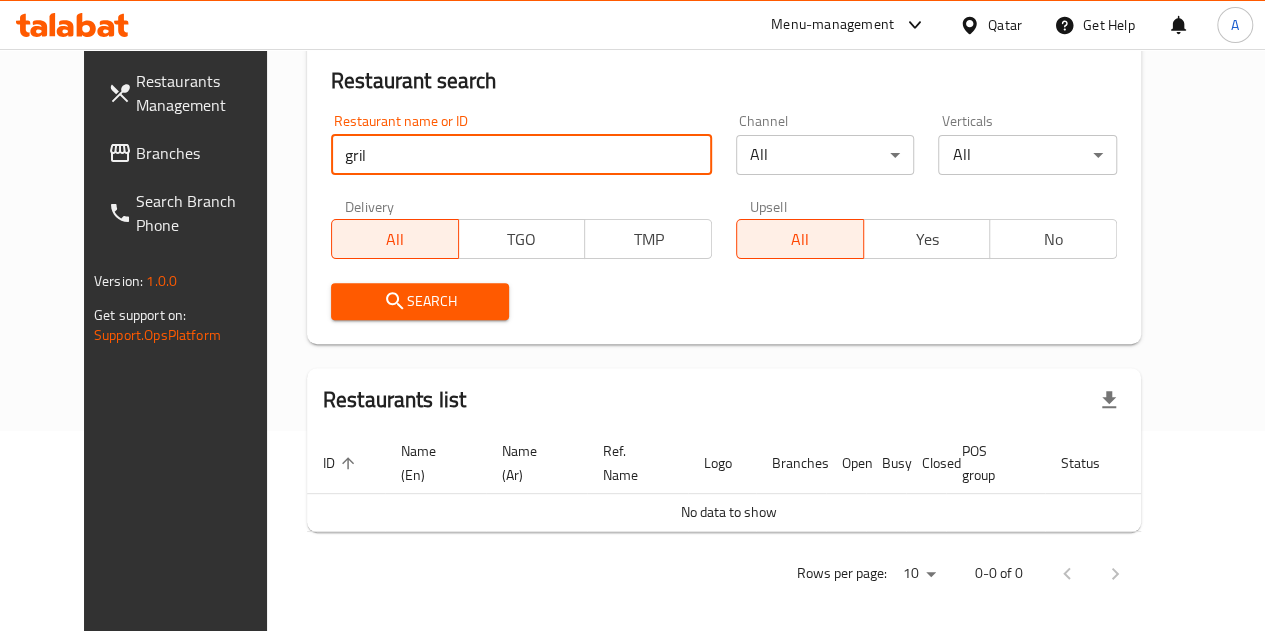 type on "gril" 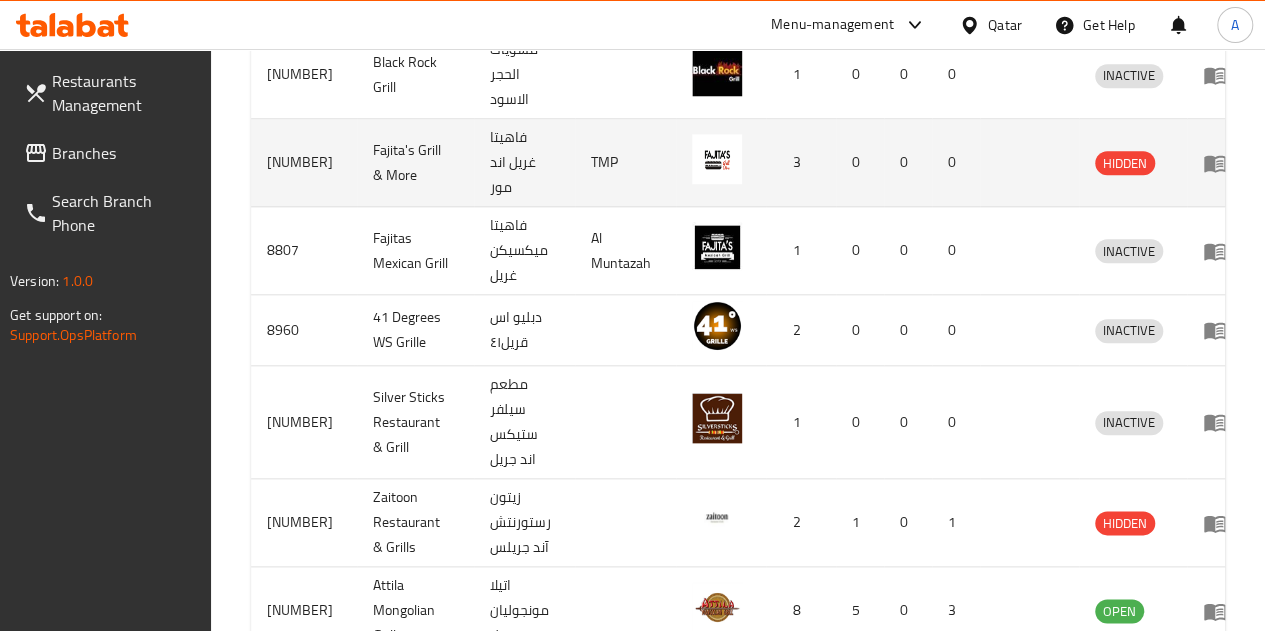scroll, scrollTop: 1040, scrollLeft: 0, axis: vertical 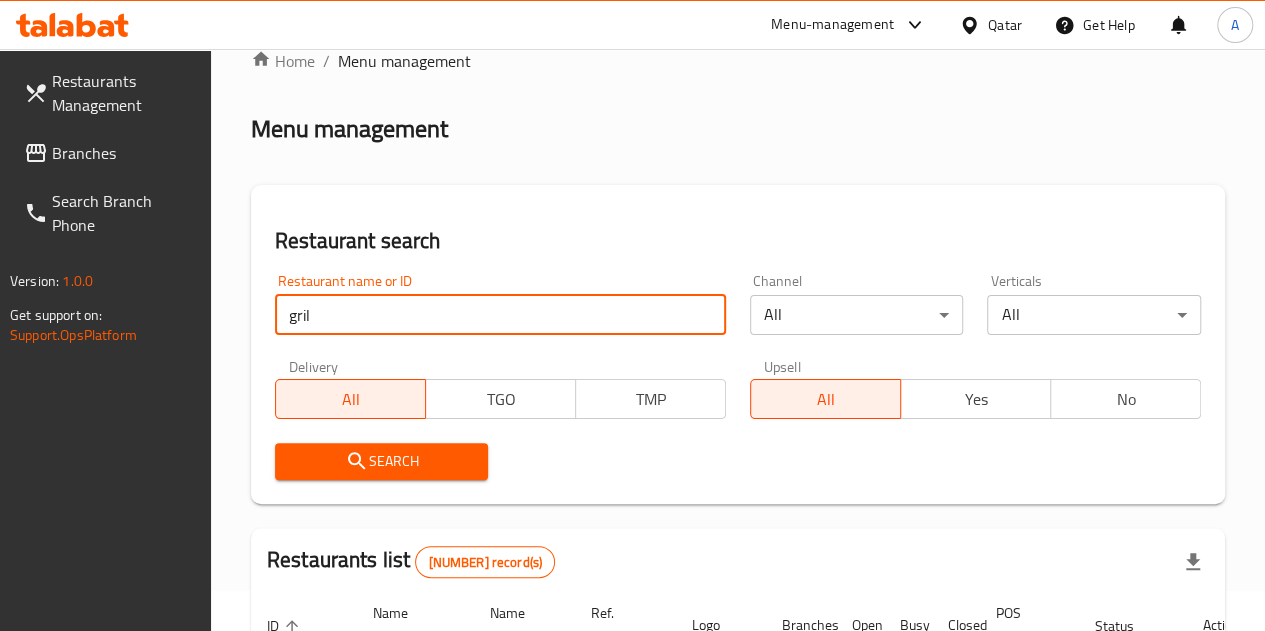 click on "gril" at bounding box center (500, 315) 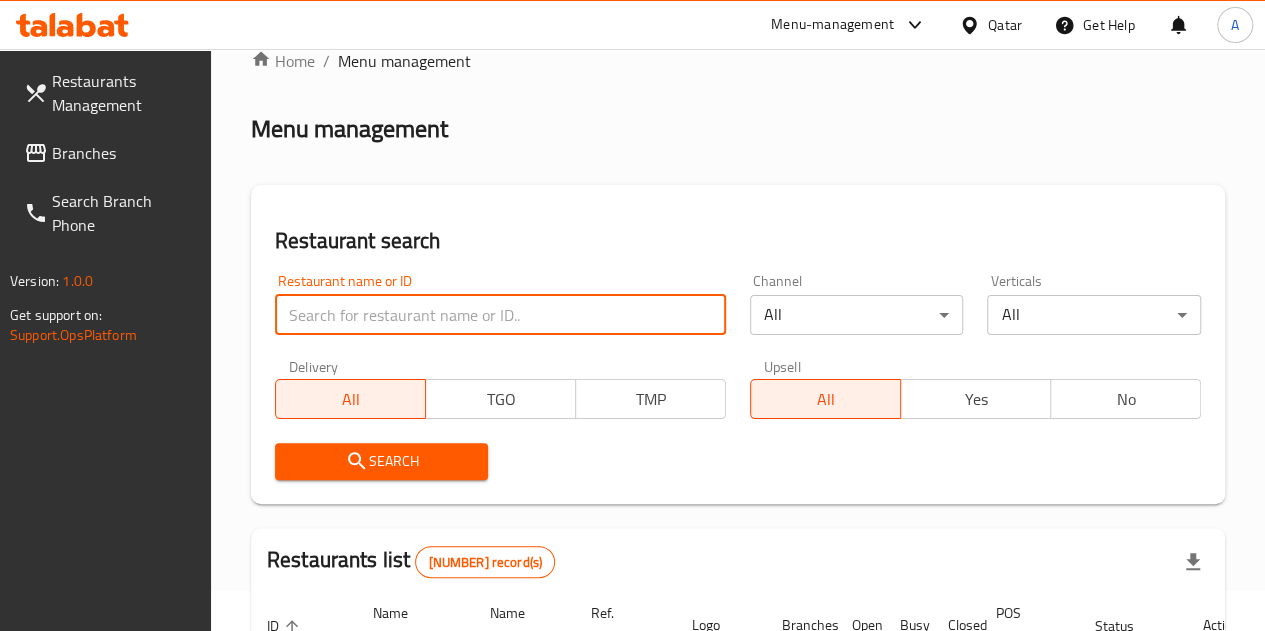 paste on "Grill Town" 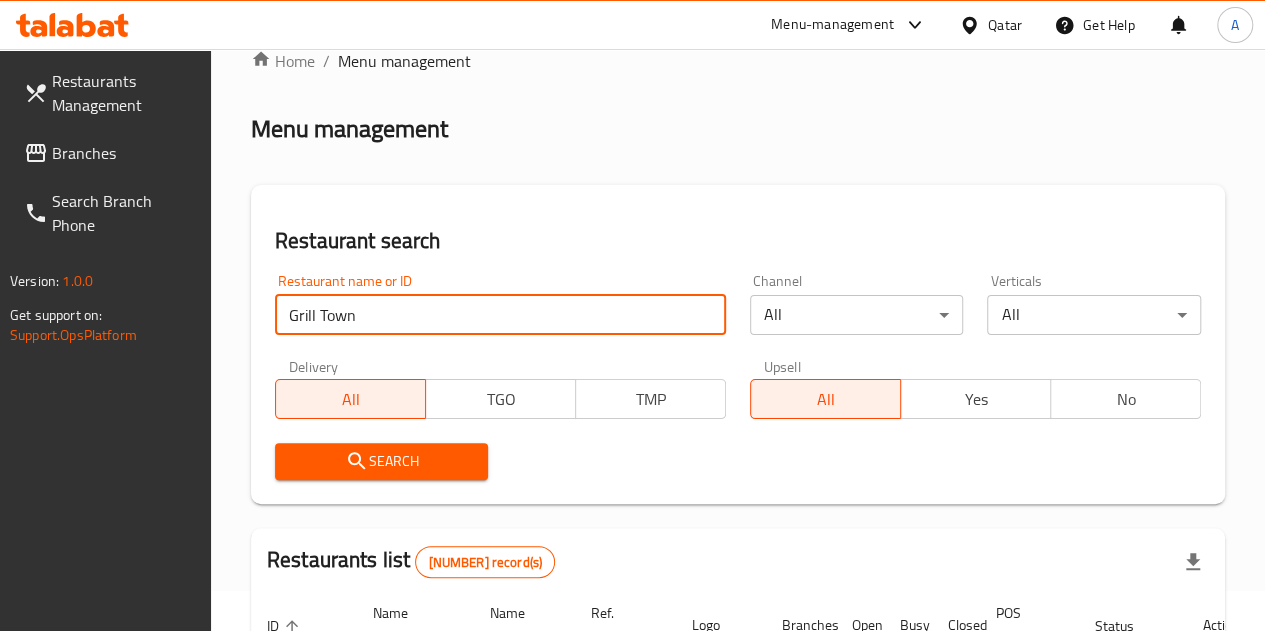 type on "Grill Town" 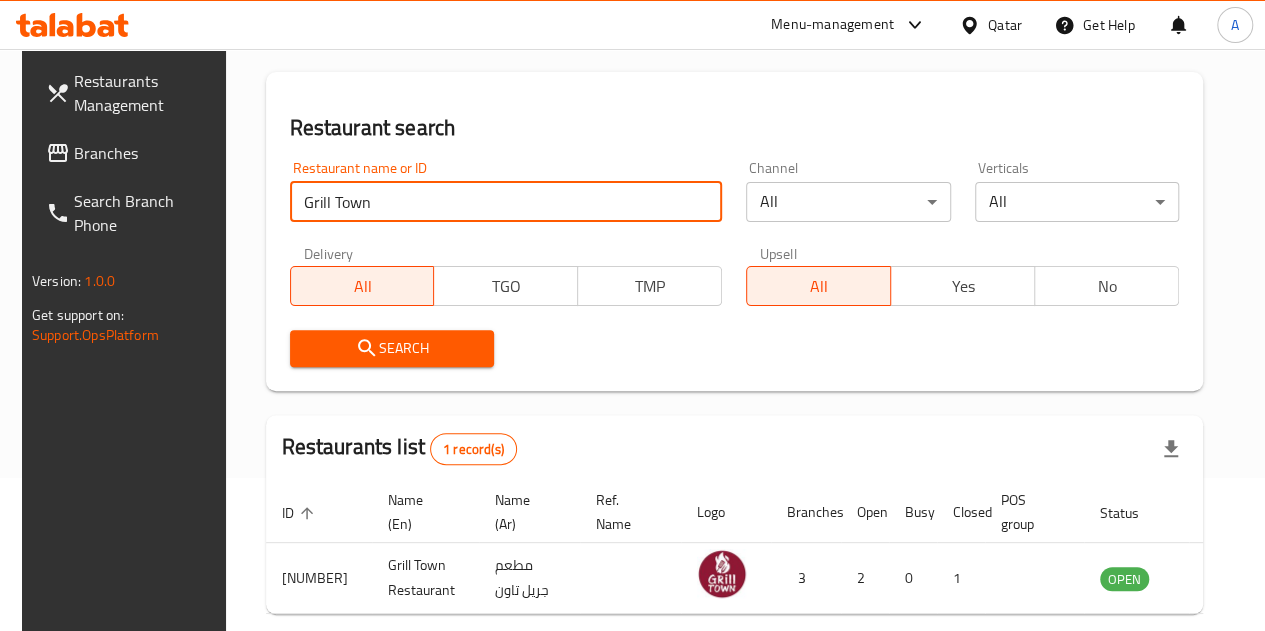 scroll, scrollTop: 244, scrollLeft: 0, axis: vertical 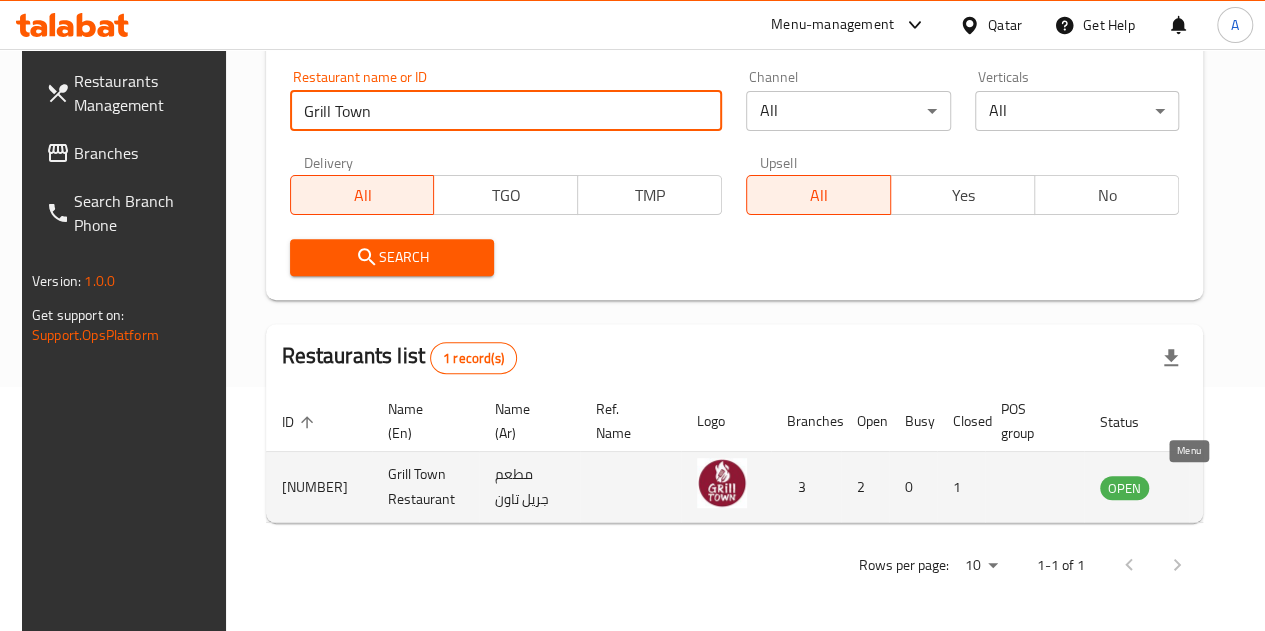 click 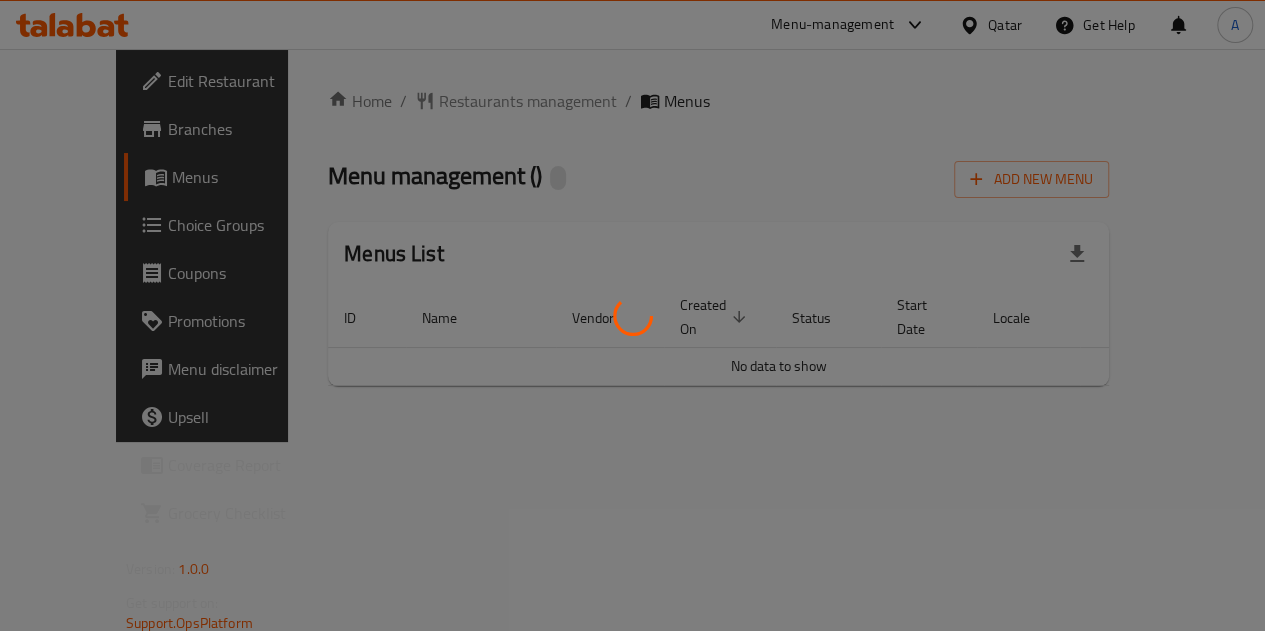scroll, scrollTop: 0, scrollLeft: 0, axis: both 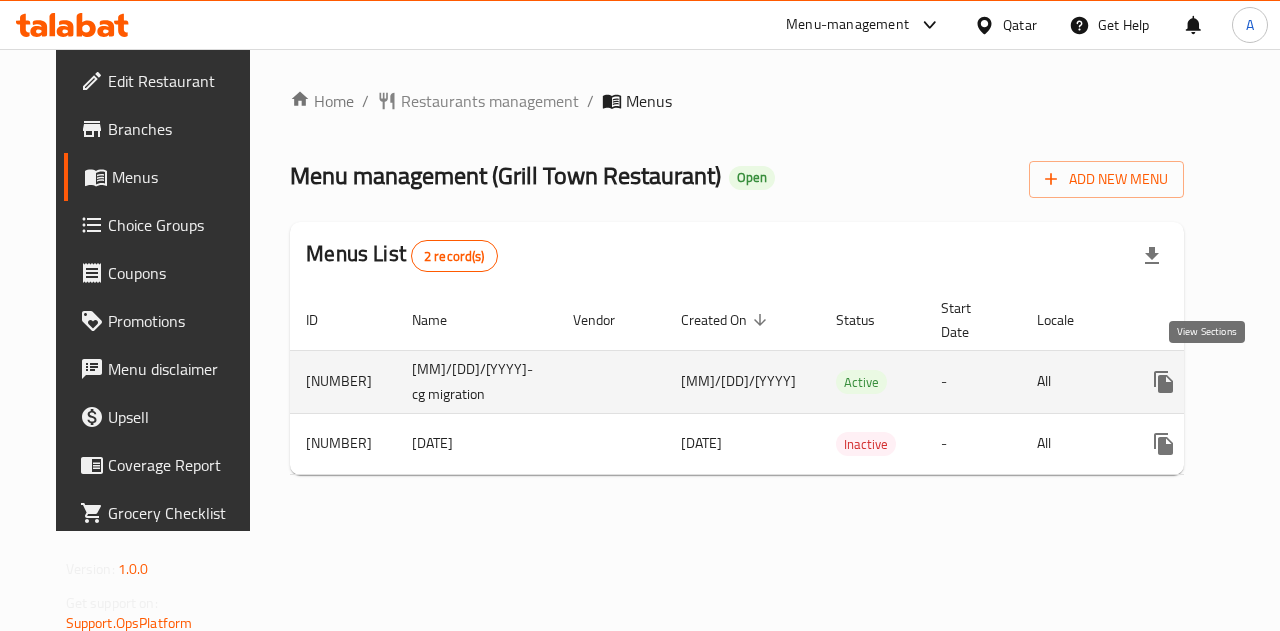 click 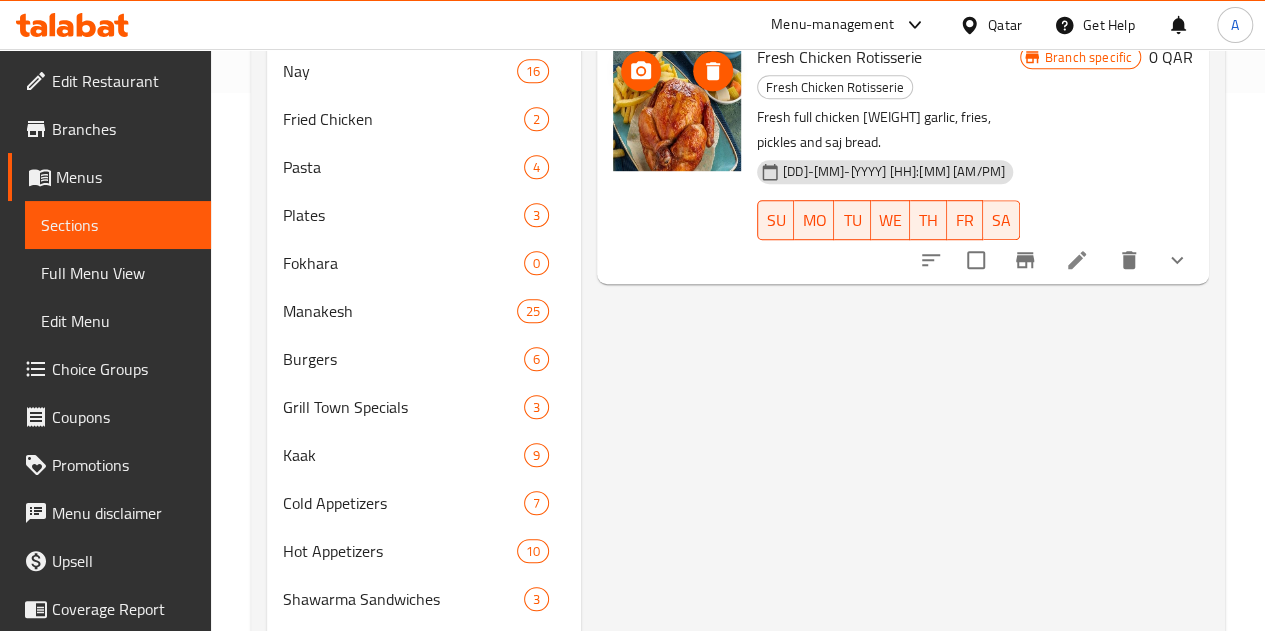 scroll, scrollTop: 600, scrollLeft: 0, axis: vertical 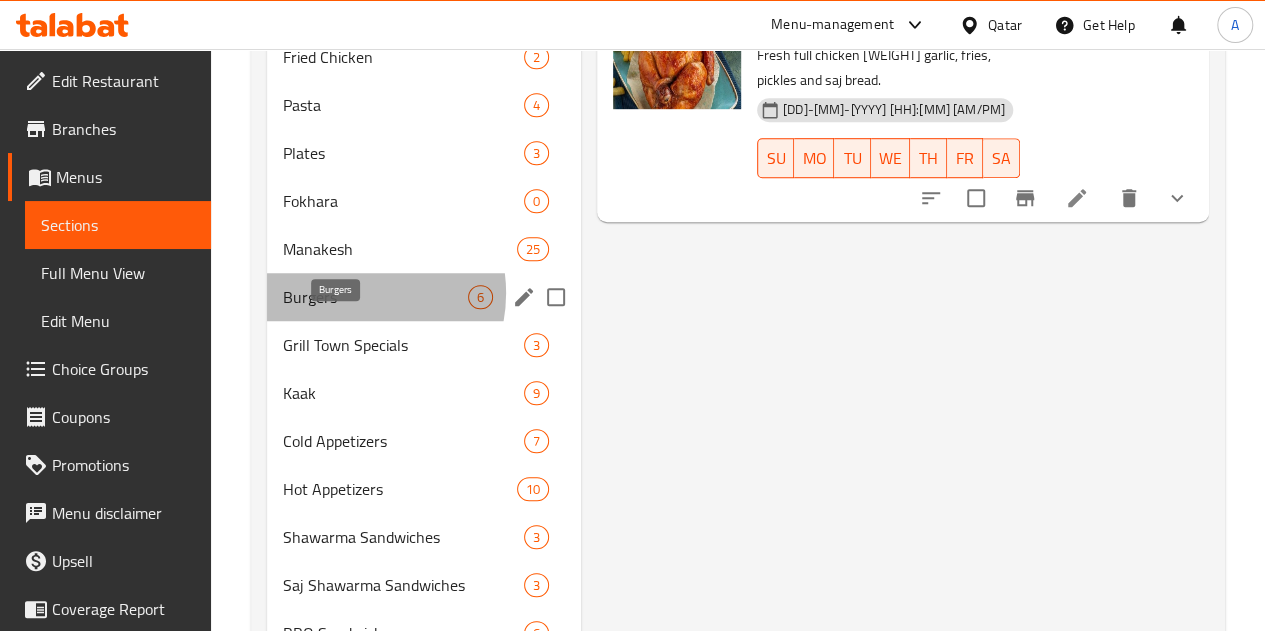 click on "Burgers" at bounding box center [375, 297] 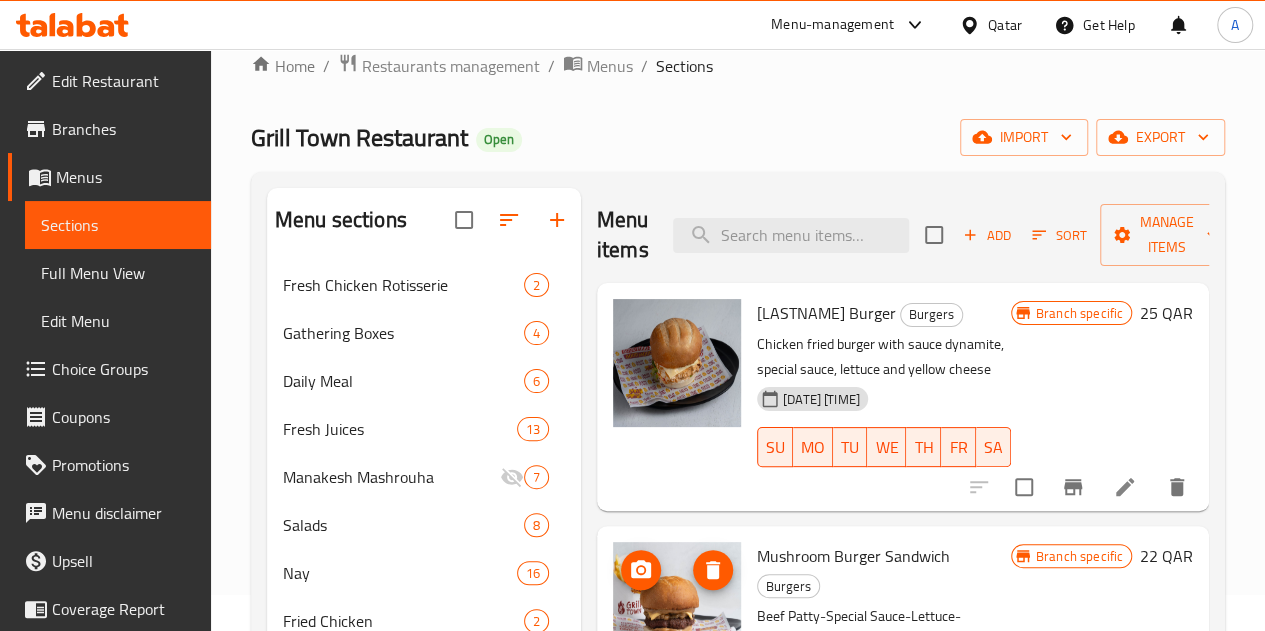 scroll, scrollTop: 0, scrollLeft: 0, axis: both 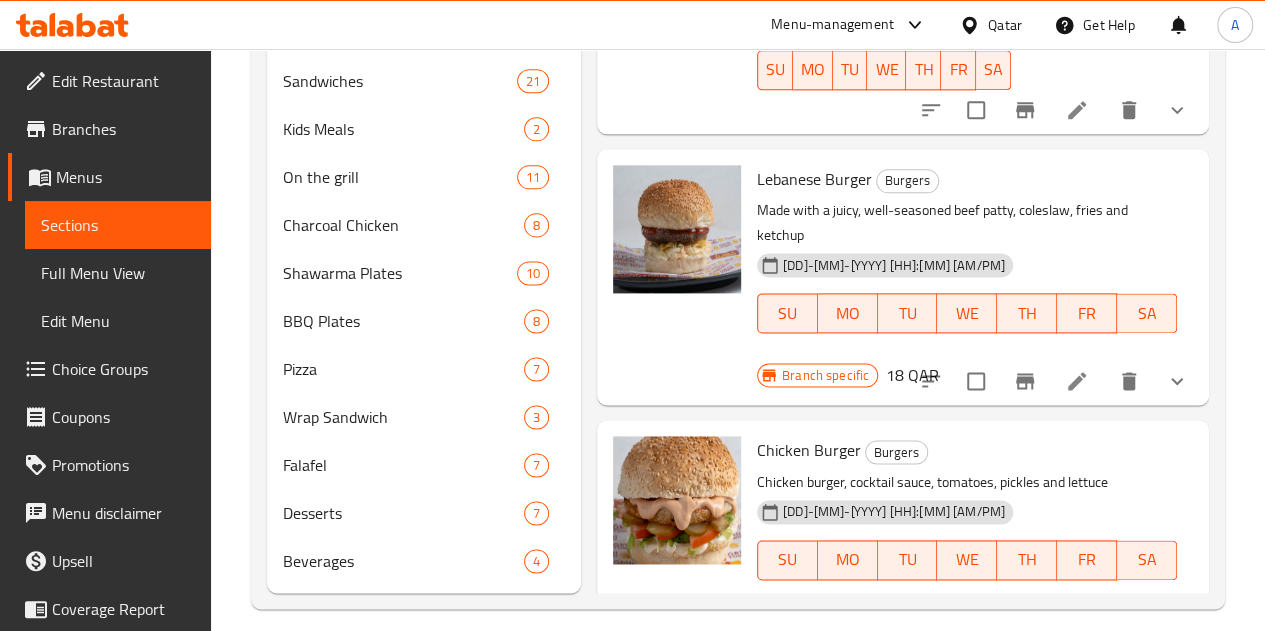 drag, startPoint x: 678, startPoint y: 118, endPoint x: 790, endPoint y: 122, distance: 112.0714 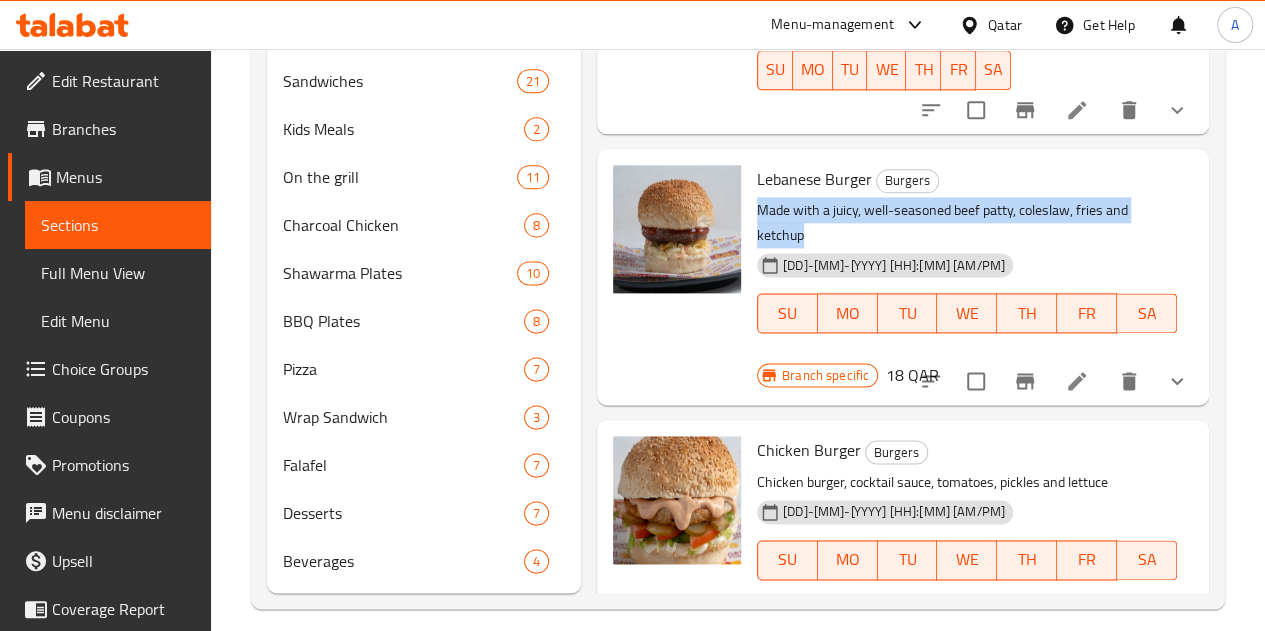 drag, startPoint x: 677, startPoint y: 148, endPoint x: 780, endPoint y: 181, distance: 108.157295 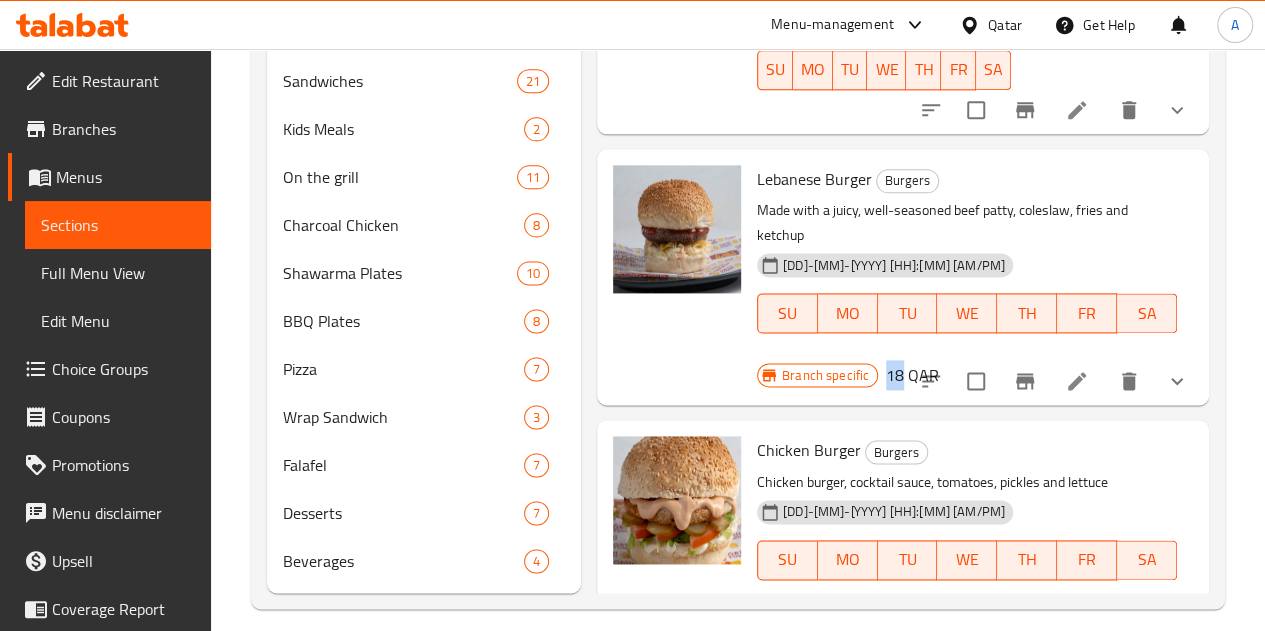 drag, startPoint x: 1160, startPoint y: 123, endPoint x: 1145, endPoint y: 123, distance: 15 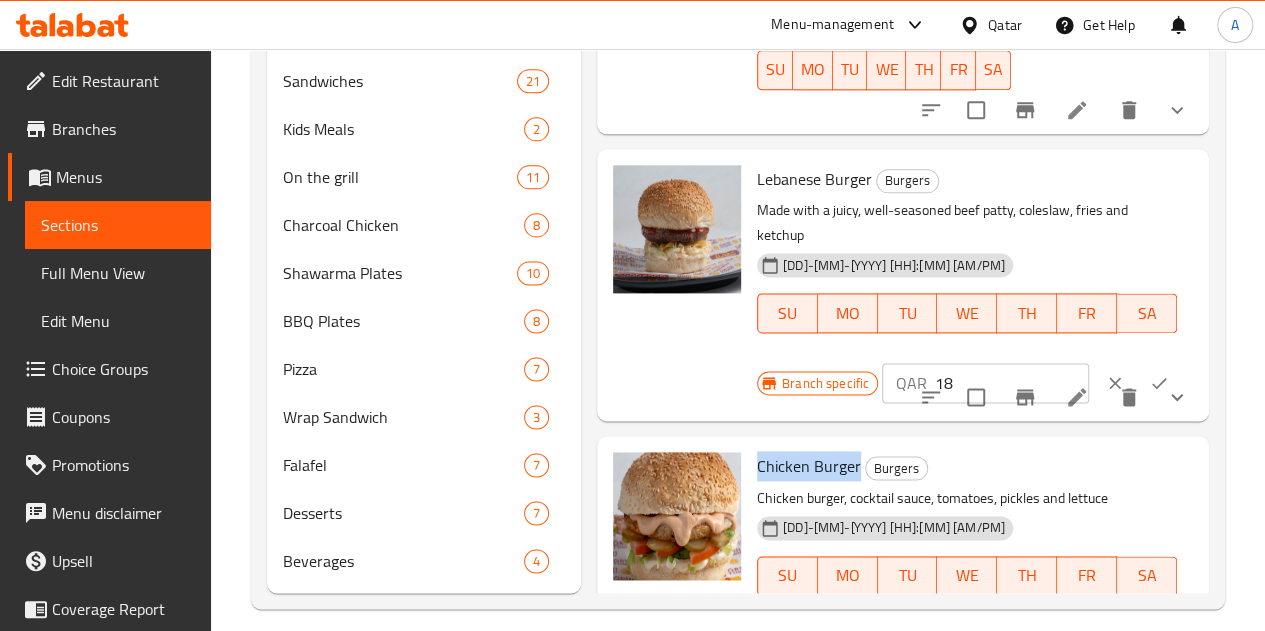 drag, startPoint x: 681, startPoint y: 386, endPoint x: 780, endPoint y: 379, distance: 99.24717 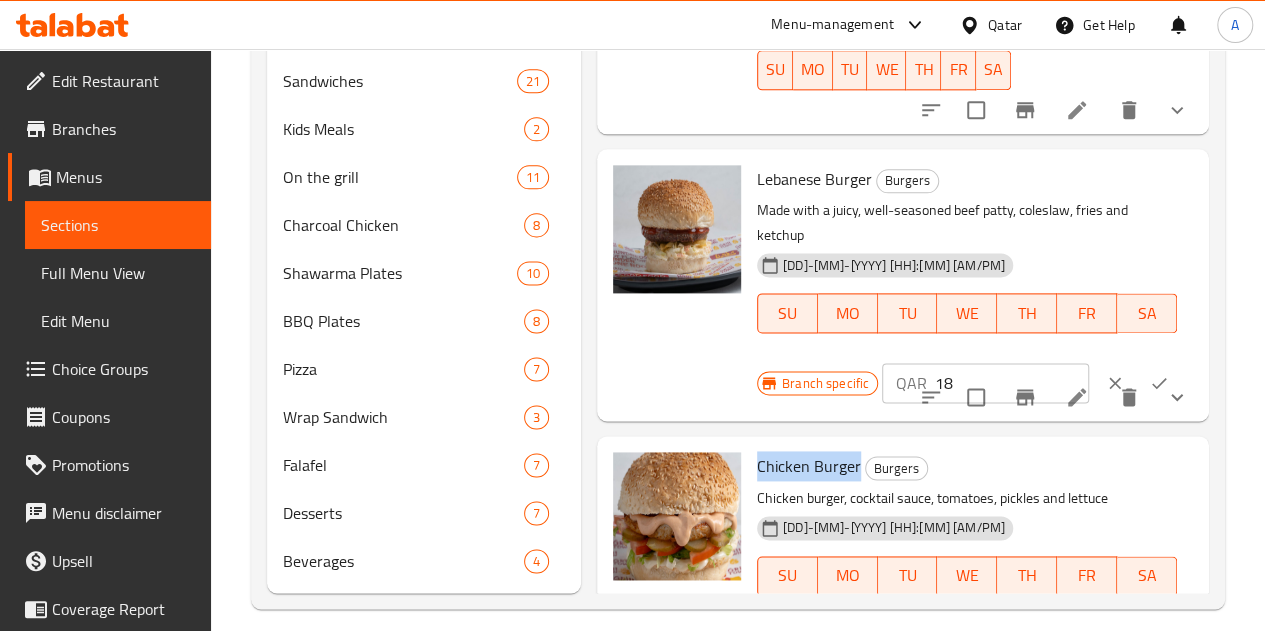 copy on "Chicken Burger" 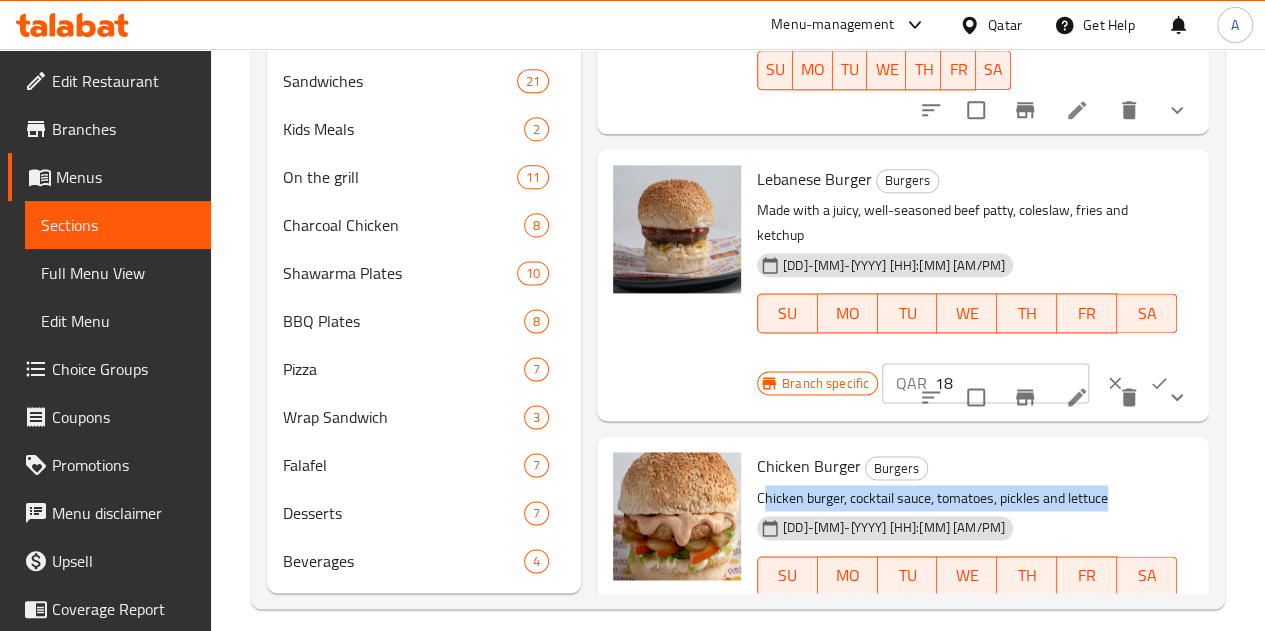 drag, startPoint x: 684, startPoint y: 421, endPoint x: 739, endPoint y: 436, distance: 57.00877 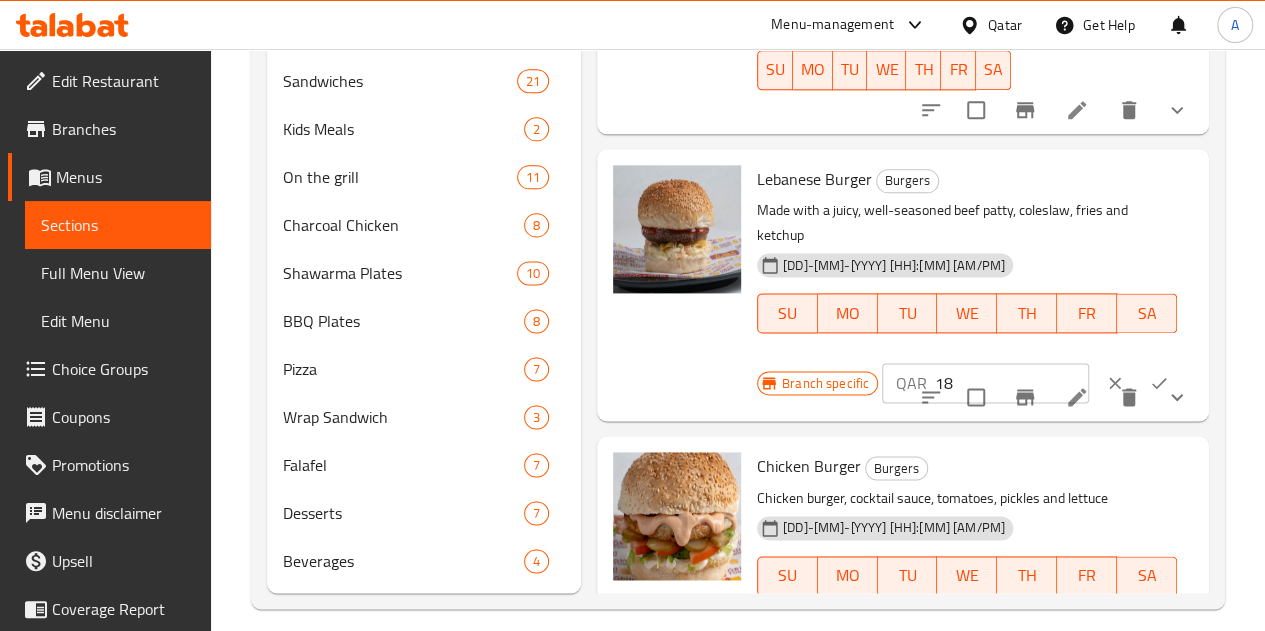 click on "Chicken burger, cocktail sauce, tomatoes, pickles and lettuce" at bounding box center [967, 498] 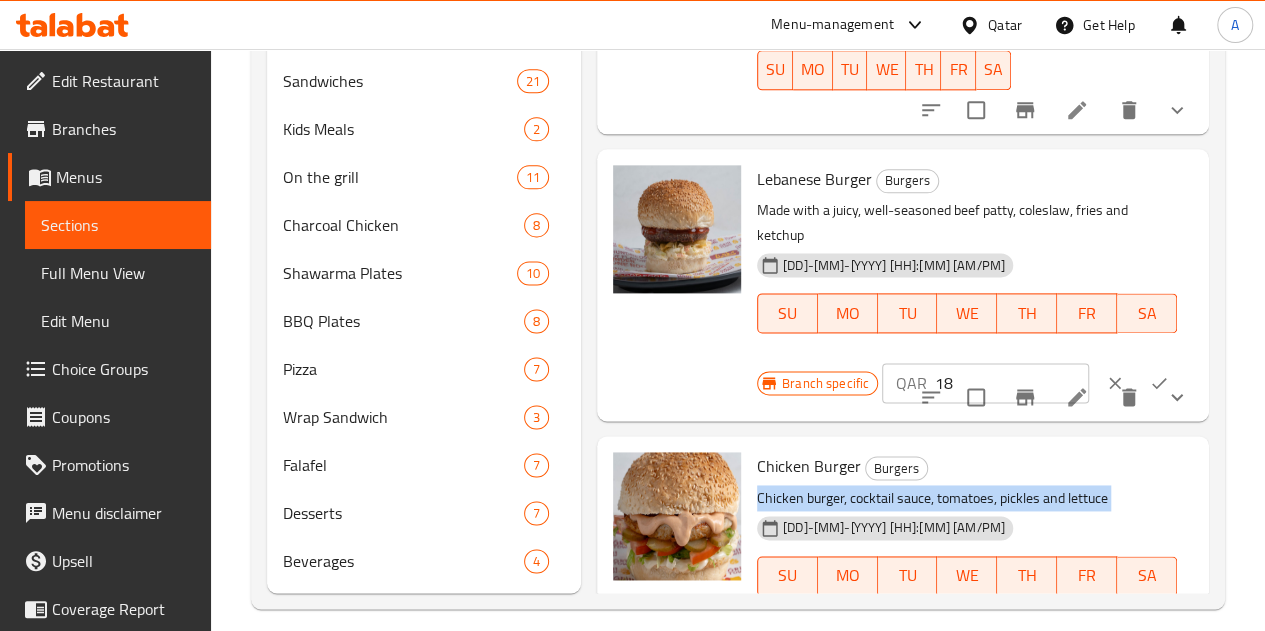 click on "Chicken burger, cocktail sauce, tomatoes, pickles and lettuce" at bounding box center [967, 498] 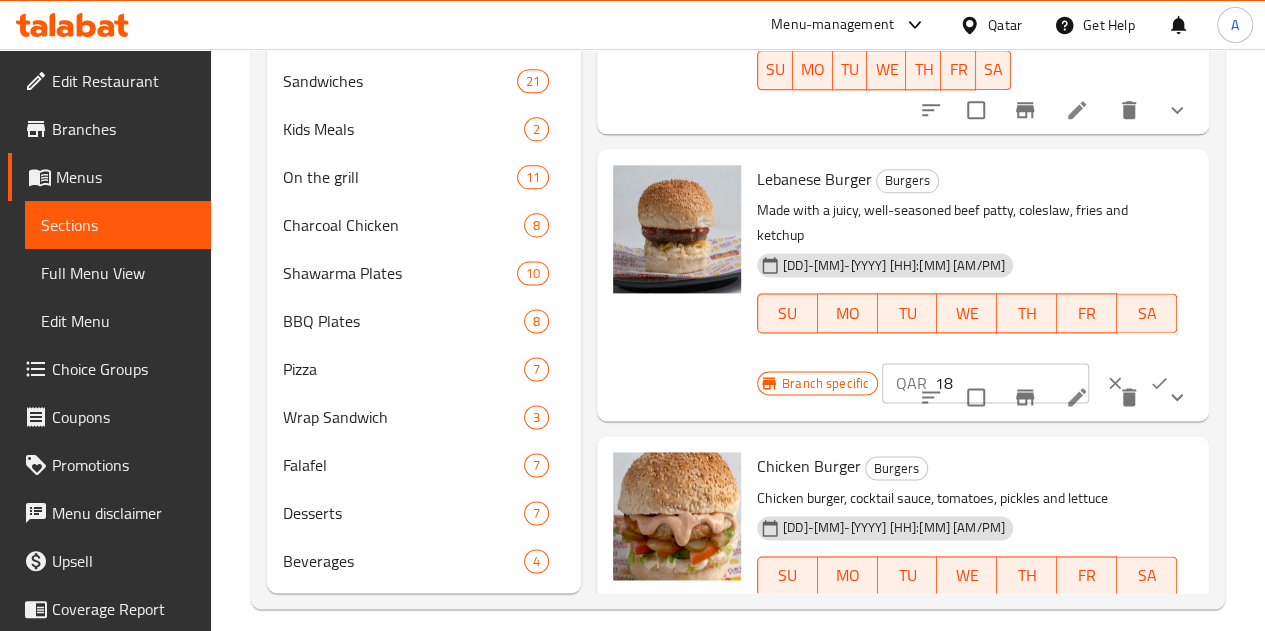 drag, startPoint x: 1142, startPoint y: 385, endPoint x: 1160, endPoint y: 384, distance: 18.027756 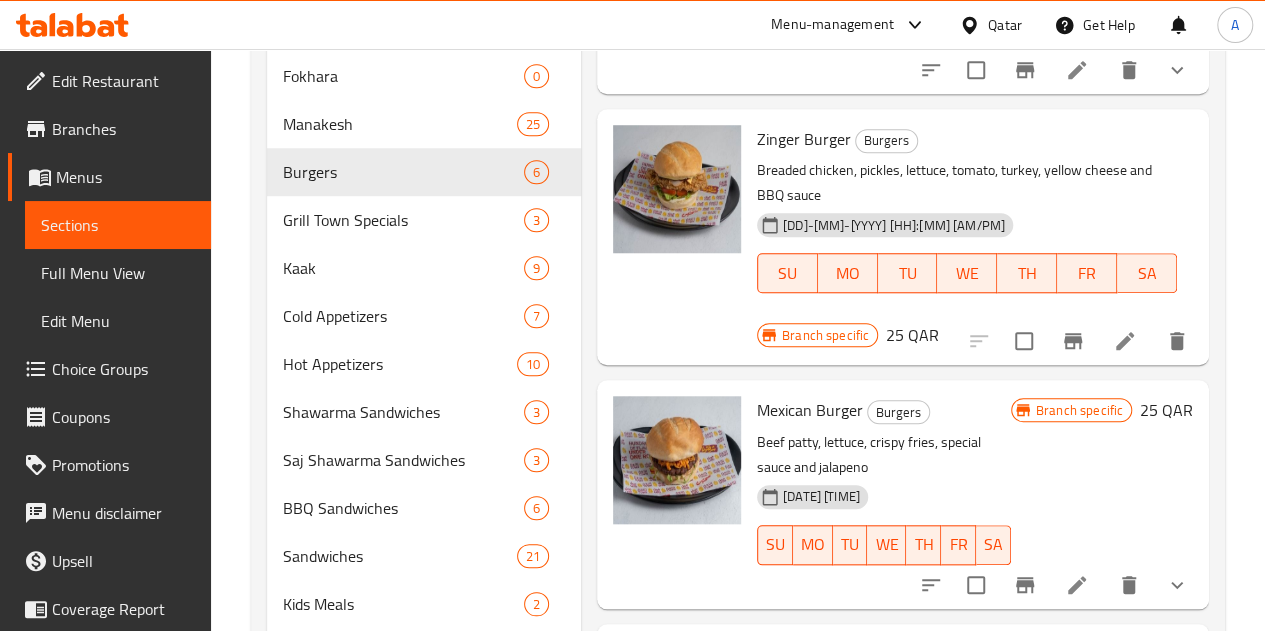 scroll, scrollTop: 700, scrollLeft: 0, axis: vertical 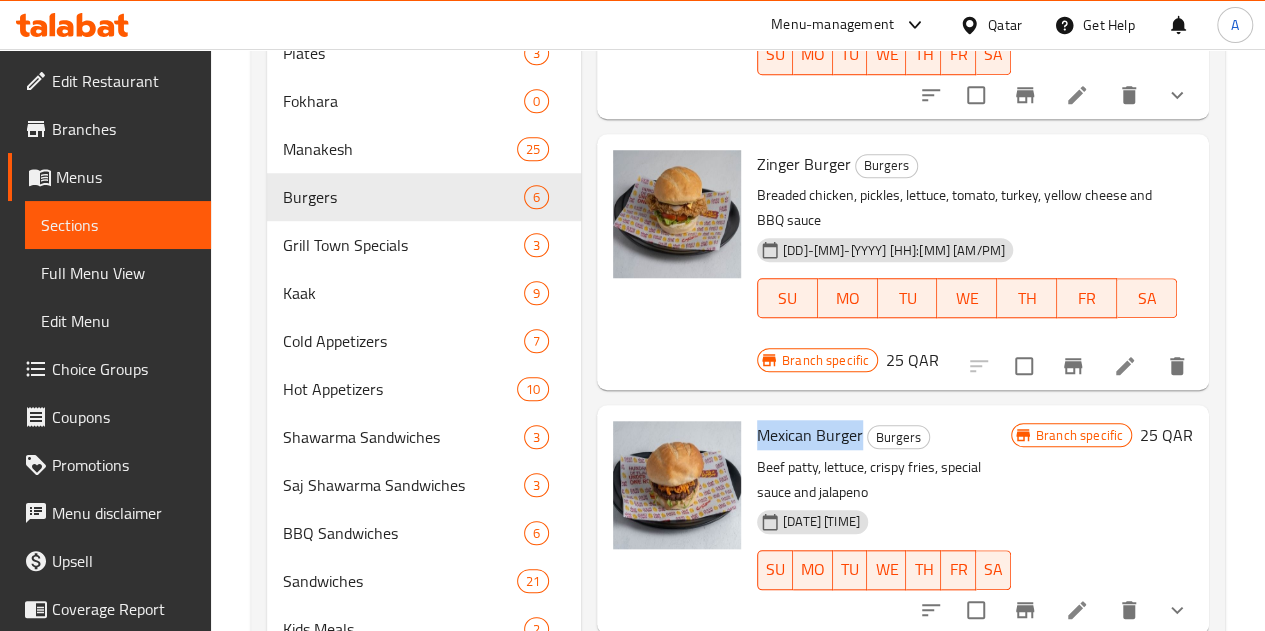drag, startPoint x: 679, startPoint y: 373, endPoint x: 783, endPoint y: 383, distance: 104.47966 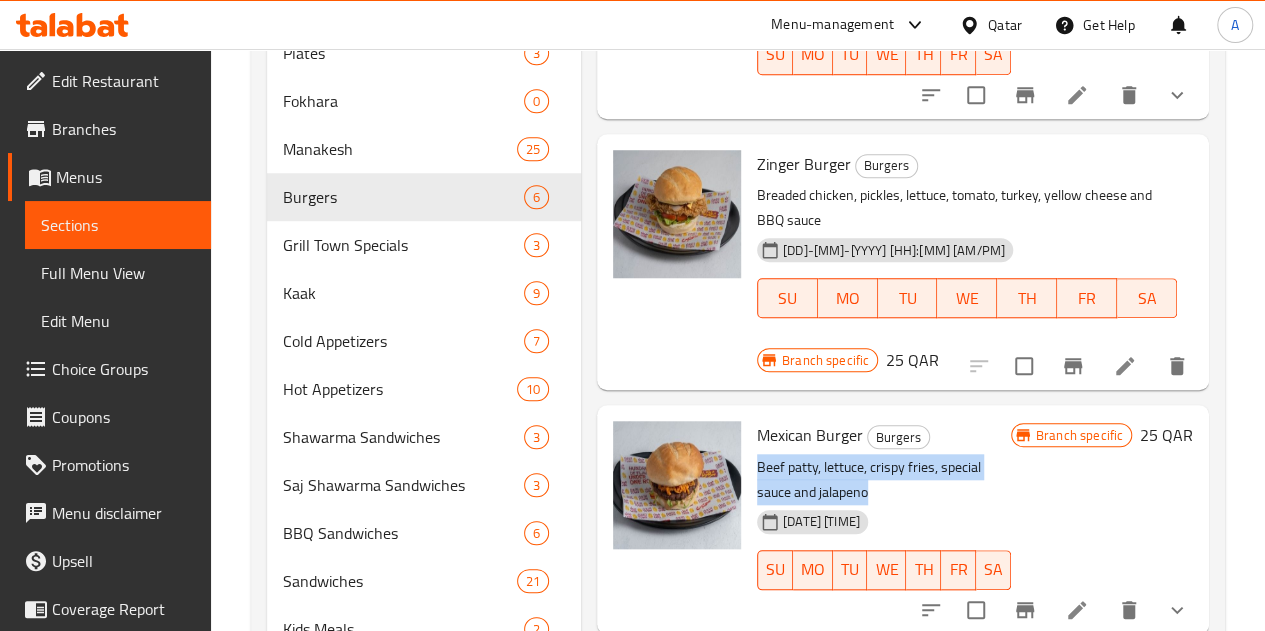 drag, startPoint x: 679, startPoint y: 408, endPoint x: 739, endPoint y: 436, distance: 66.211784 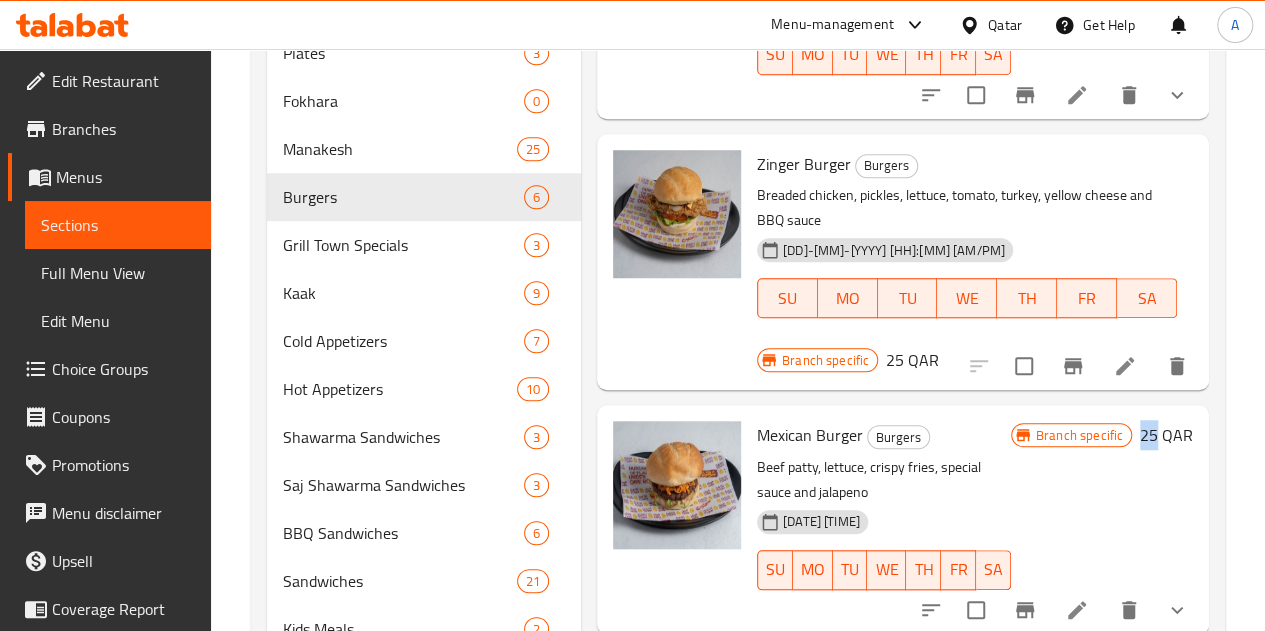 drag, startPoint x: 1144, startPoint y: 376, endPoint x: 1158, endPoint y: 376, distance: 14 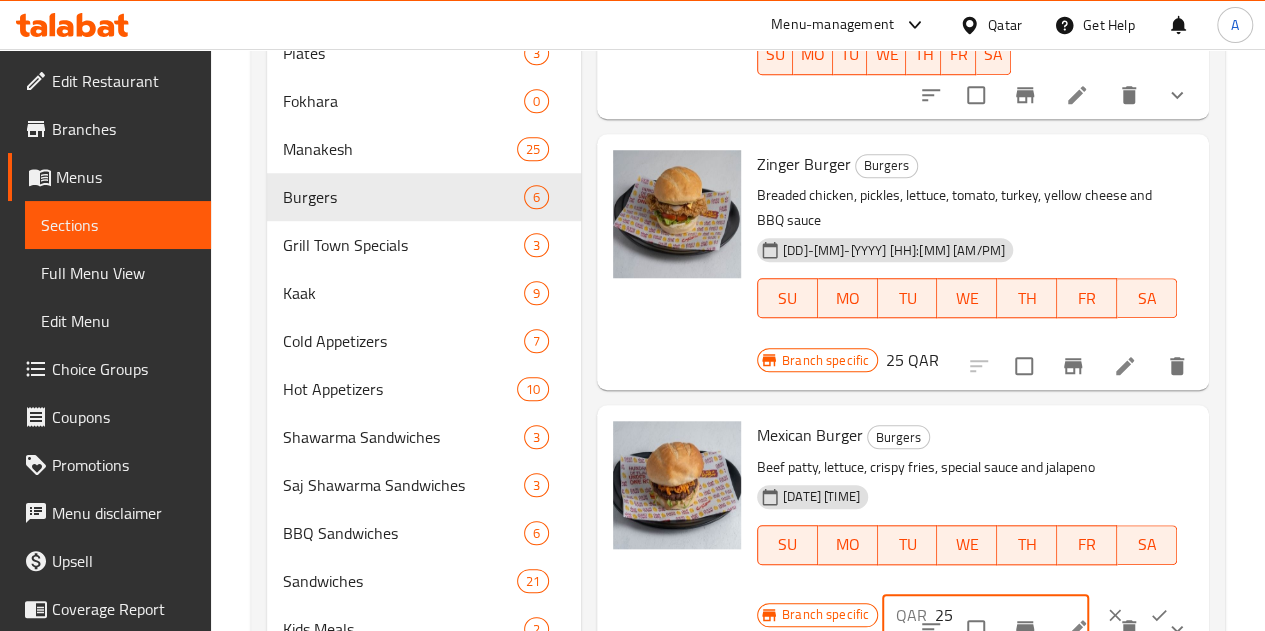 drag, startPoint x: 878, startPoint y: 555, endPoint x: 851, endPoint y: 555, distance: 27 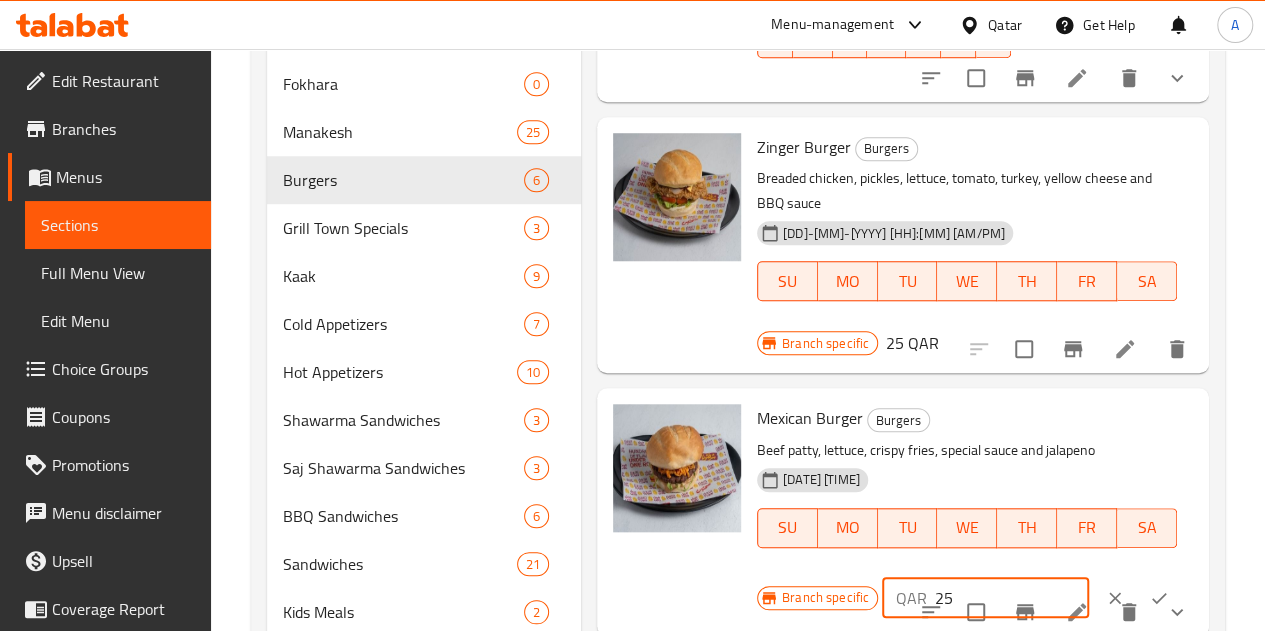 scroll, scrollTop: 900, scrollLeft: 0, axis: vertical 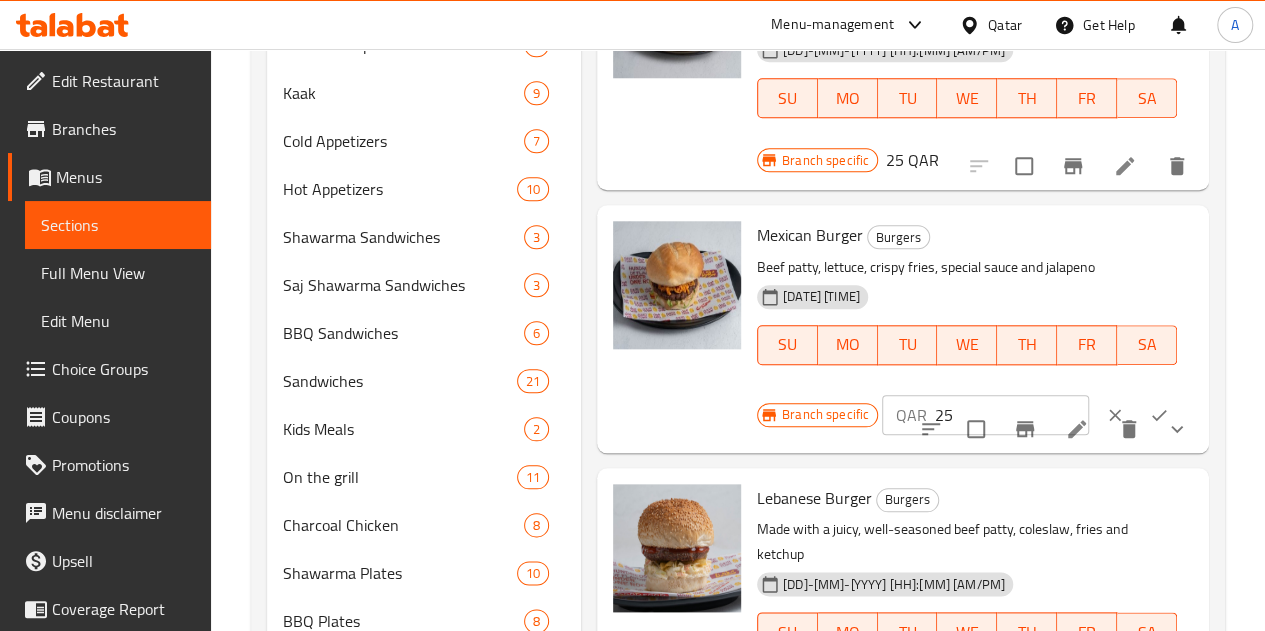 click at bounding box center [677, 328] 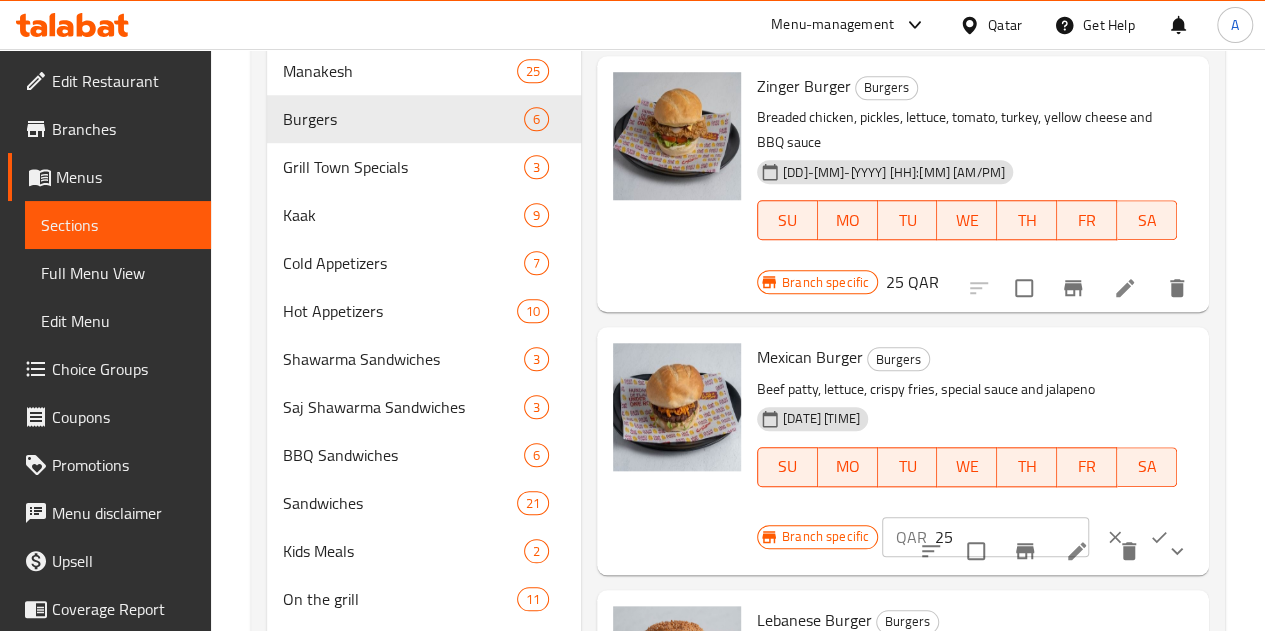 scroll, scrollTop: 800, scrollLeft: 0, axis: vertical 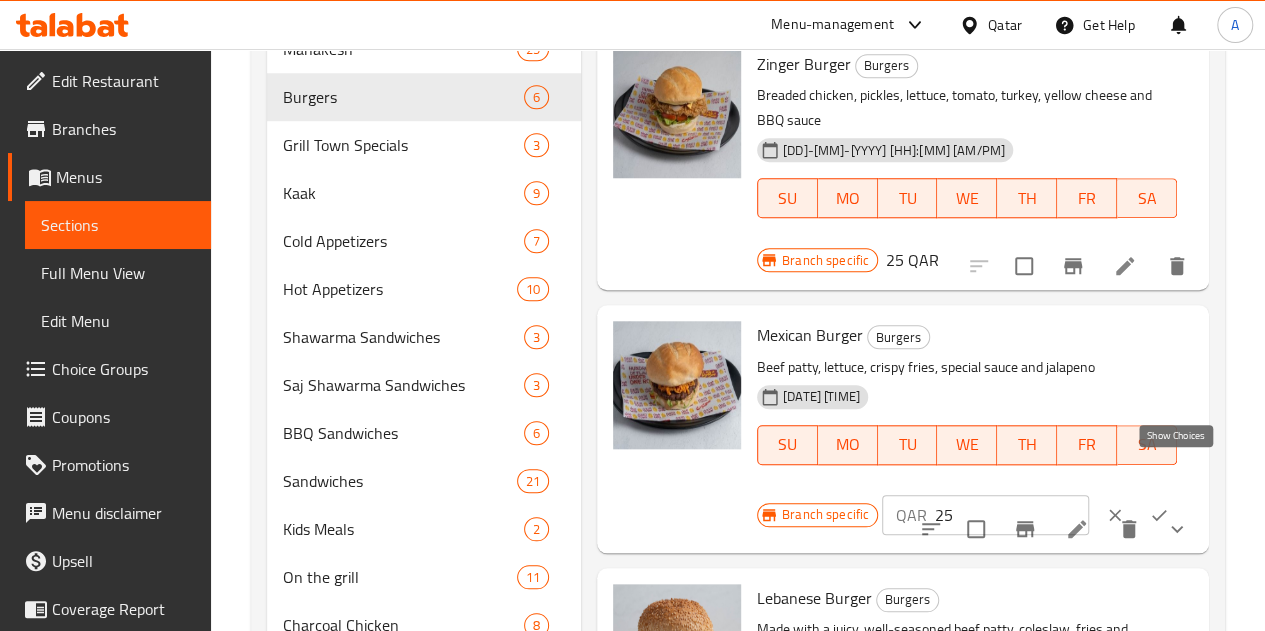 click 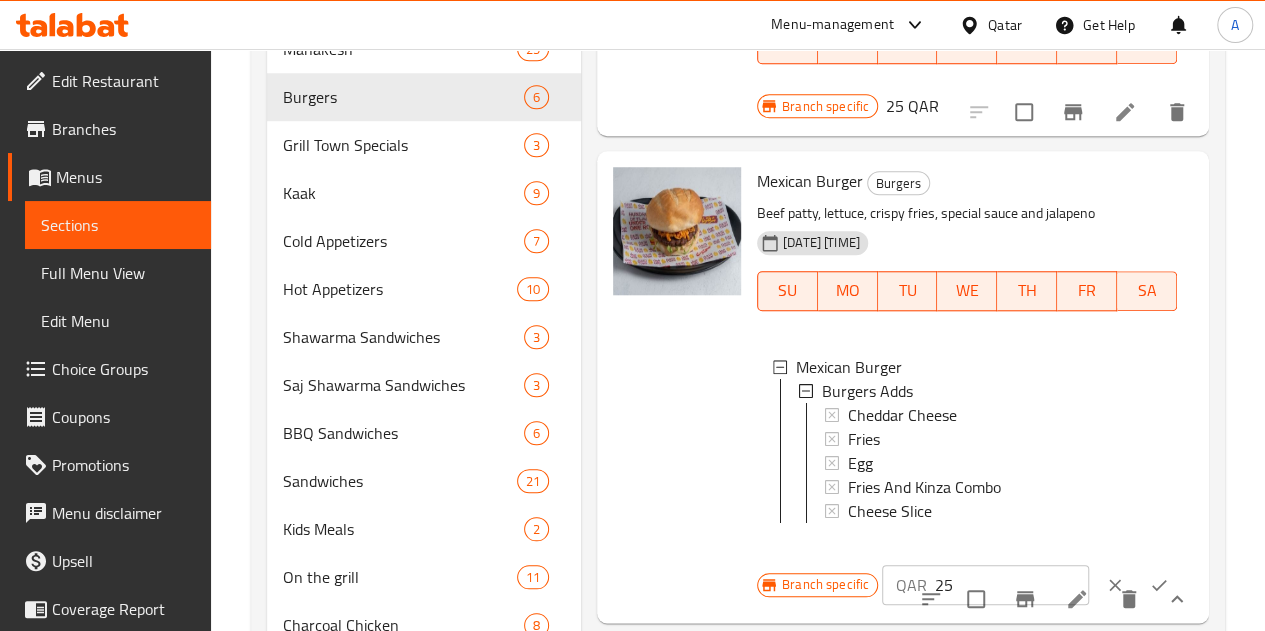 scroll, scrollTop: 0, scrollLeft: 0, axis: both 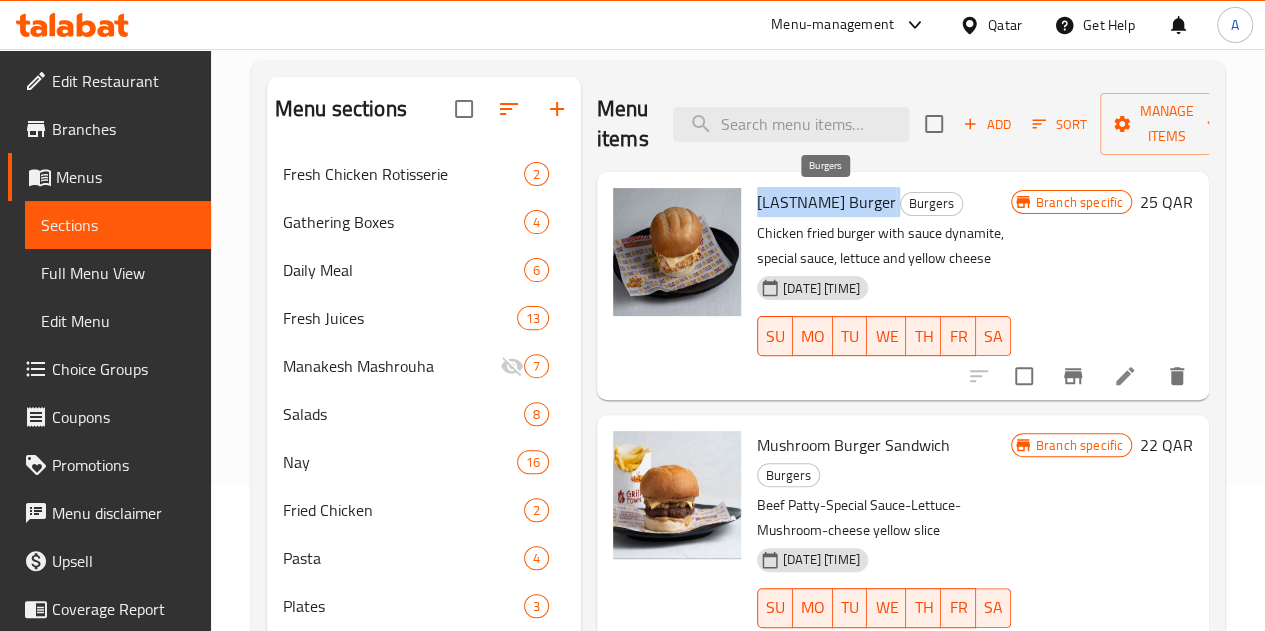 drag, startPoint x: 678, startPoint y: 201, endPoint x: 801, endPoint y: 197, distance: 123.065025 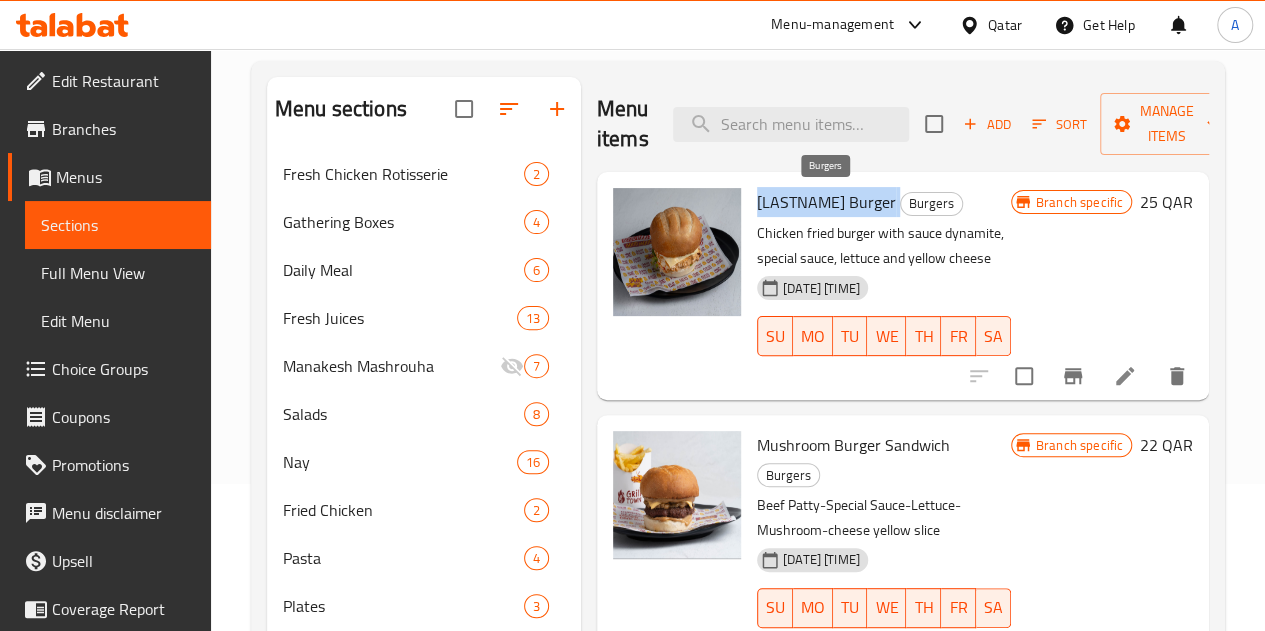 click on "Dynamite Burger    Burgers" at bounding box center [884, 202] 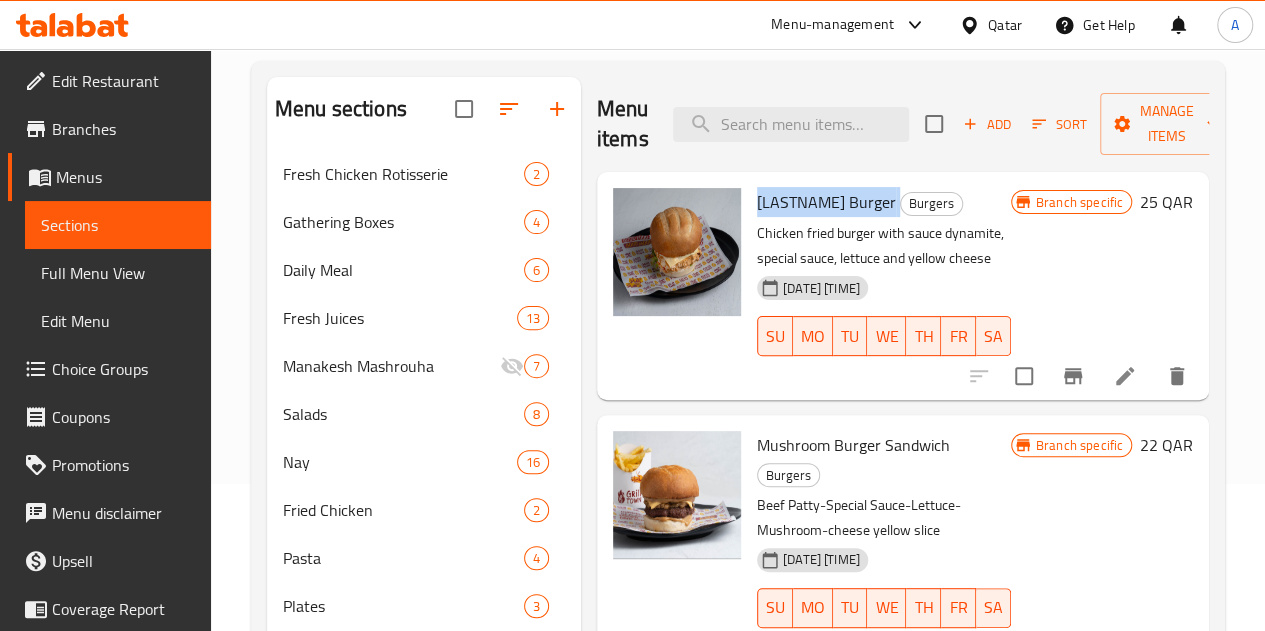 copy on "[LASTNAME] Burger" 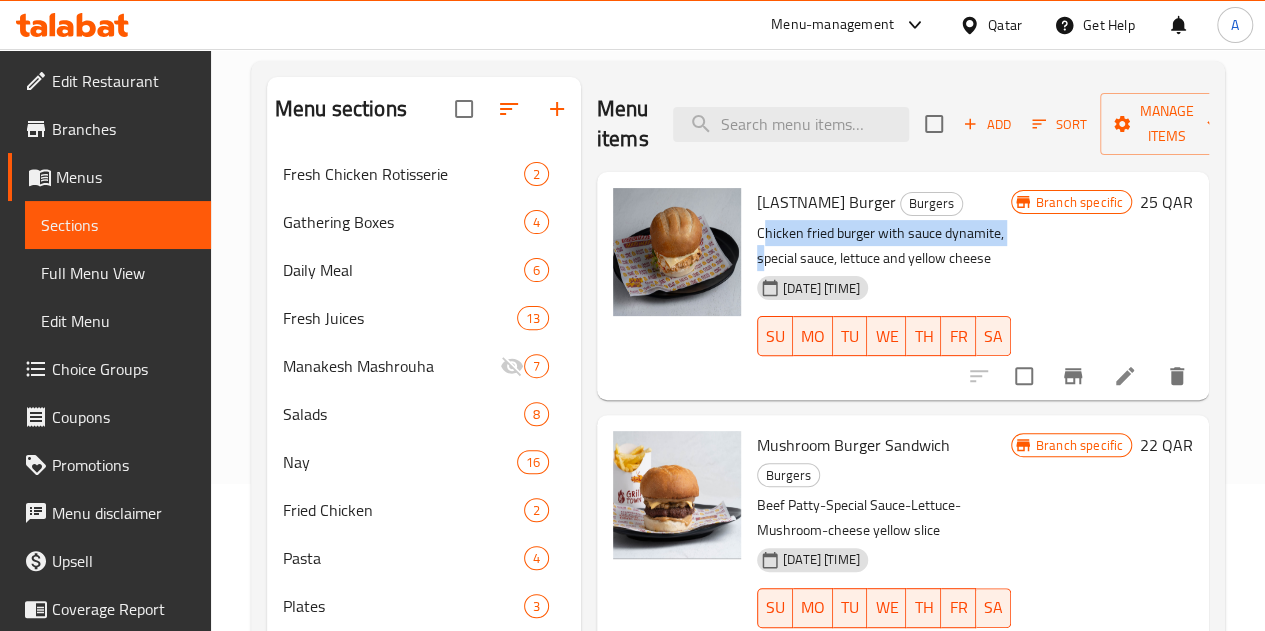 drag, startPoint x: 688, startPoint y: 229, endPoint x: 935, endPoint y: 241, distance: 247.29132 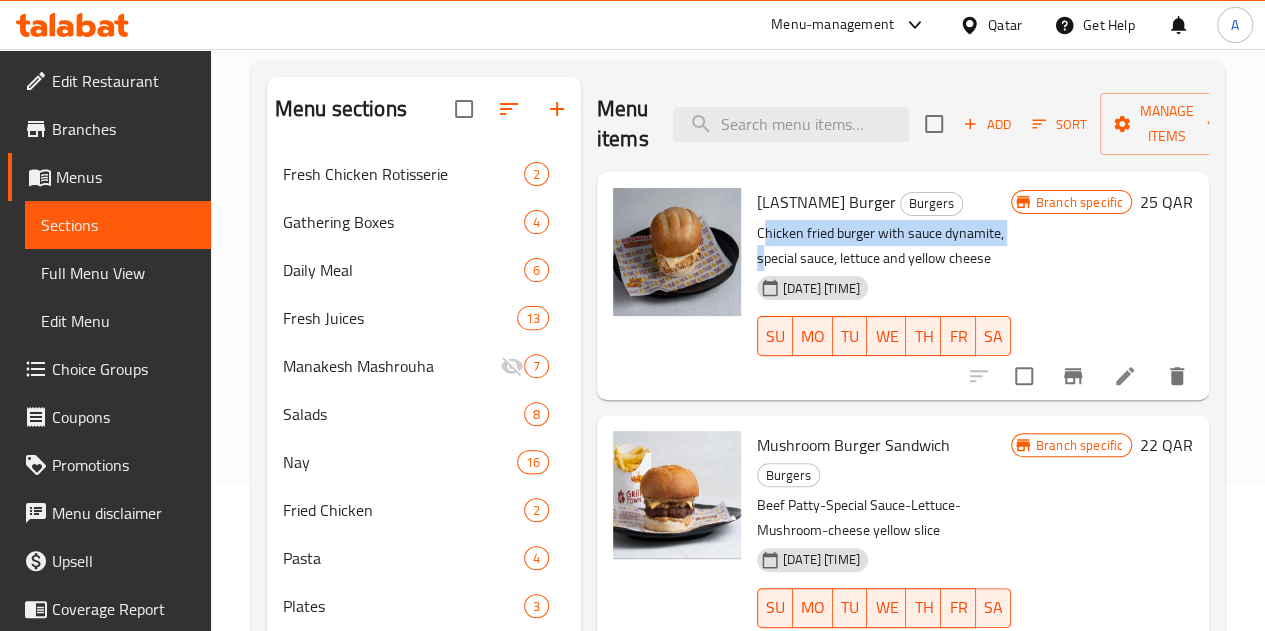 click on "Chicken fried burger with sauce dynamite, special sauce, lettuce and yellow cheese" at bounding box center [884, 246] 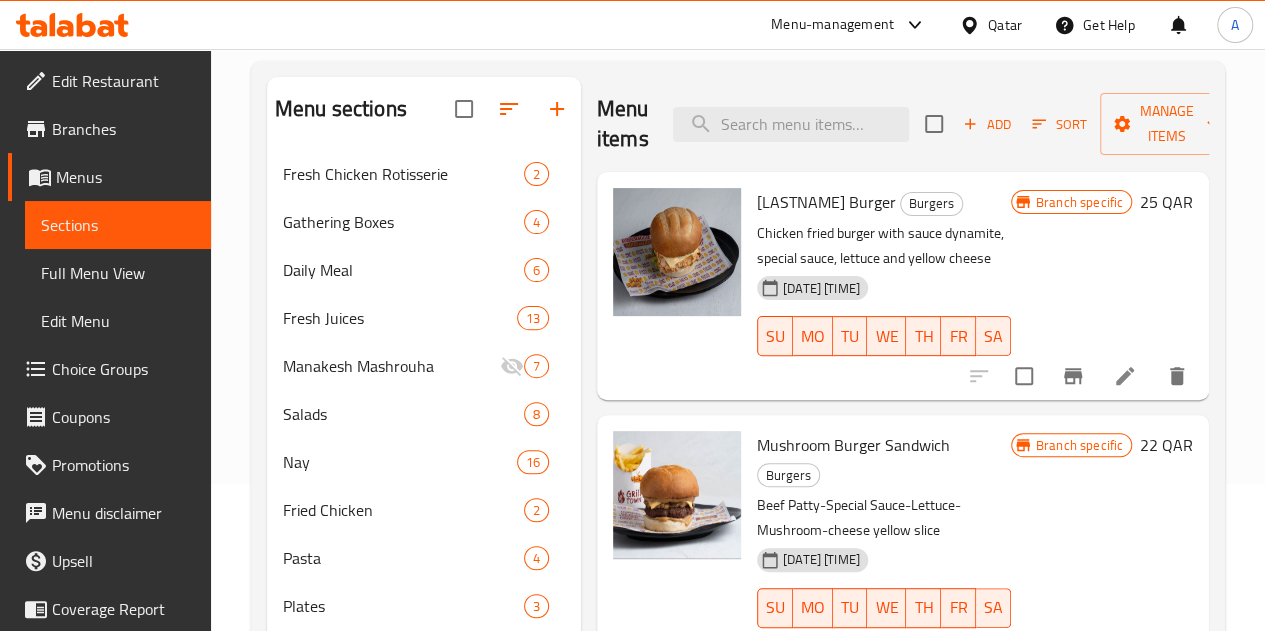 click on "Chicken fried burger with sauce dynamite, special sauce, lettuce and yellow cheese" at bounding box center [884, 246] 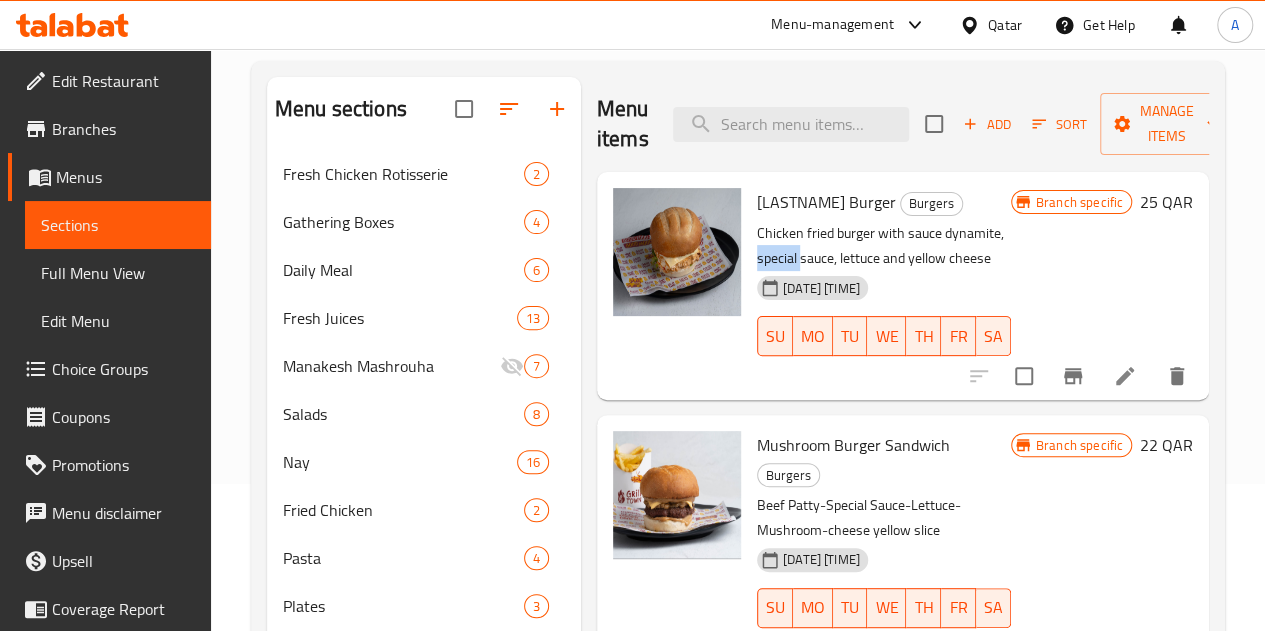 click on "Chicken fried burger with sauce dynamite, special sauce, lettuce and yellow cheese" at bounding box center [884, 246] 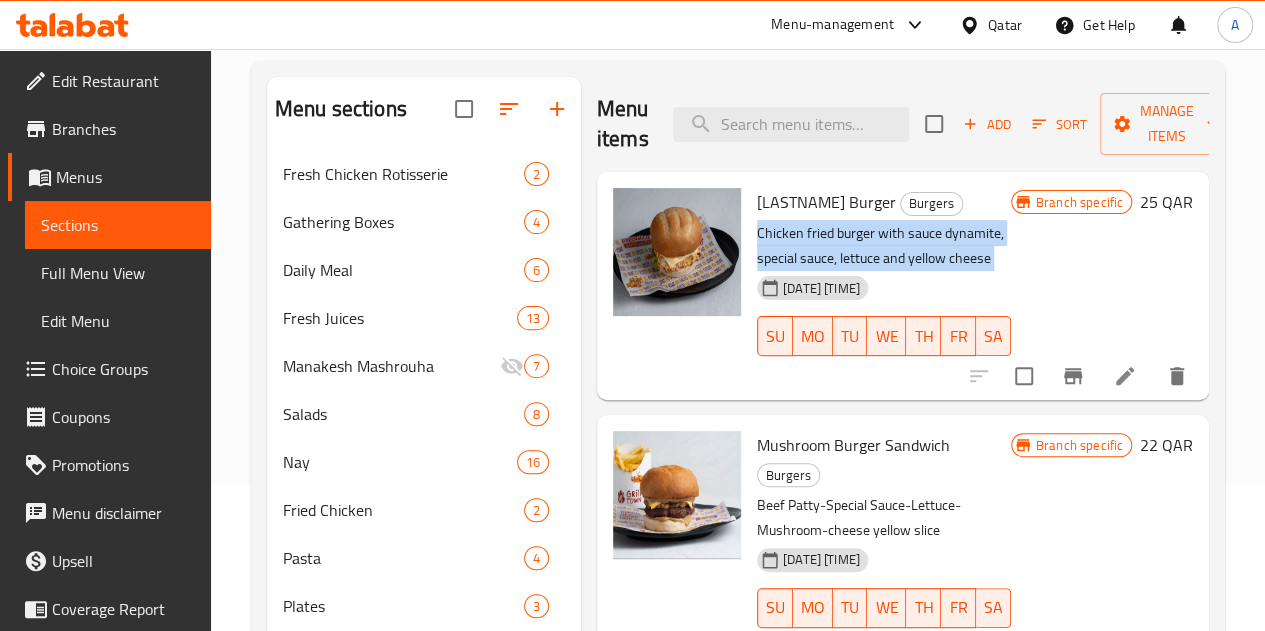 click on "Chicken fried burger with sauce dynamite, special sauce, lettuce and yellow cheese" at bounding box center [884, 246] 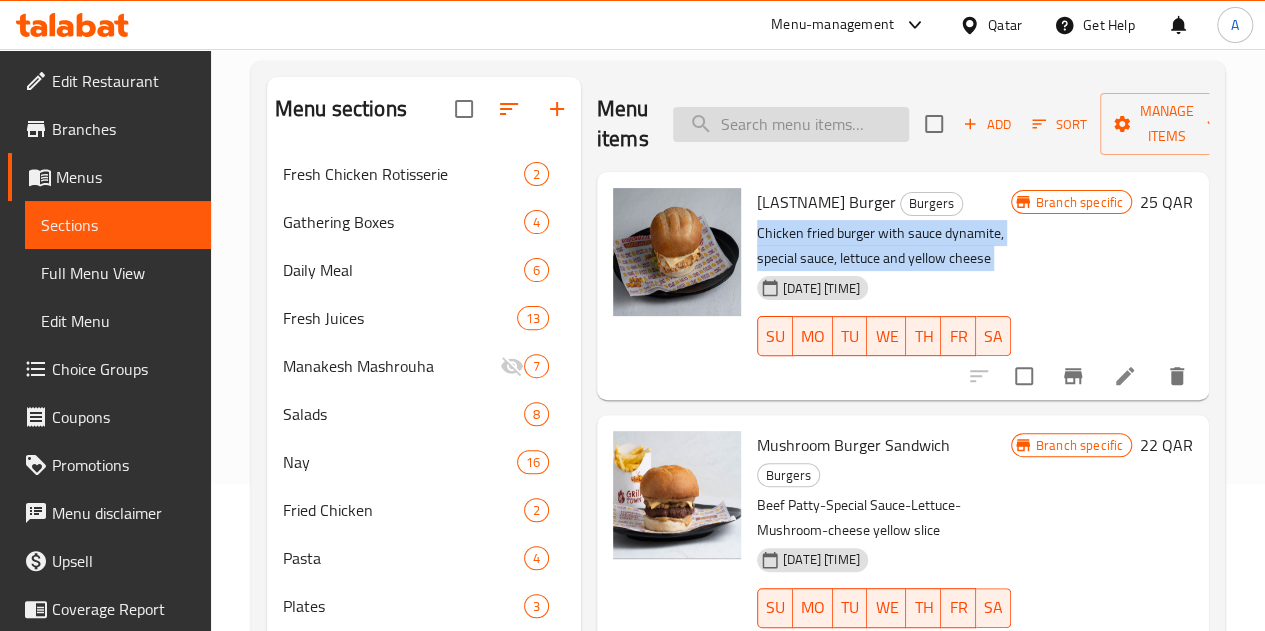 copy on "Chicken fried burger with sauce dynamite, special sauce, lettuce and yellow cheese" 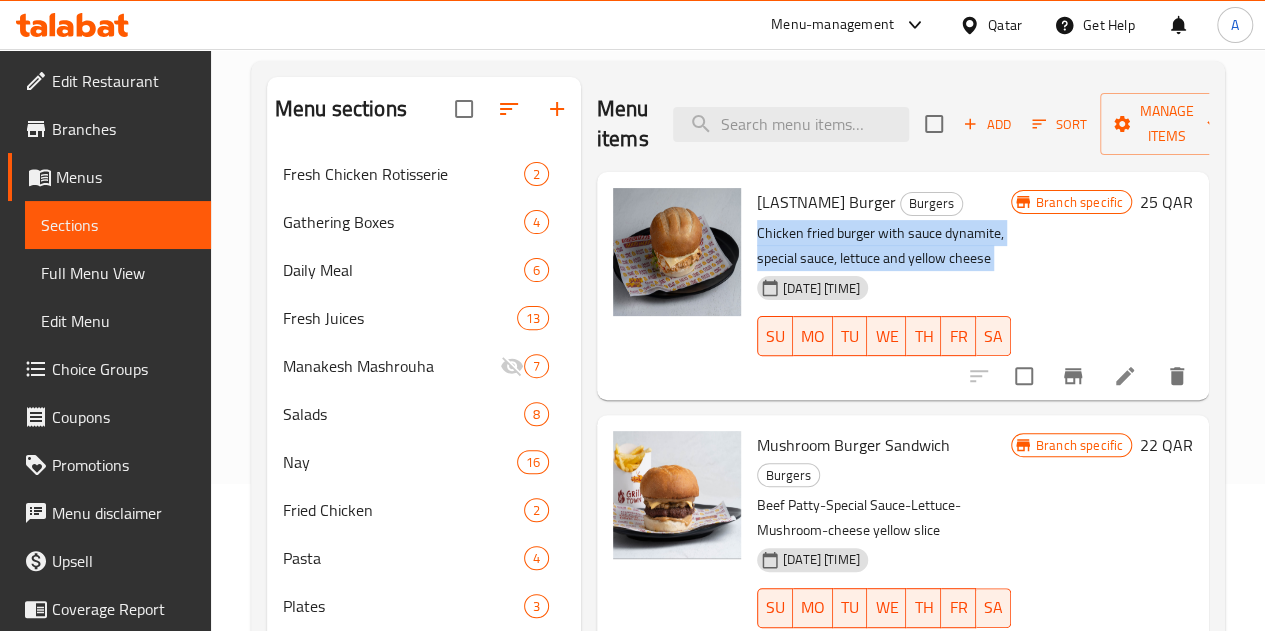 click on "Chicken fried burger with sauce dynamite, special sauce, lettuce and yellow cheese" at bounding box center (884, 246) 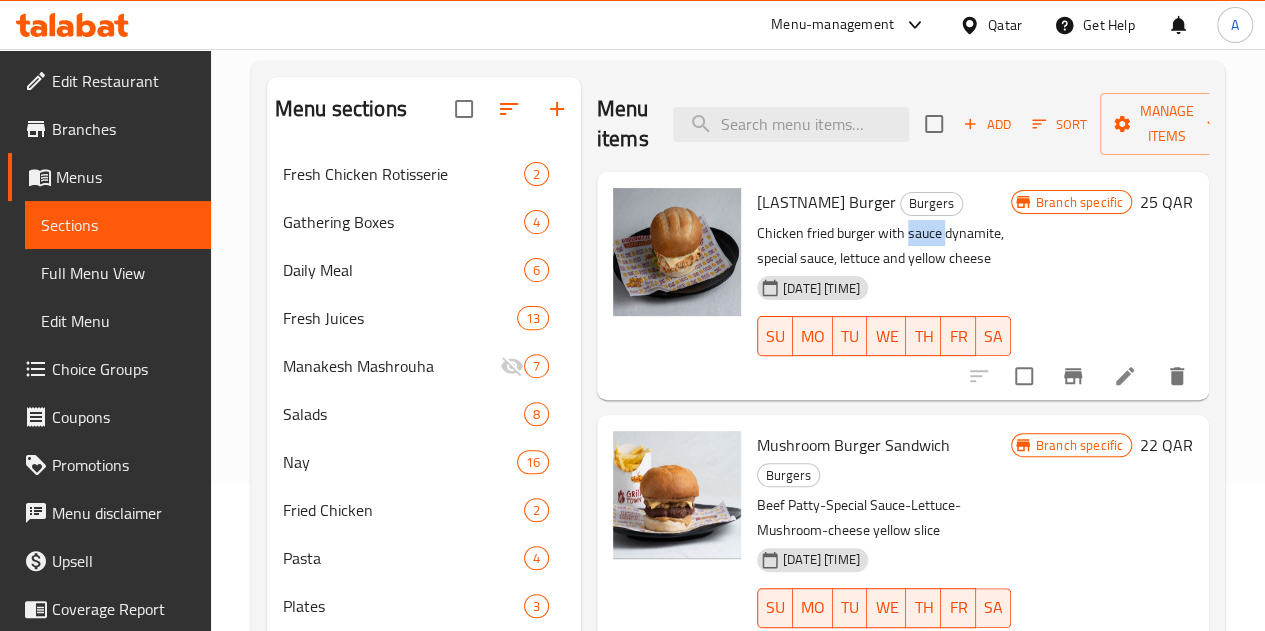 click on "Chicken fried burger with sauce dynamite, special sauce, lettuce and yellow cheese" at bounding box center [884, 246] 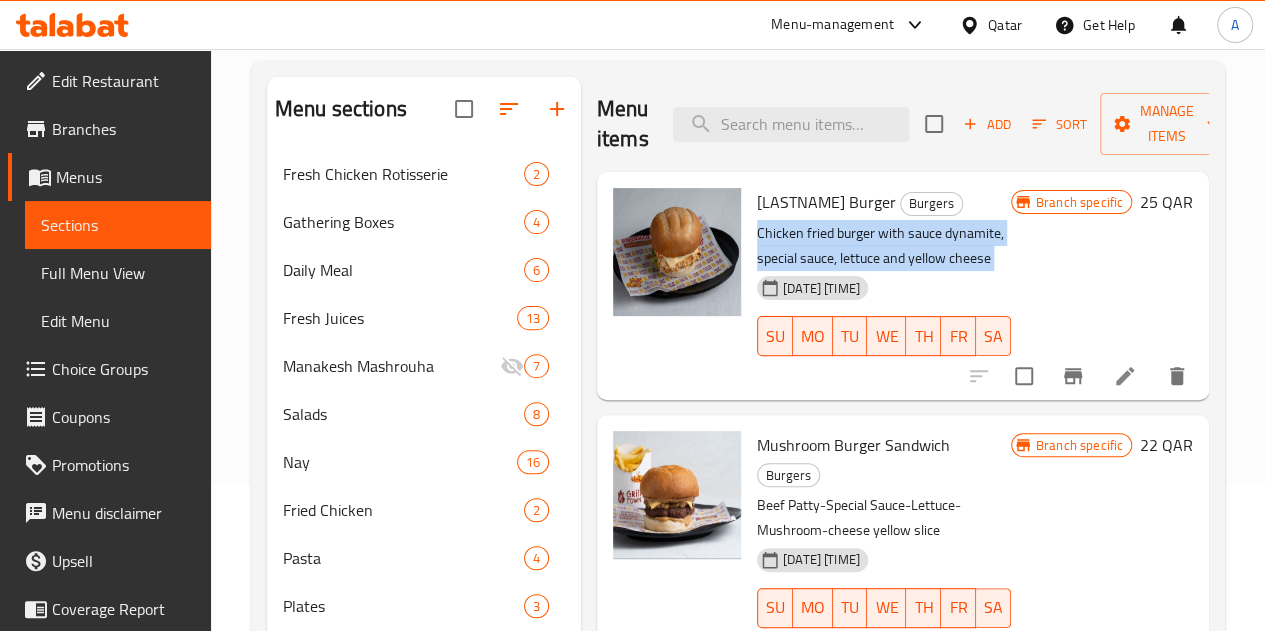 click on "Chicken fried burger with sauce dynamite, special sauce, lettuce and yellow cheese" at bounding box center (884, 246) 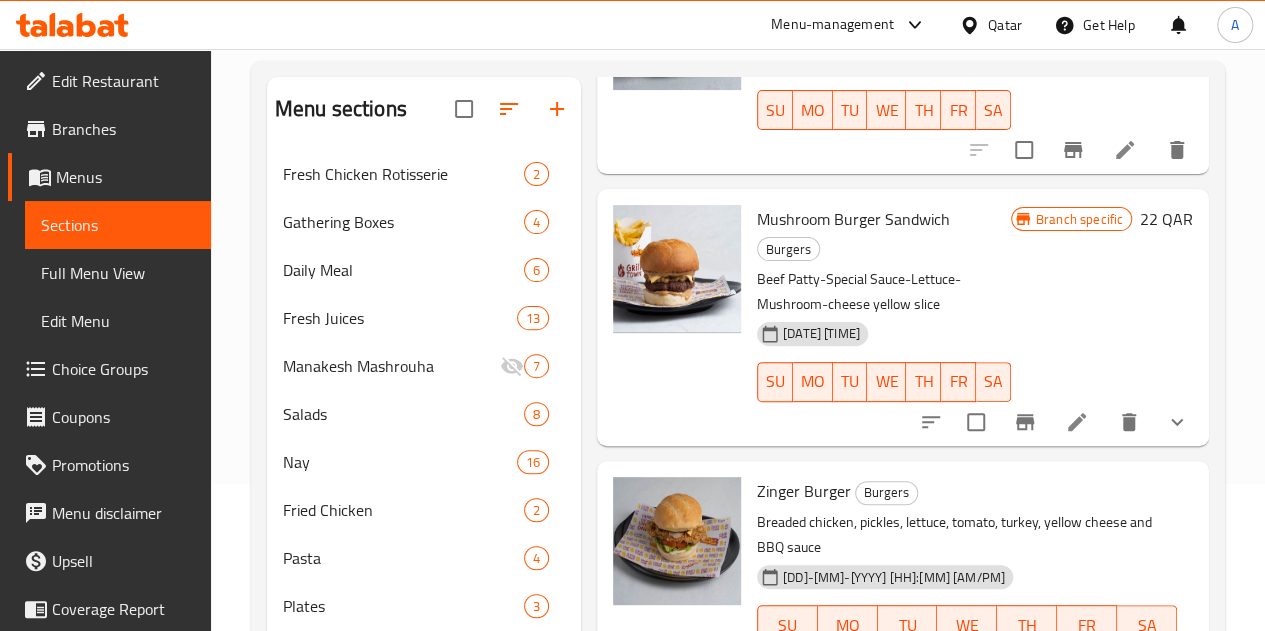 scroll, scrollTop: 238, scrollLeft: 0, axis: vertical 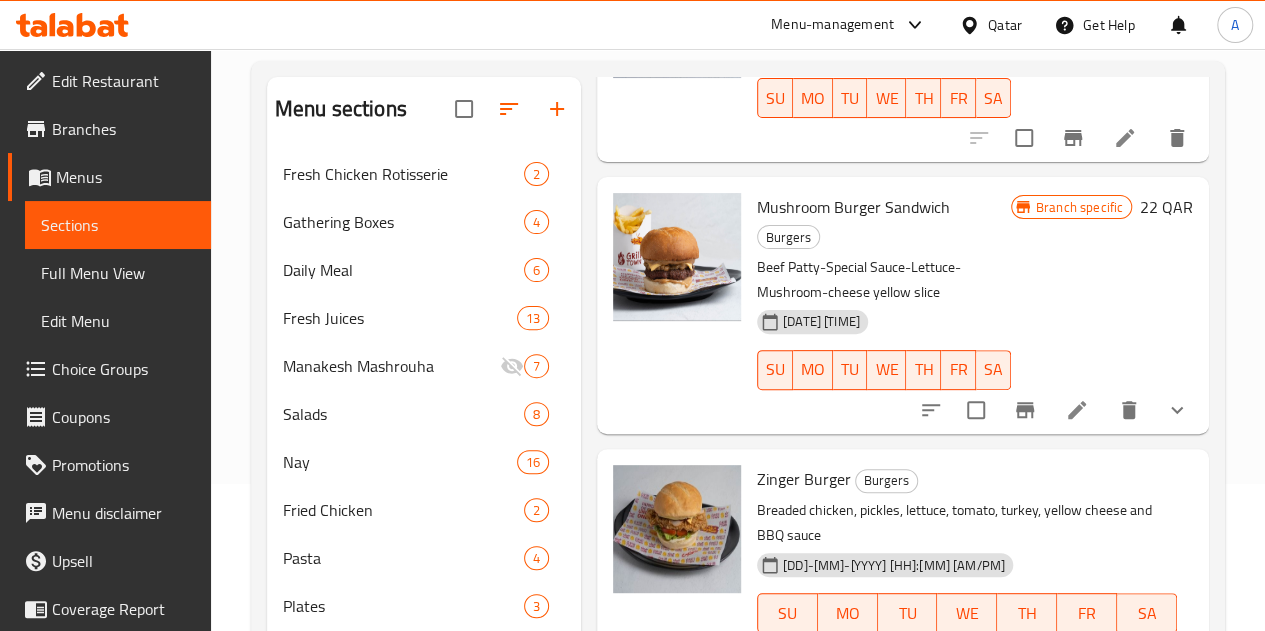 click on "Zinger Burger" at bounding box center [804, 479] 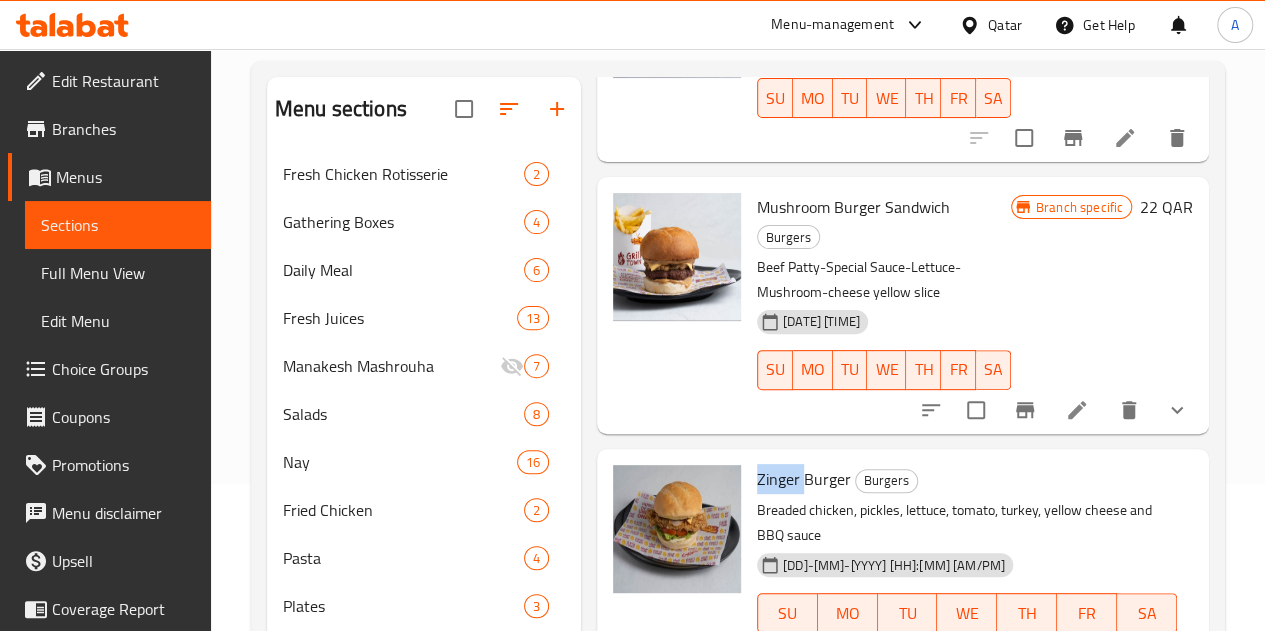 click on "Zinger Burger" at bounding box center [804, 479] 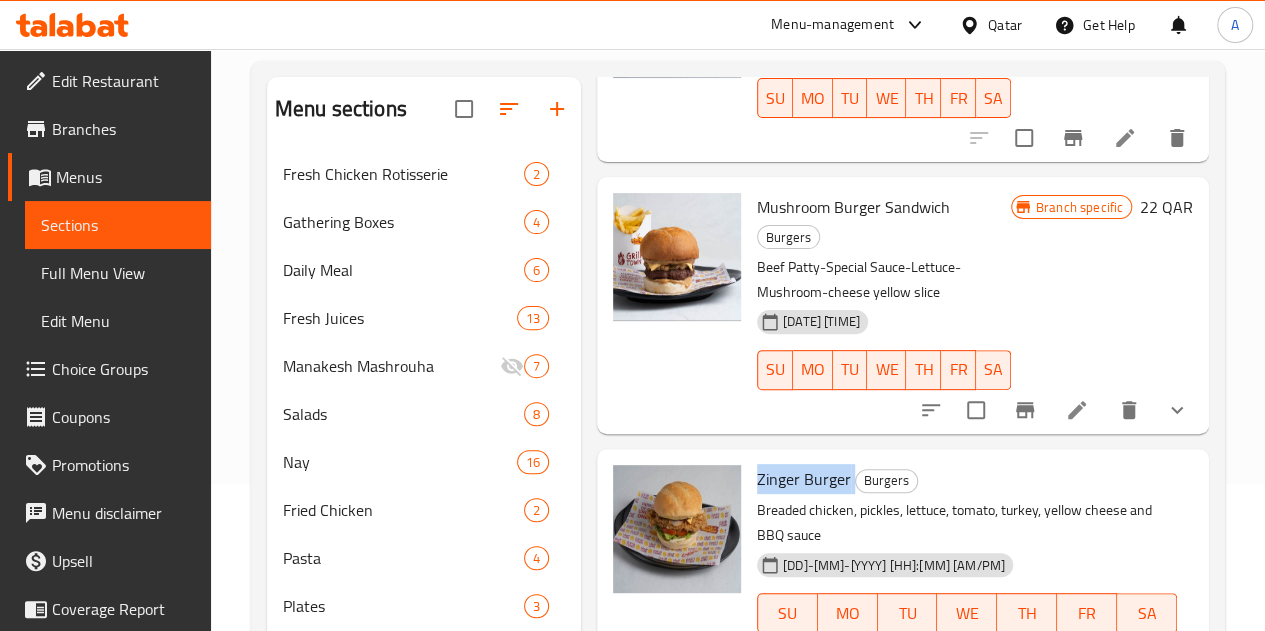 click on "Zinger Burger" at bounding box center [804, 479] 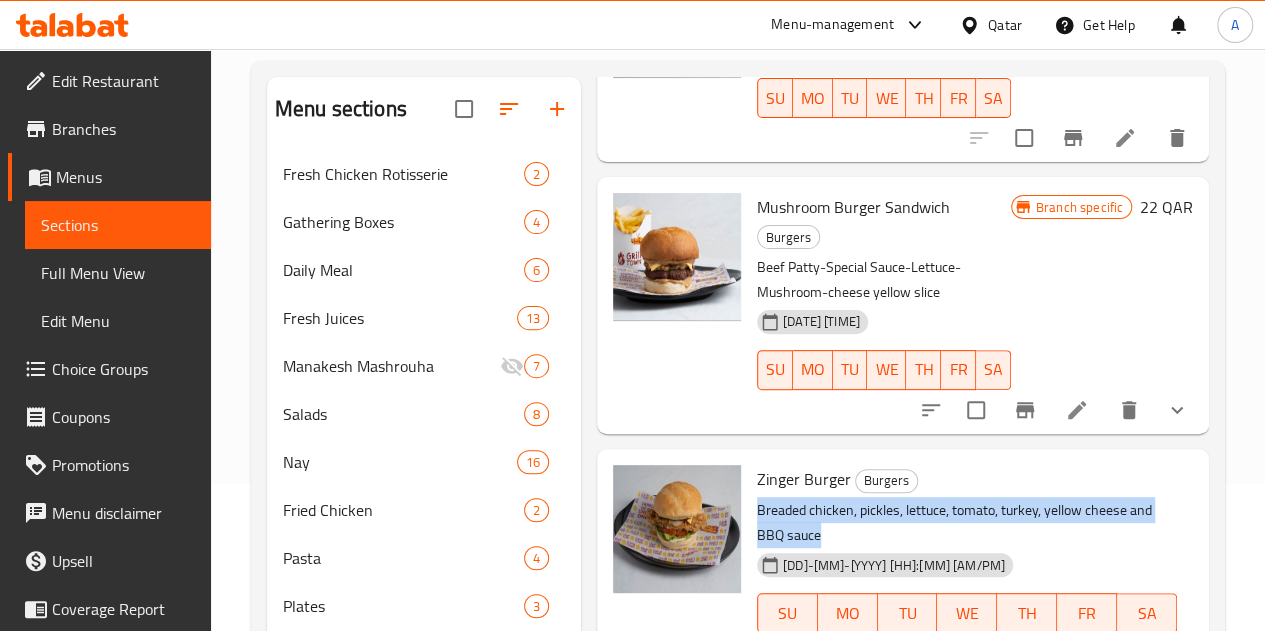 drag, startPoint x: 682, startPoint y: 475, endPoint x: 852, endPoint y: 511, distance: 173.76996 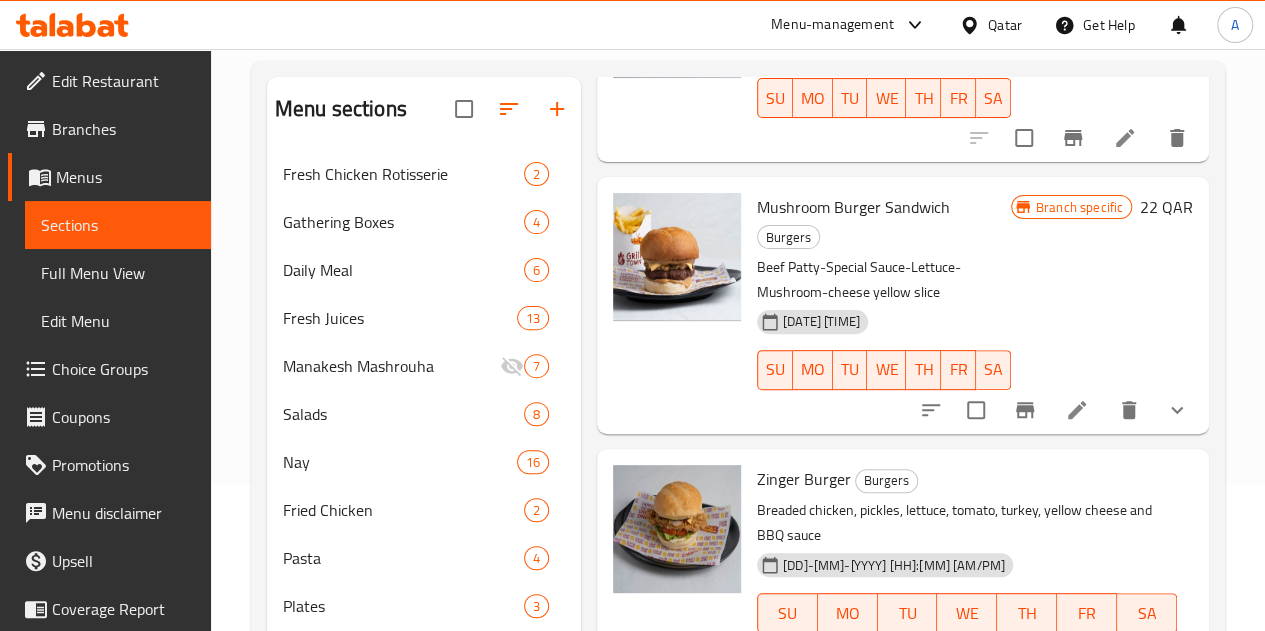 drag, startPoint x: 1146, startPoint y: 447, endPoint x: 1127, endPoint y: 446, distance: 19.026299 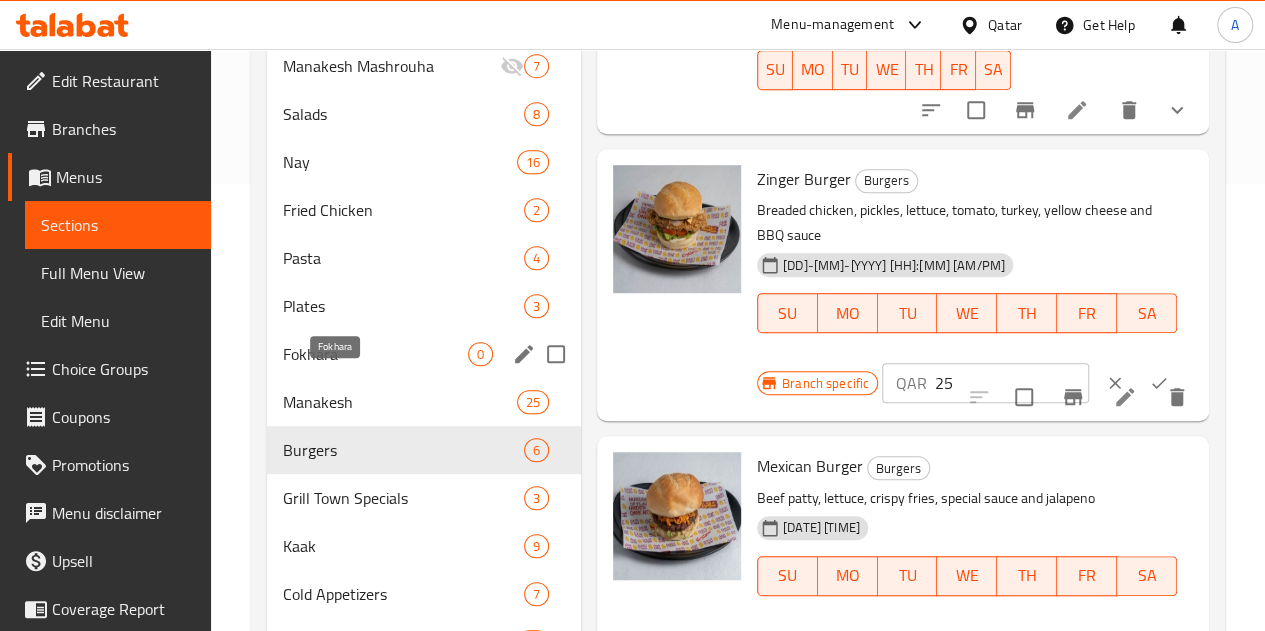 scroll, scrollTop: 547, scrollLeft: 0, axis: vertical 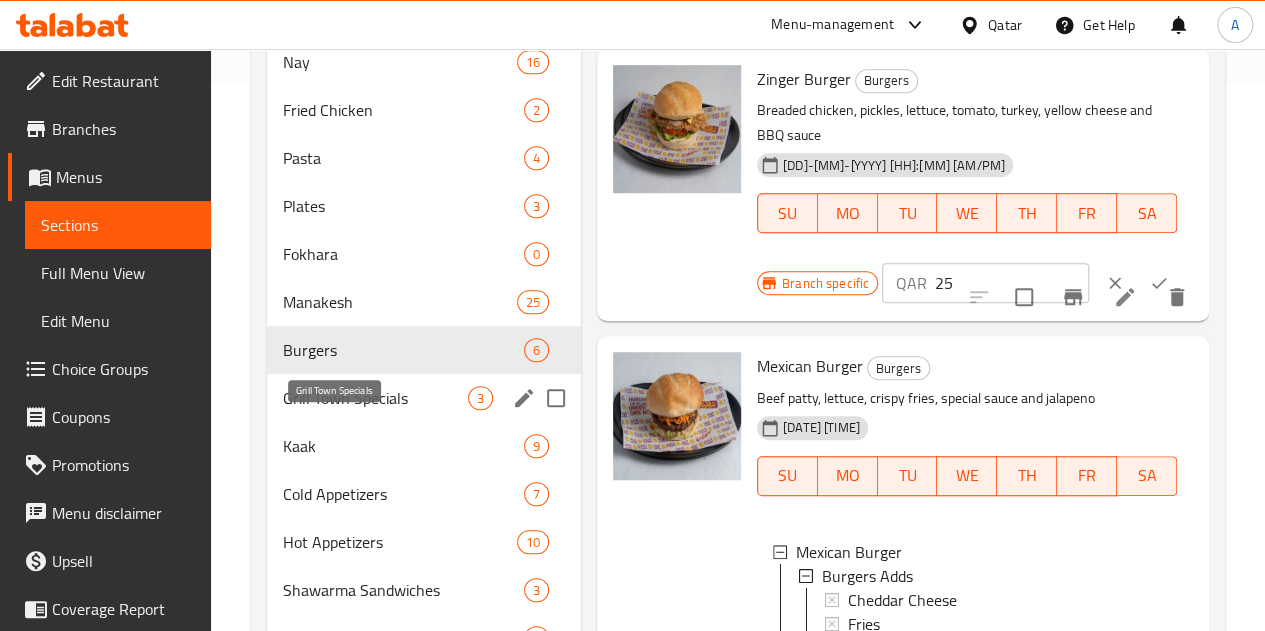 click on "Grill Town Specials" at bounding box center (375, 398) 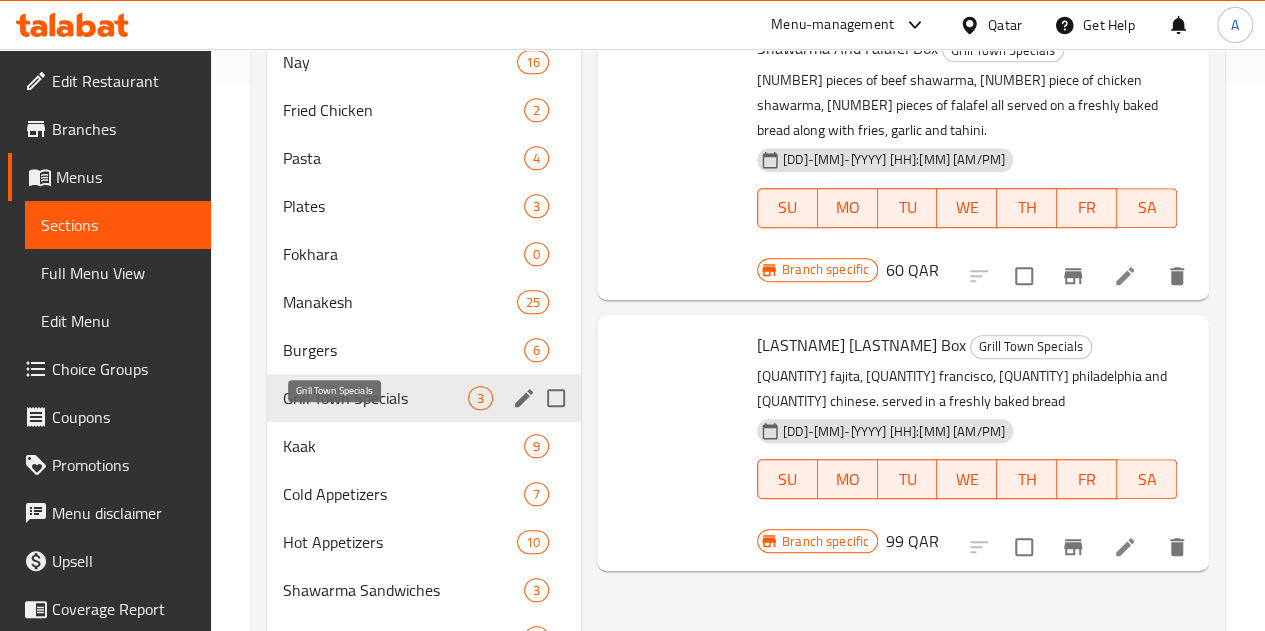 scroll, scrollTop: 0, scrollLeft: 0, axis: both 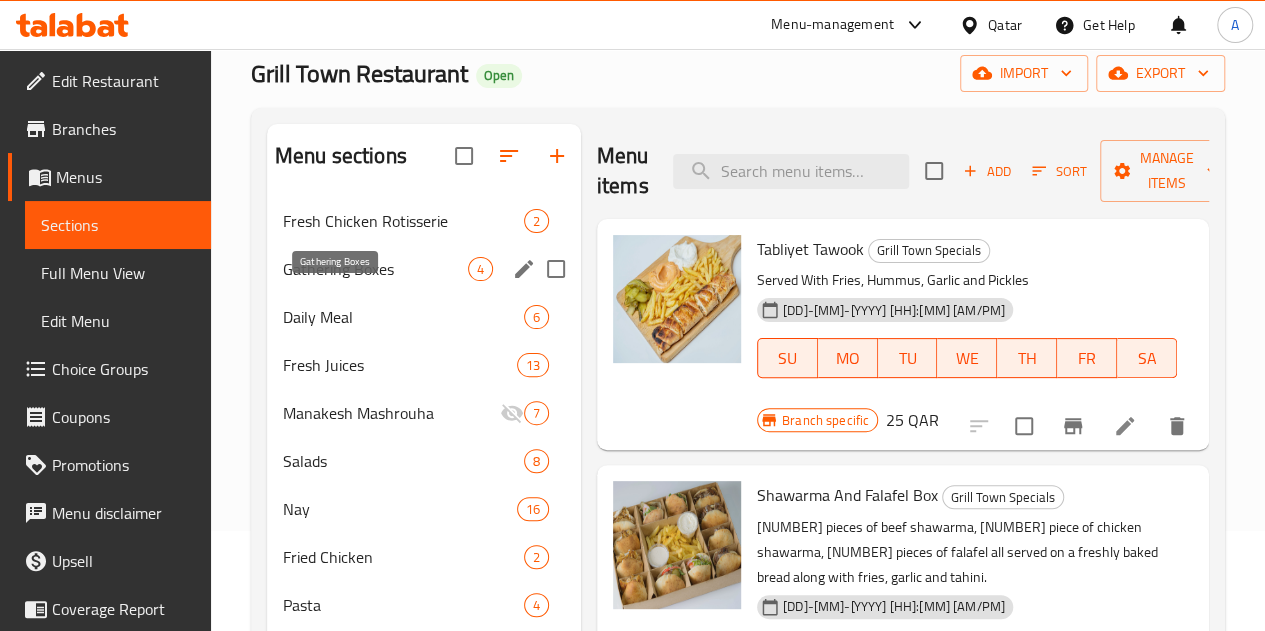 click on "Gathering Boxes" at bounding box center (375, 269) 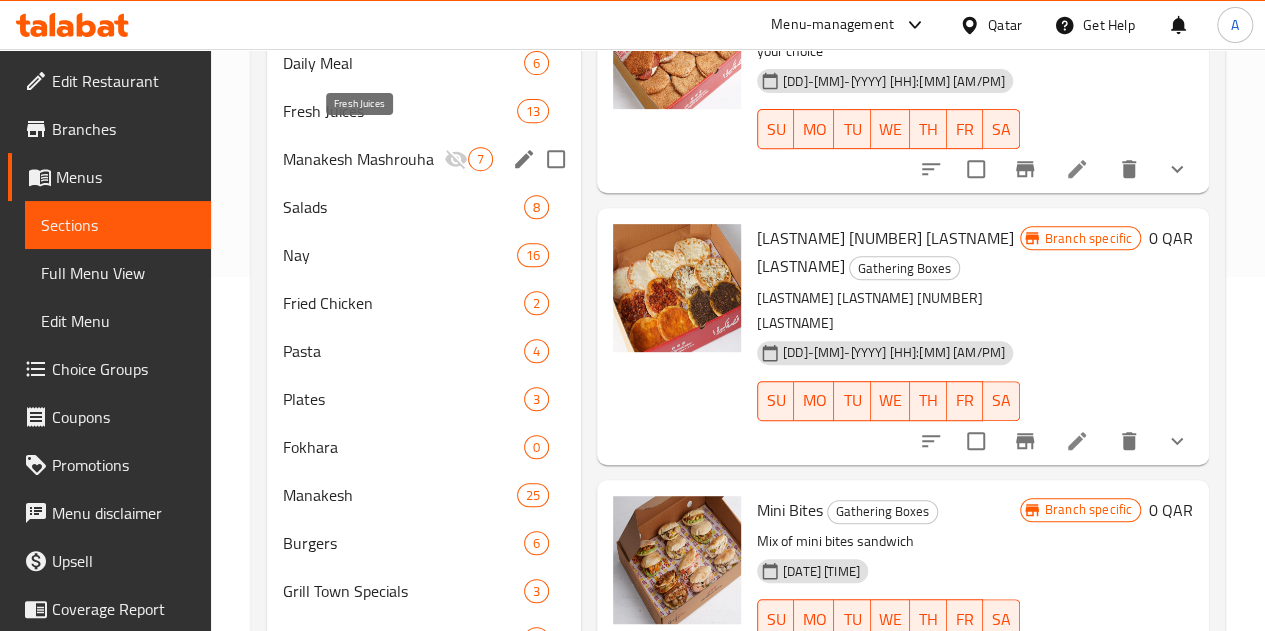 scroll, scrollTop: 400, scrollLeft: 0, axis: vertical 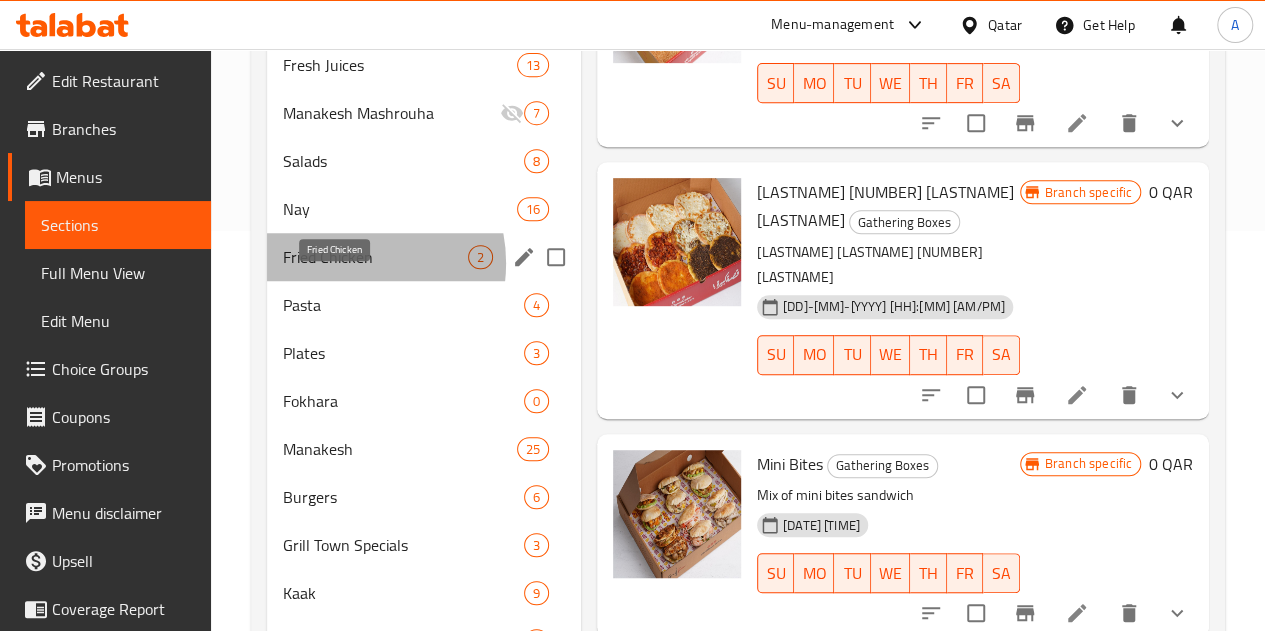 click on "Fried Chicken" at bounding box center (375, 257) 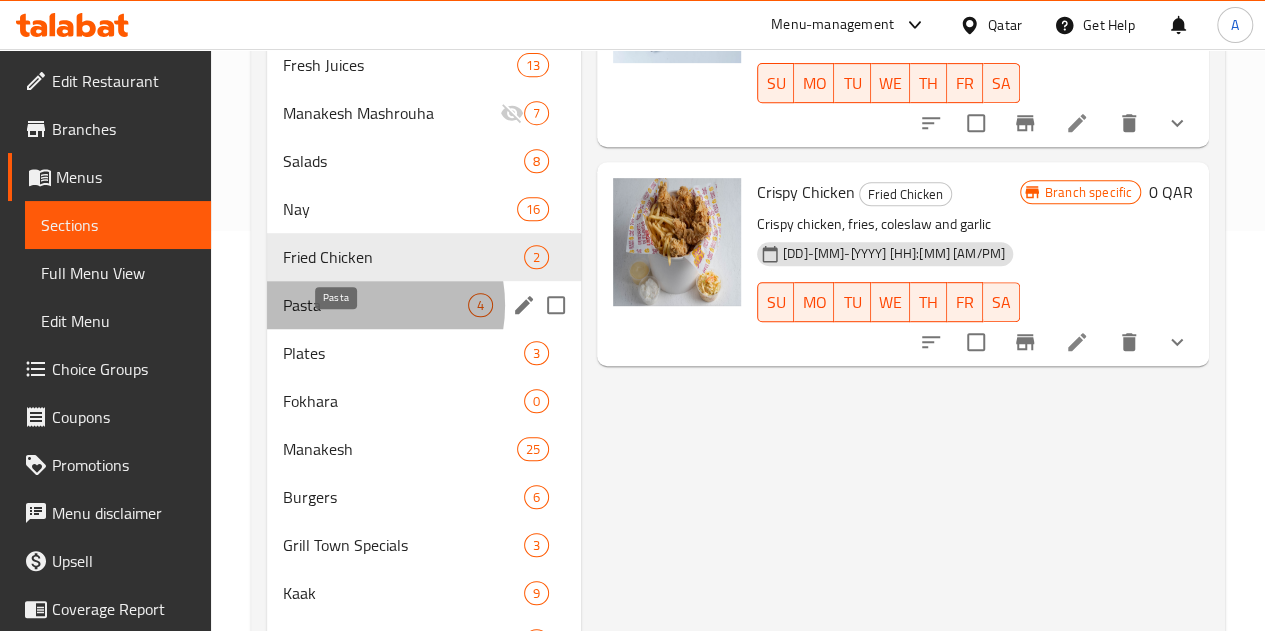 click on "Pasta" at bounding box center (375, 305) 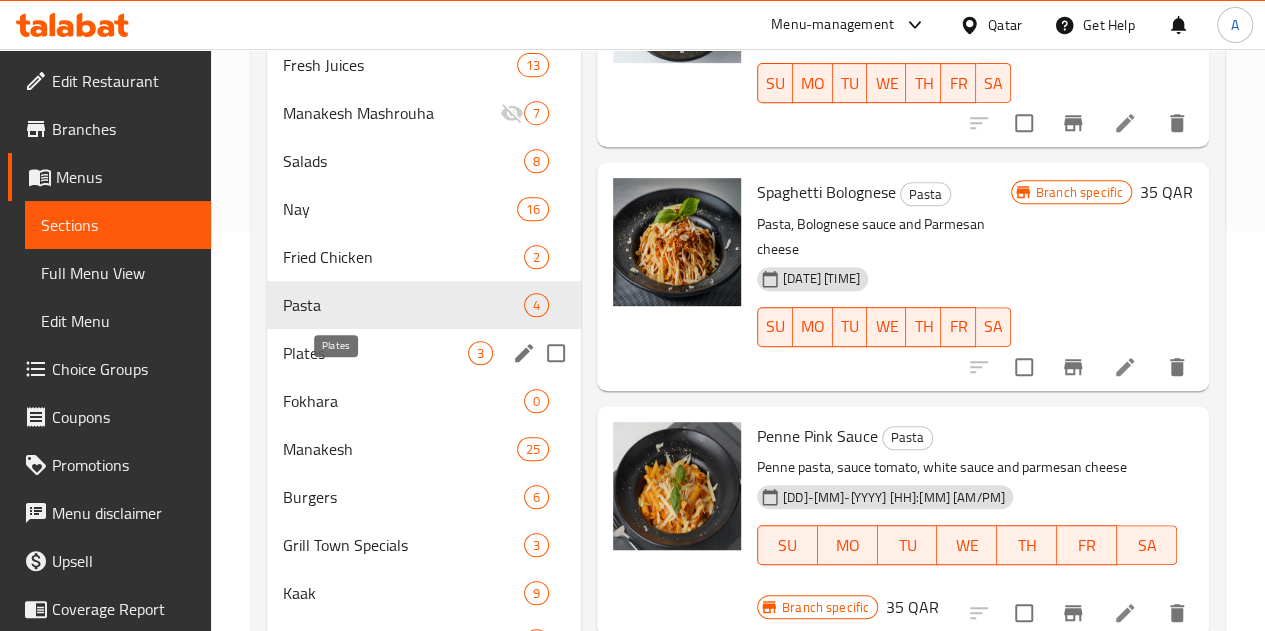 click on "Plates" at bounding box center [375, 353] 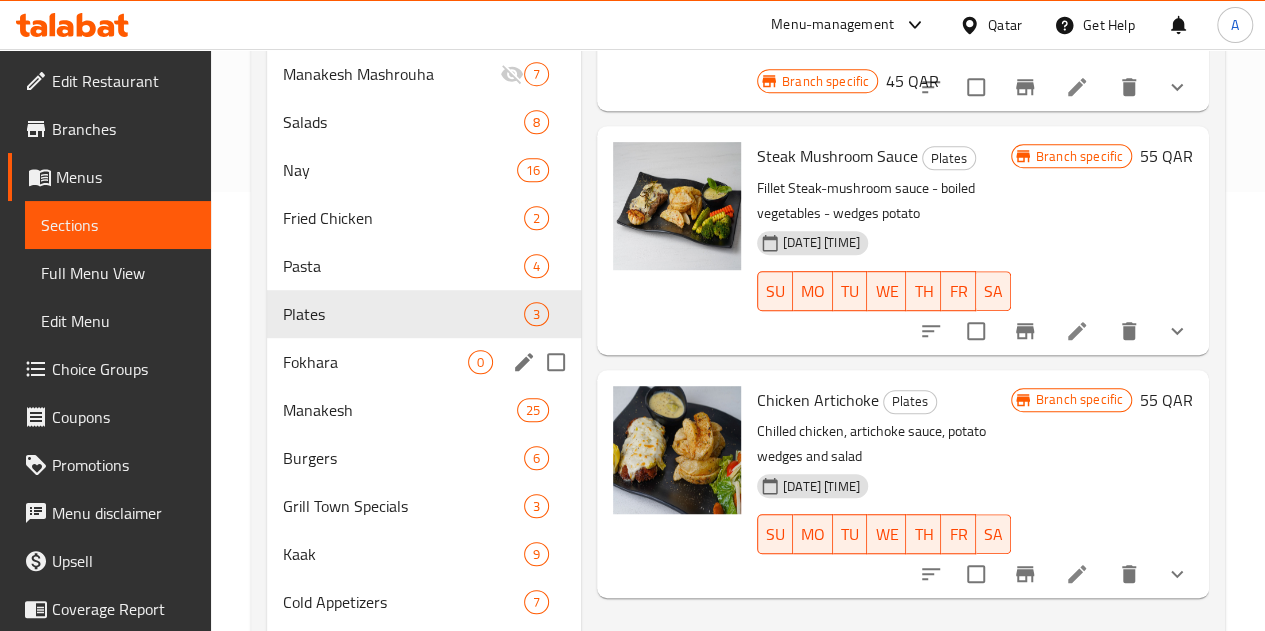 scroll, scrollTop: 500, scrollLeft: 0, axis: vertical 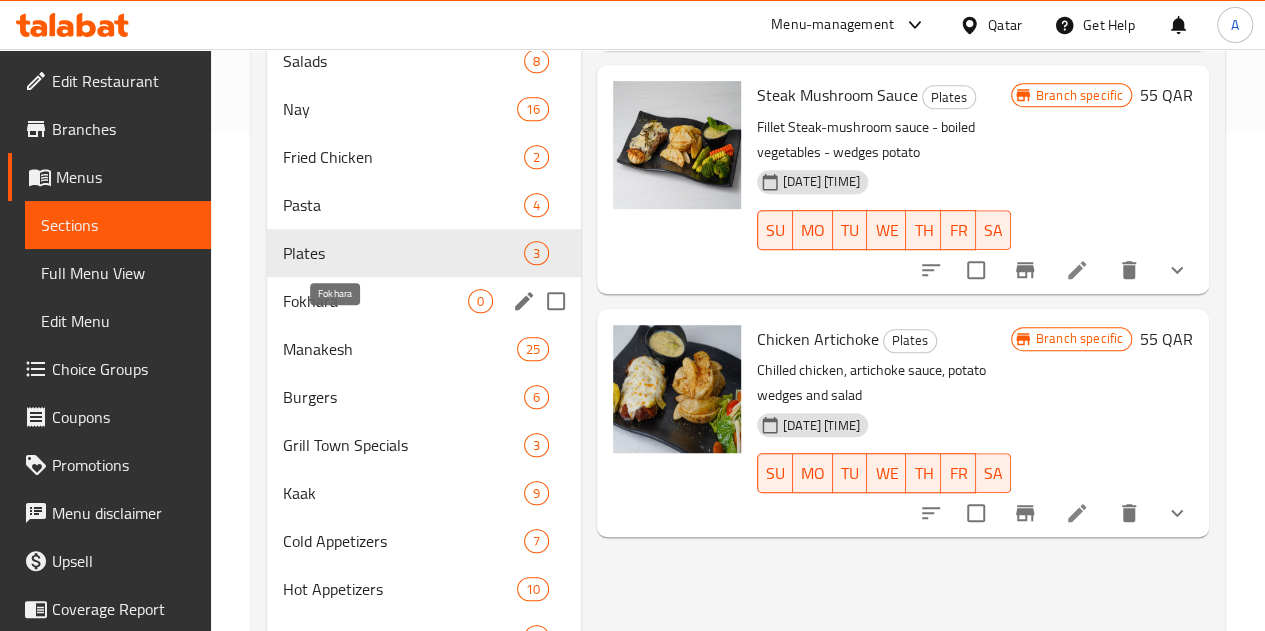 click on "Fokhara" at bounding box center (375, 301) 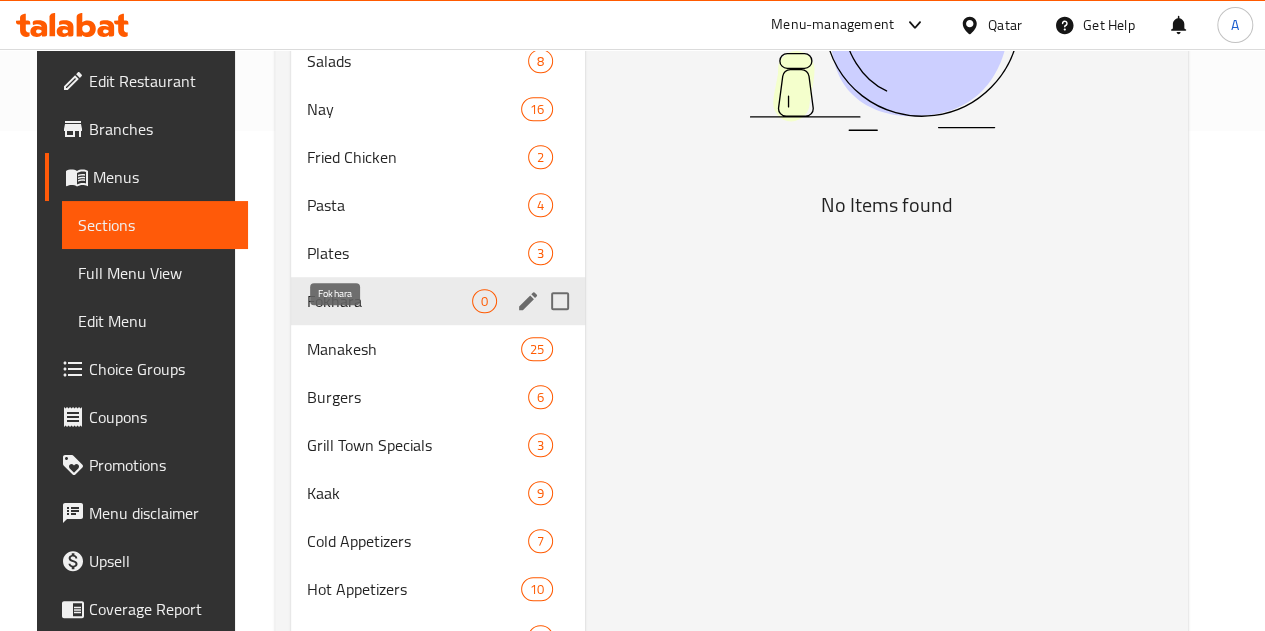 scroll, scrollTop: 400, scrollLeft: 0, axis: vertical 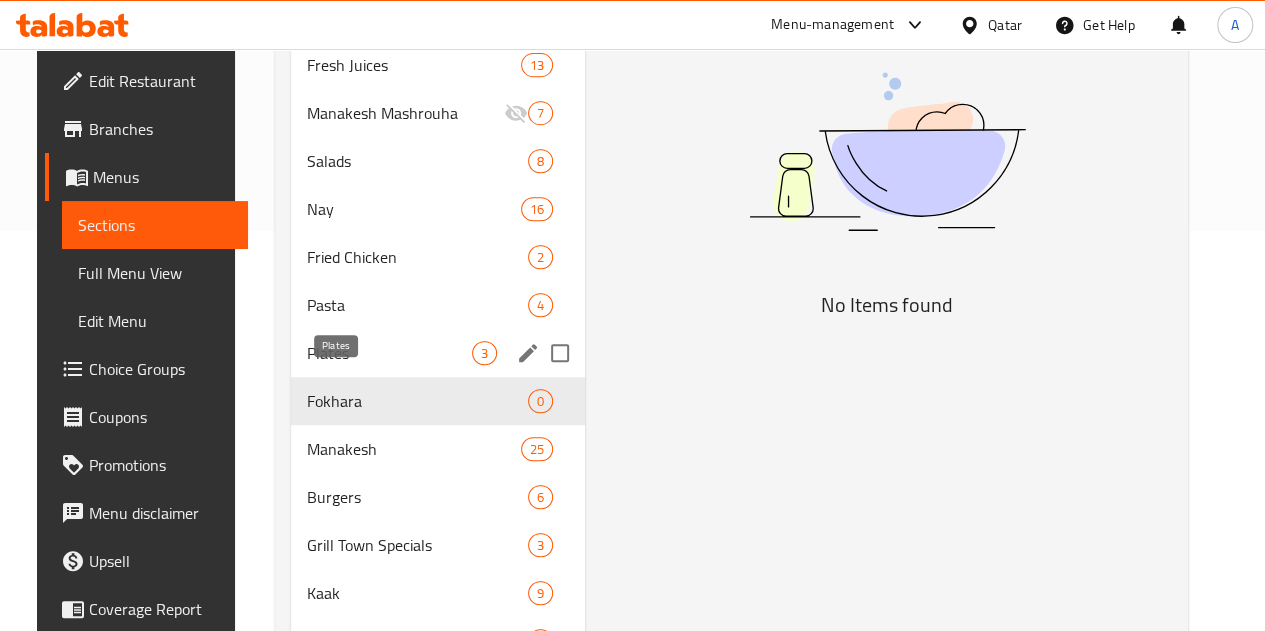 click on "Plates" at bounding box center (389, 353) 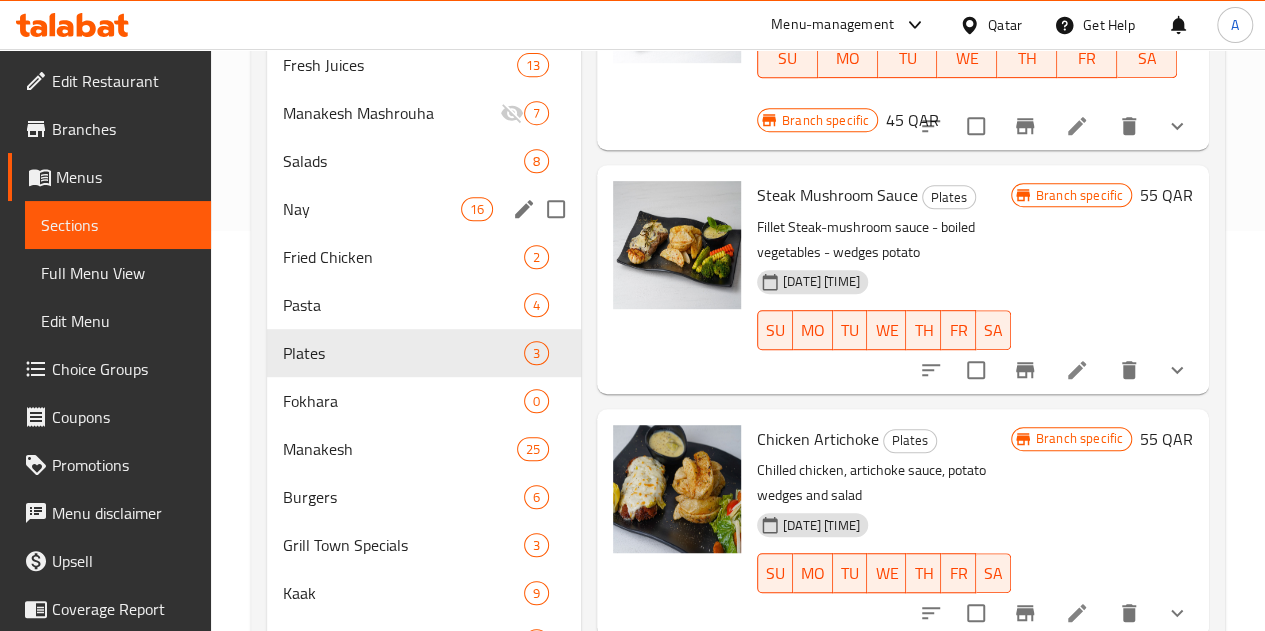 click on "[LASTNAME] [NUMBER]" at bounding box center [424, 209] 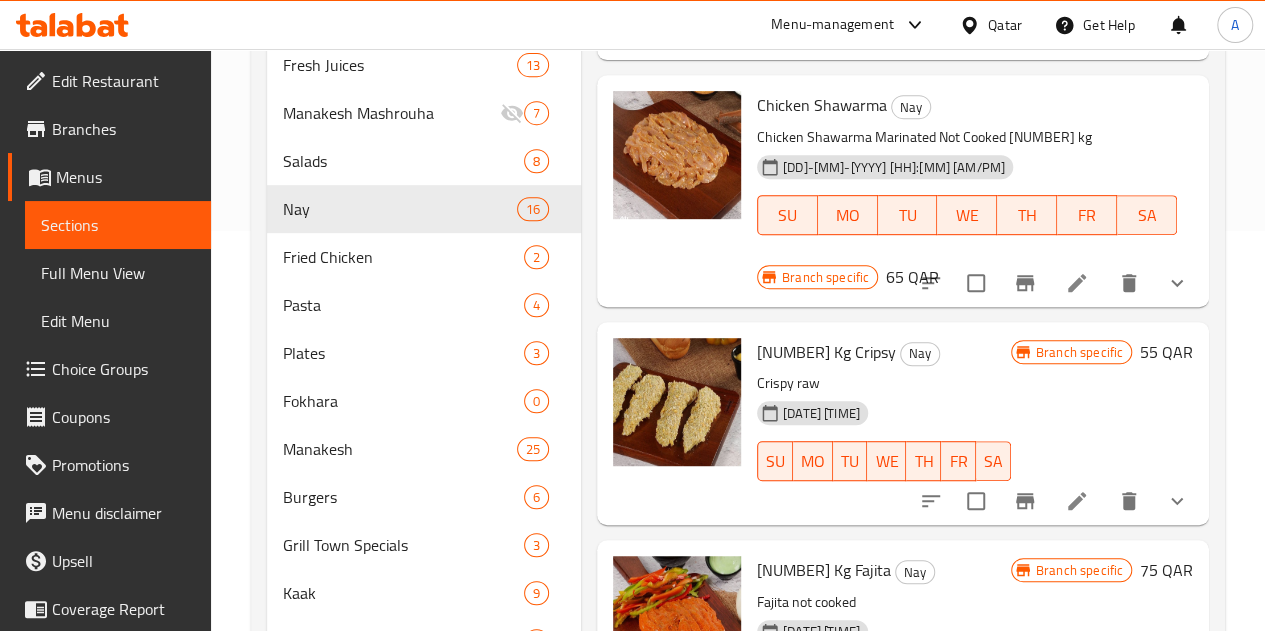 scroll, scrollTop: 0, scrollLeft: 0, axis: both 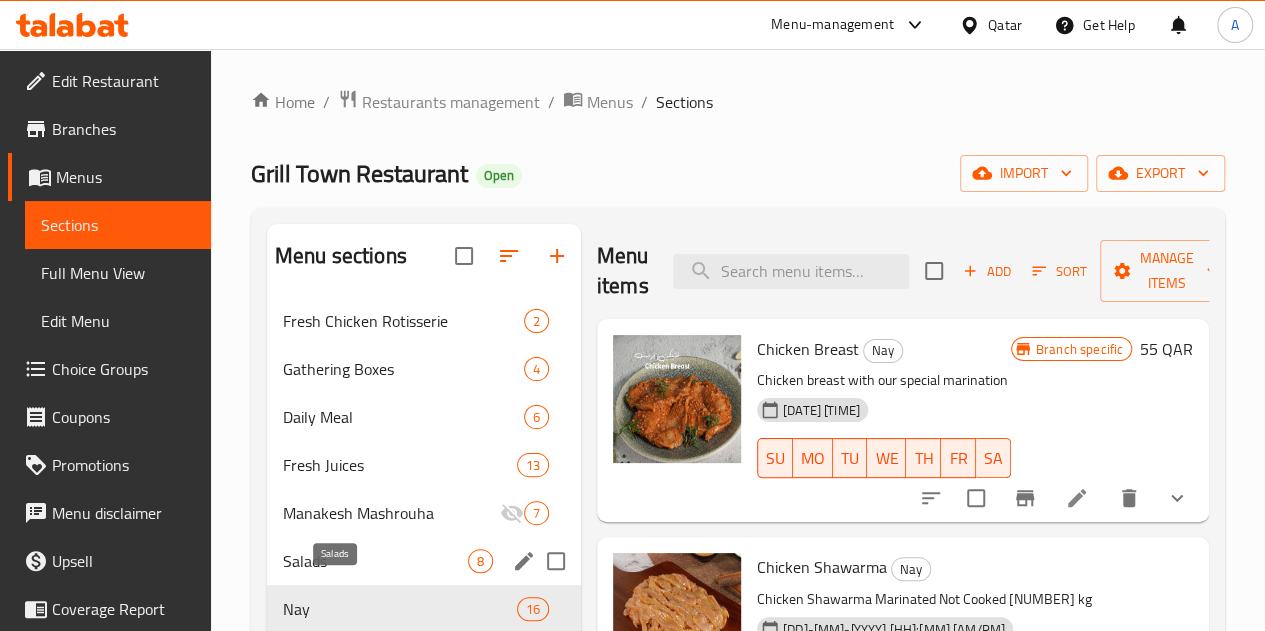 click on "Salads" at bounding box center [375, 561] 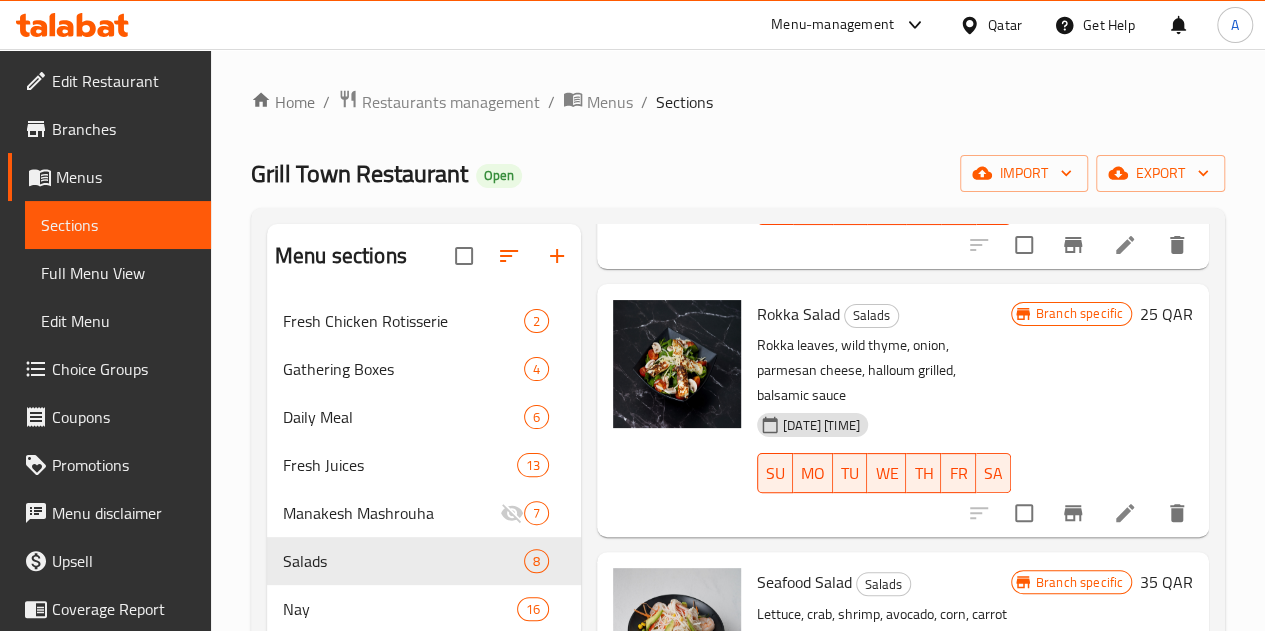 scroll, scrollTop: 628, scrollLeft: 0, axis: vertical 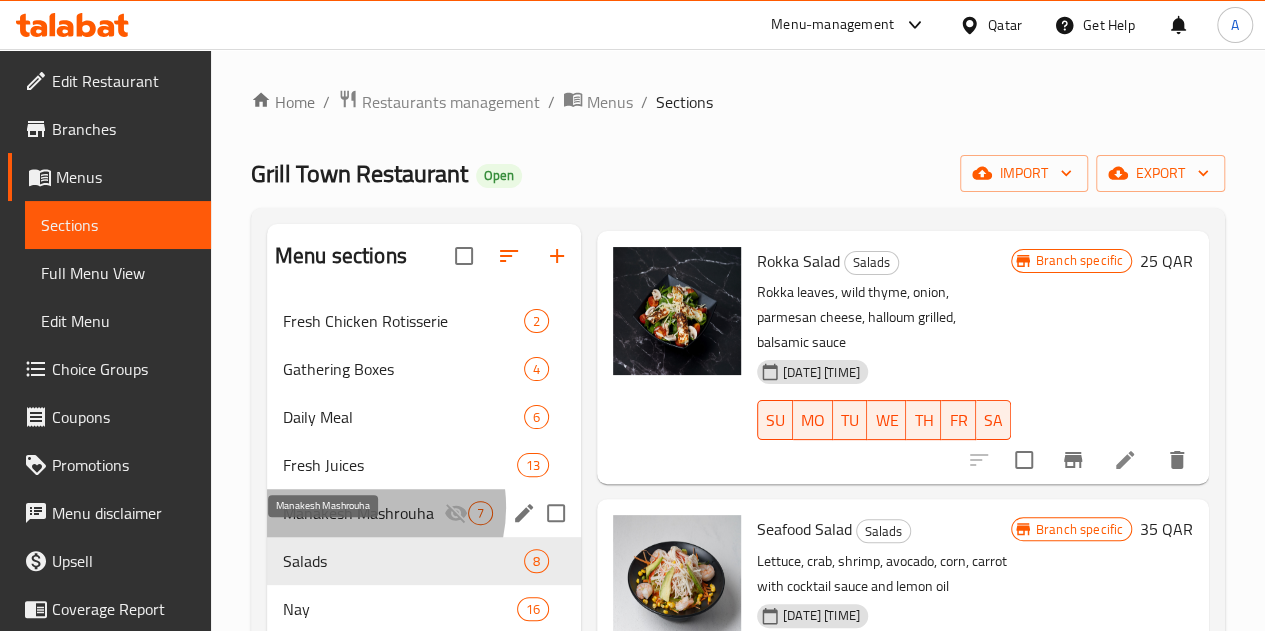 click on "Manakesh Mashrouha" at bounding box center [363, 513] 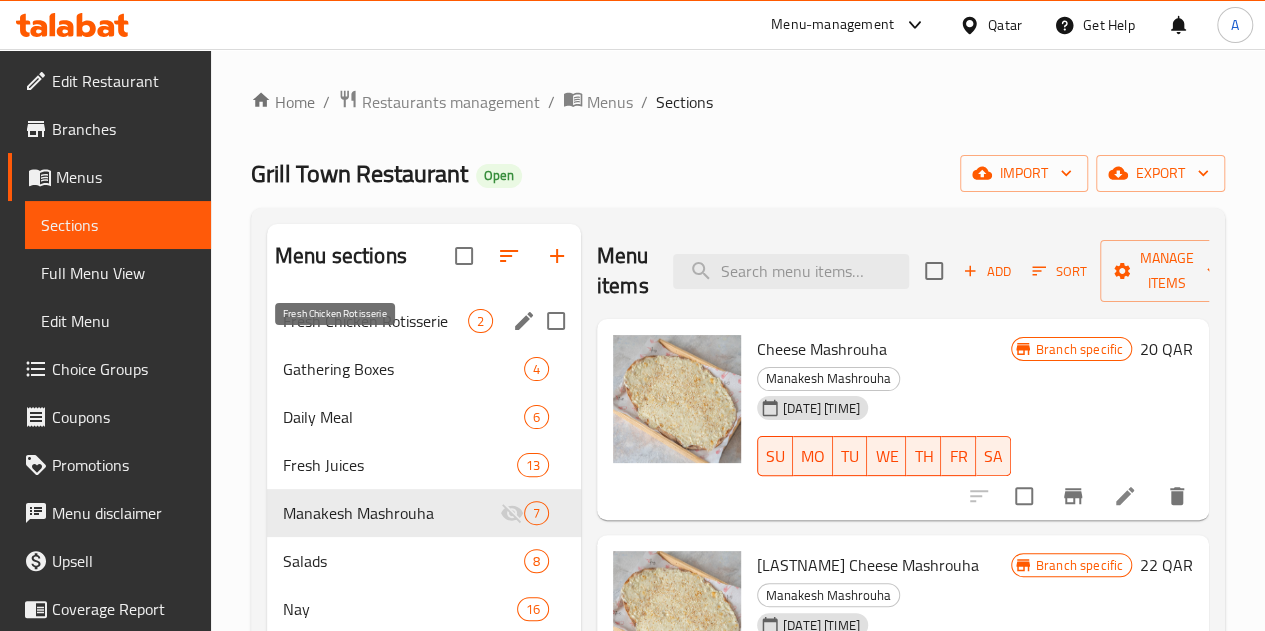 click on "Fresh Chicken Rotisserie" at bounding box center [375, 321] 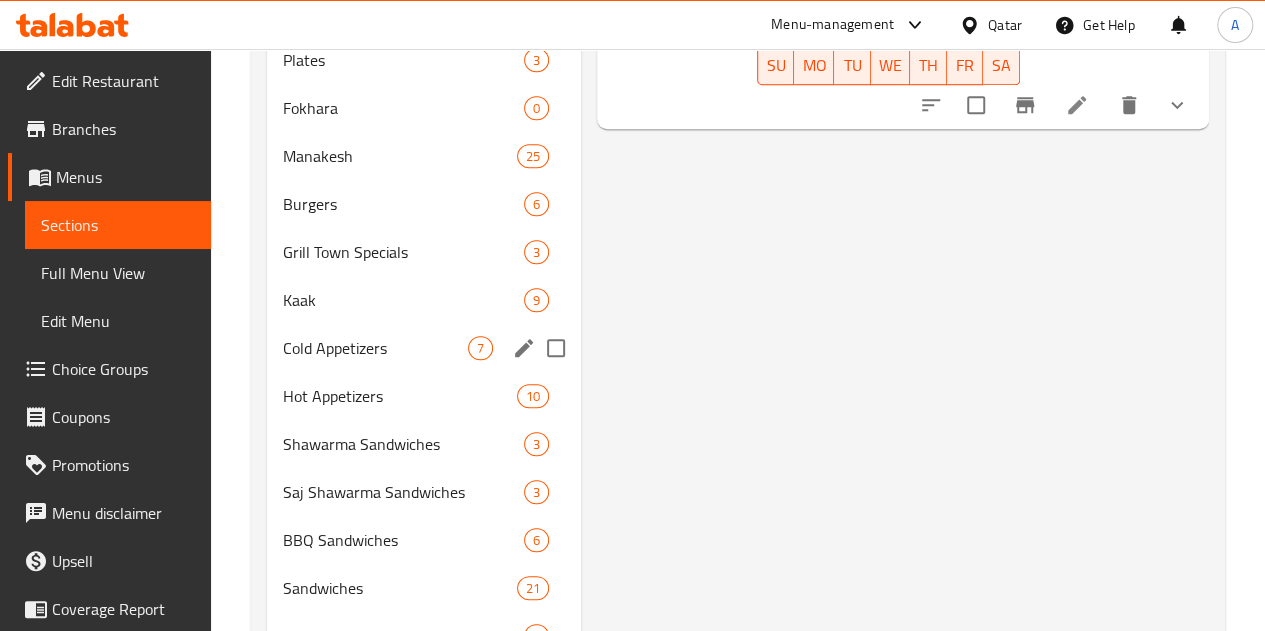 scroll, scrollTop: 800, scrollLeft: 0, axis: vertical 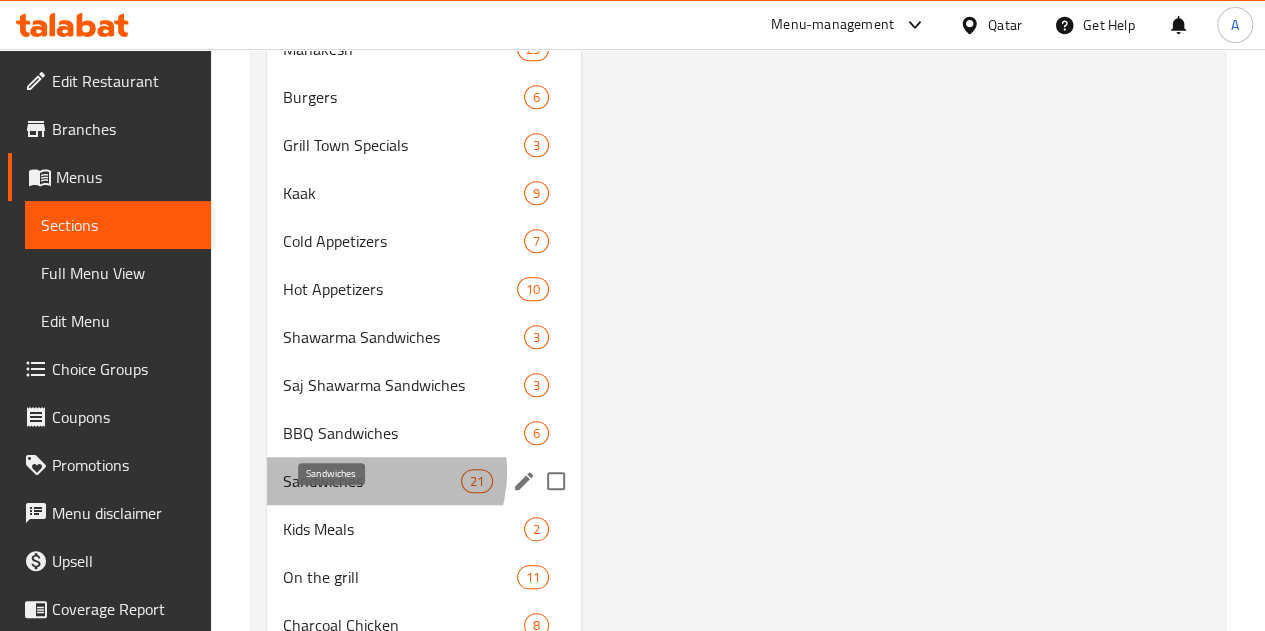click on "Sandwiches" at bounding box center (372, 481) 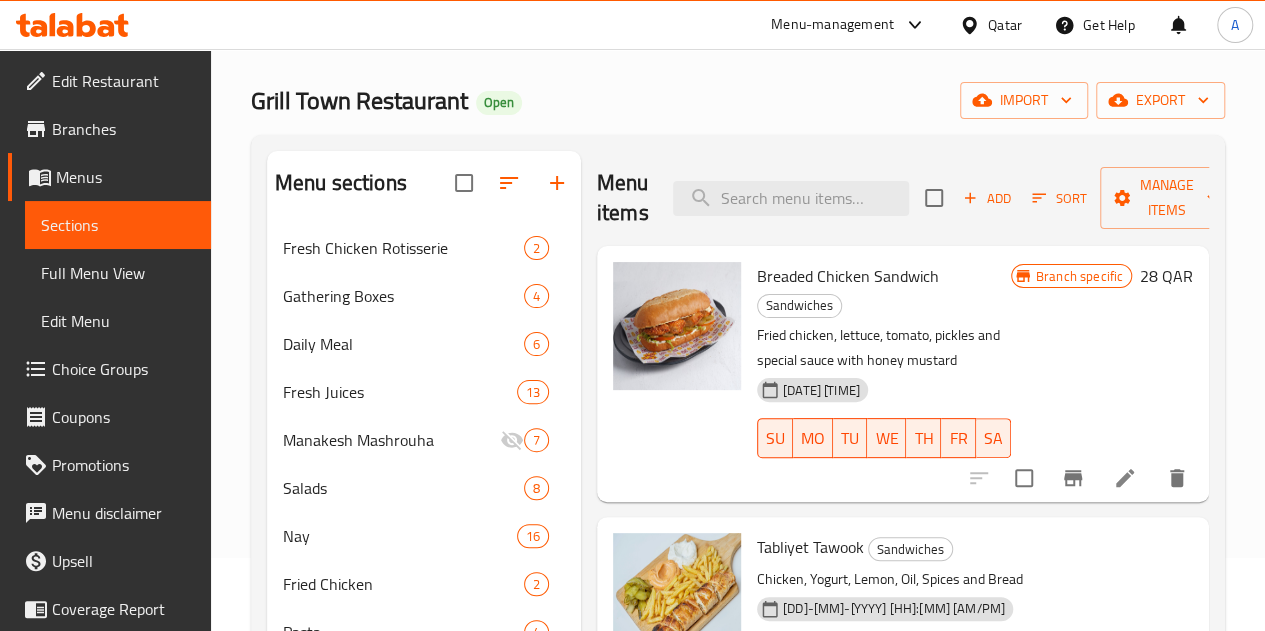 scroll, scrollTop: 100, scrollLeft: 0, axis: vertical 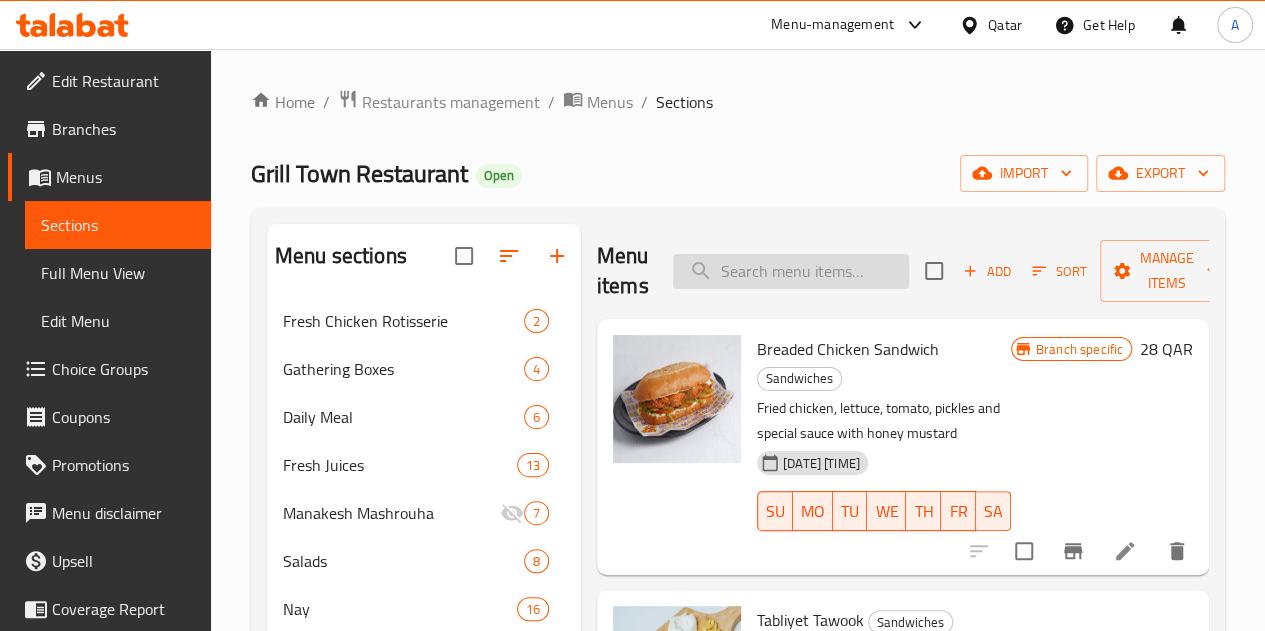 click at bounding box center (791, 271) 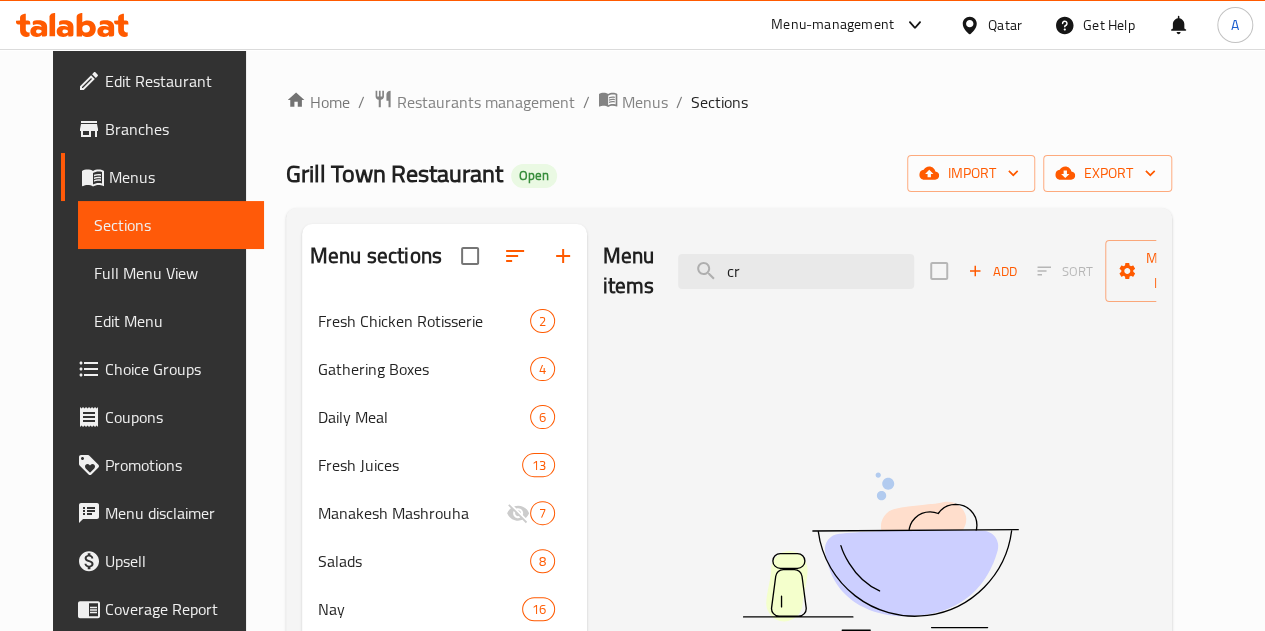 type on "c" 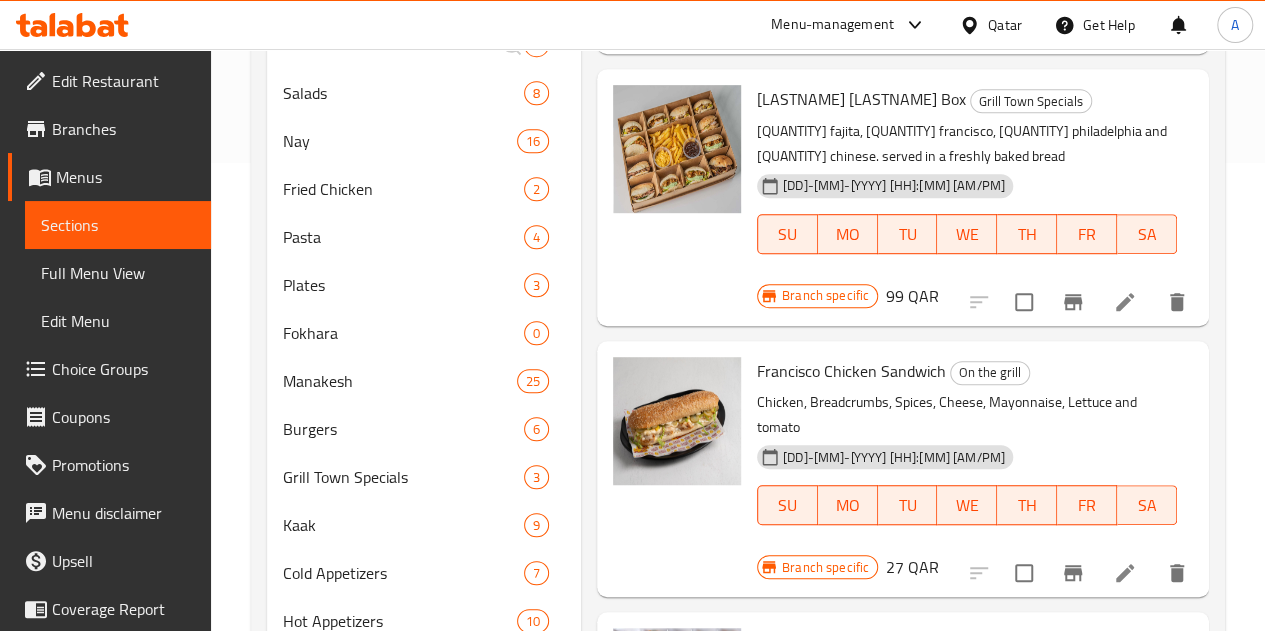 scroll, scrollTop: 500, scrollLeft: 0, axis: vertical 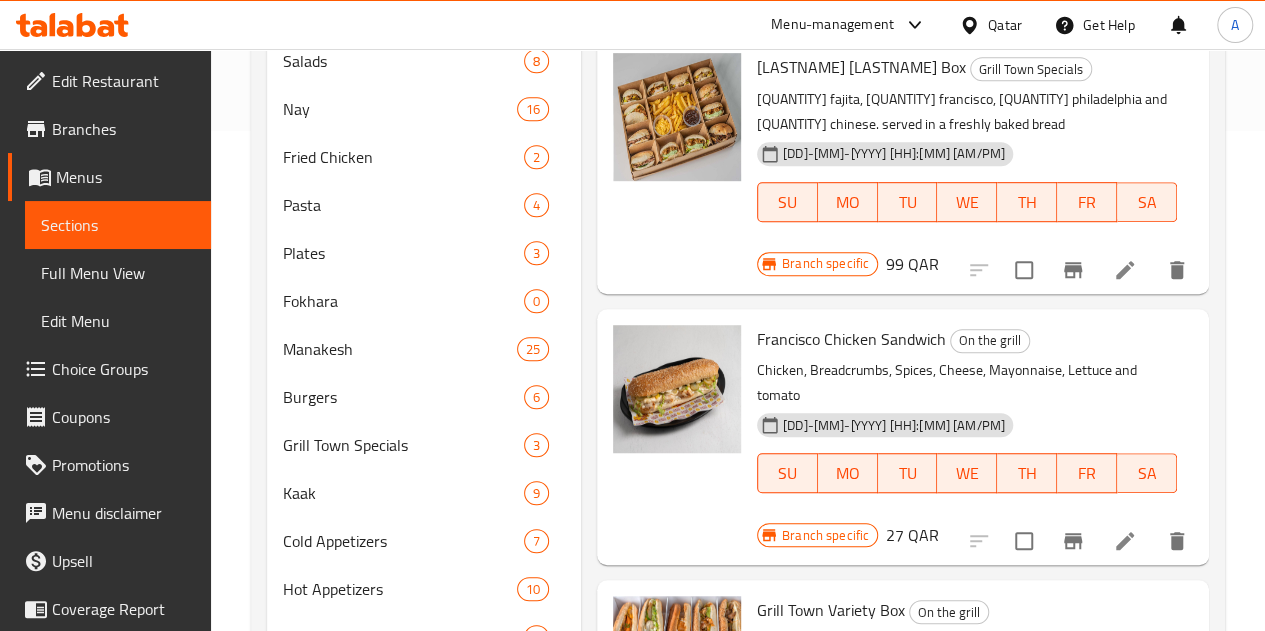 click on "Francisco Chicken Sandwich" at bounding box center [851, 339] 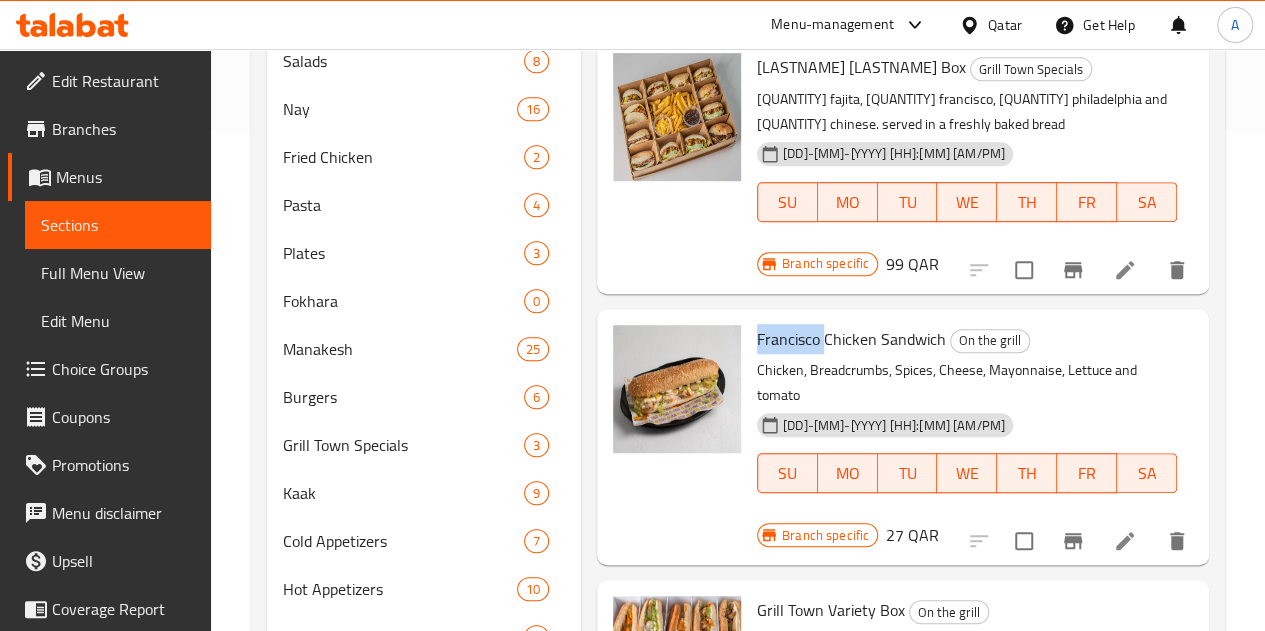 click on "Francisco Chicken Sandwich" at bounding box center [851, 339] 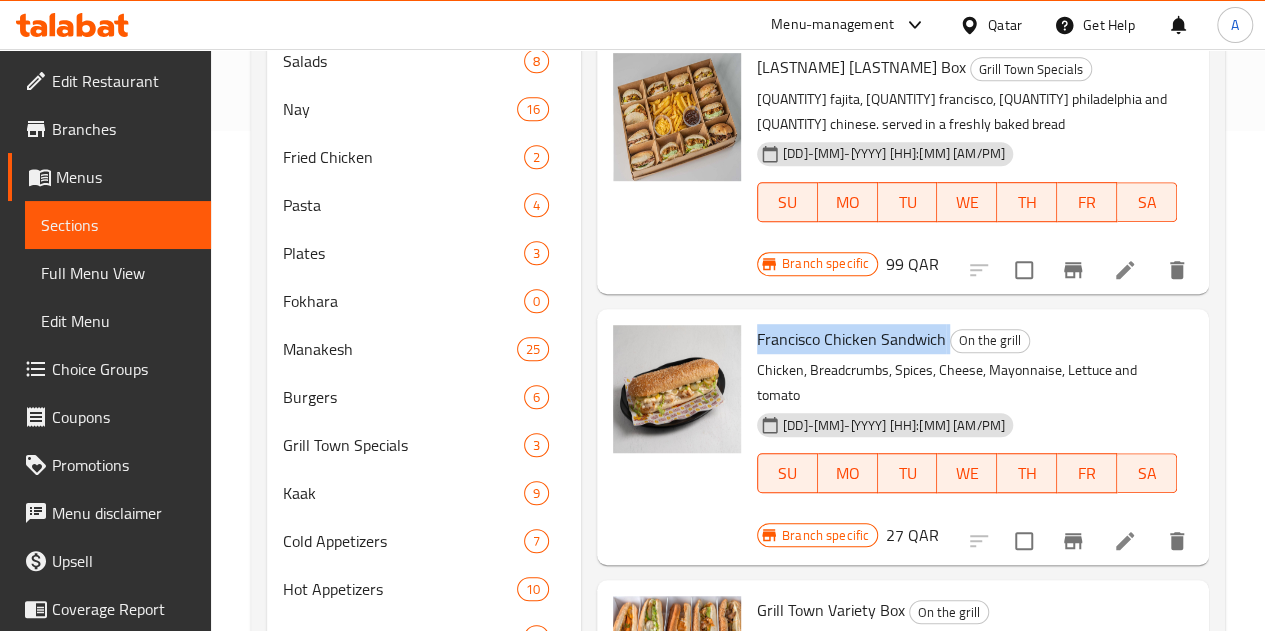 click on "Francisco Chicken Sandwich" at bounding box center [851, 339] 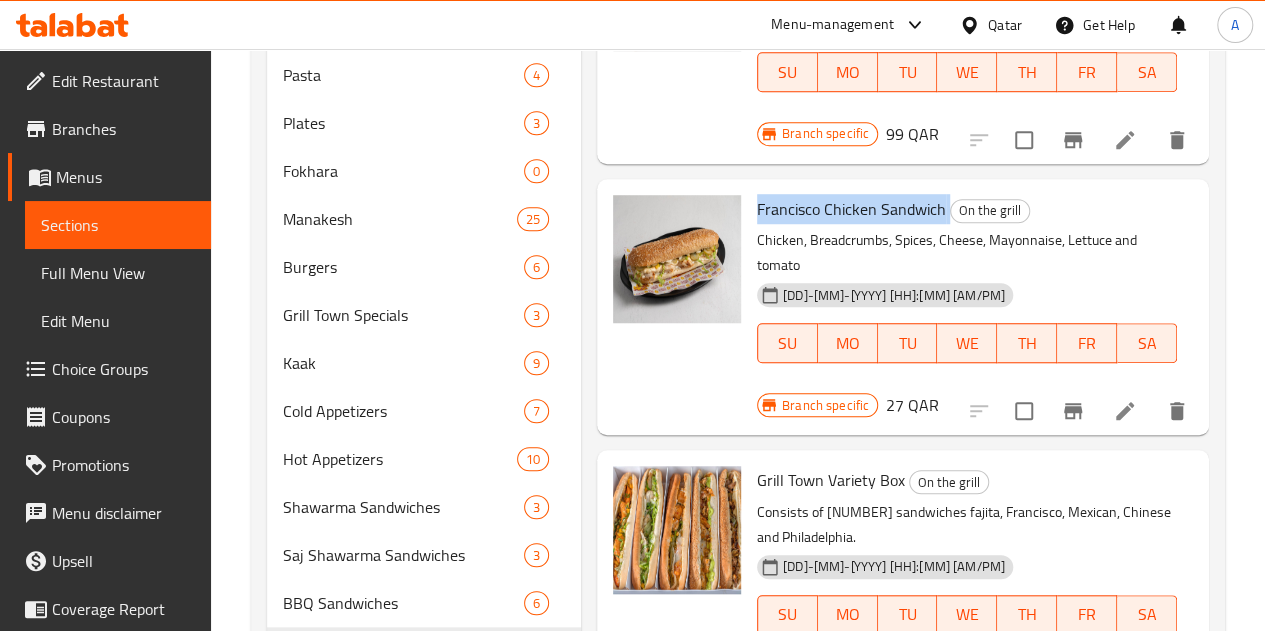 scroll, scrollTop: 600, scrollLeft: 0, axis: vertical 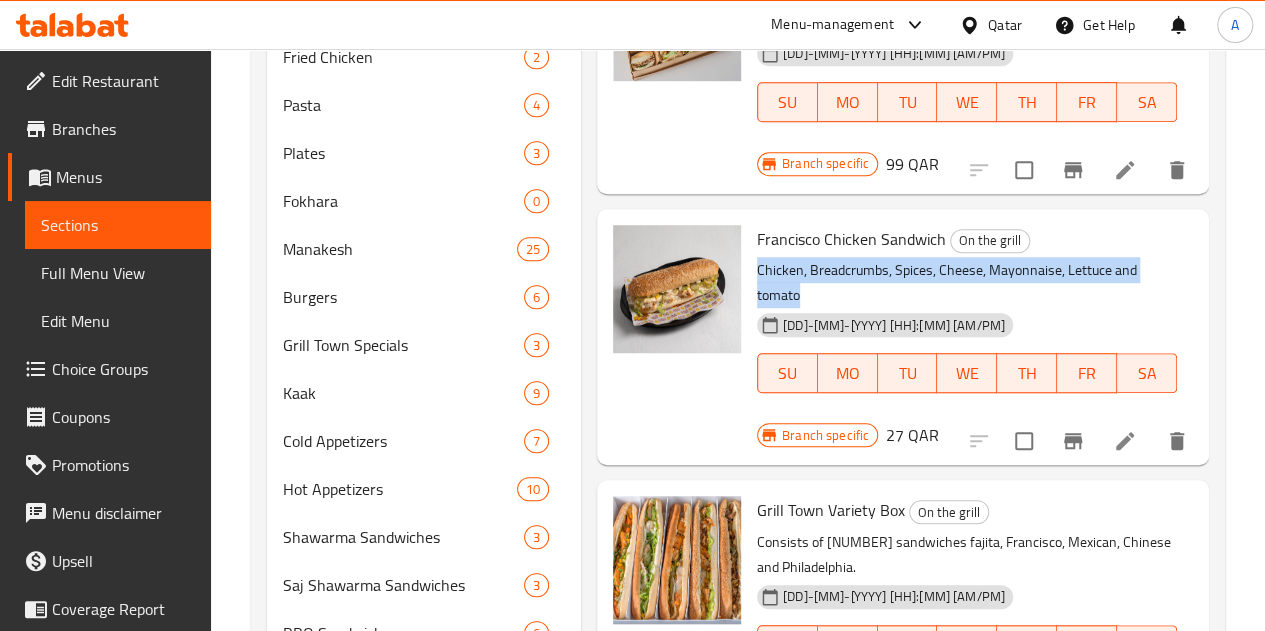 drag, startPoint x: 796, startPoint y: 271, endPoint x: 678, endPoint y: 242, distance: 121.511314 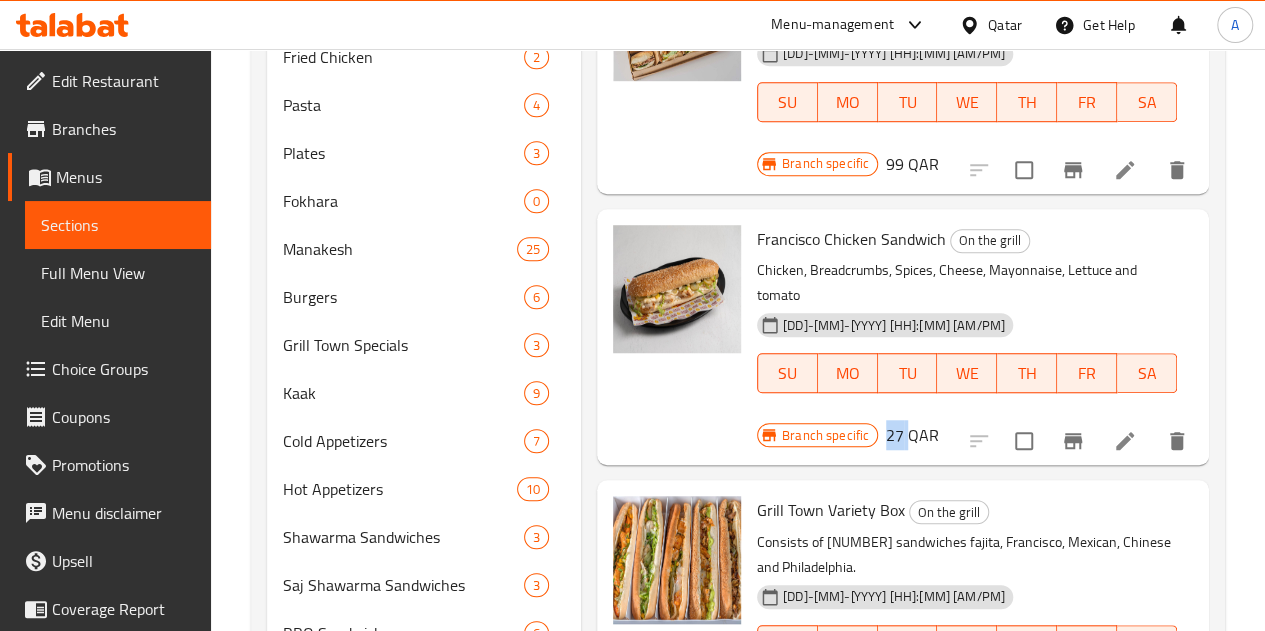 drag, startPoint x: 1142, startPoint y: 209, endPoint x: 1161, endPoint y: 215, distance: 19.924858 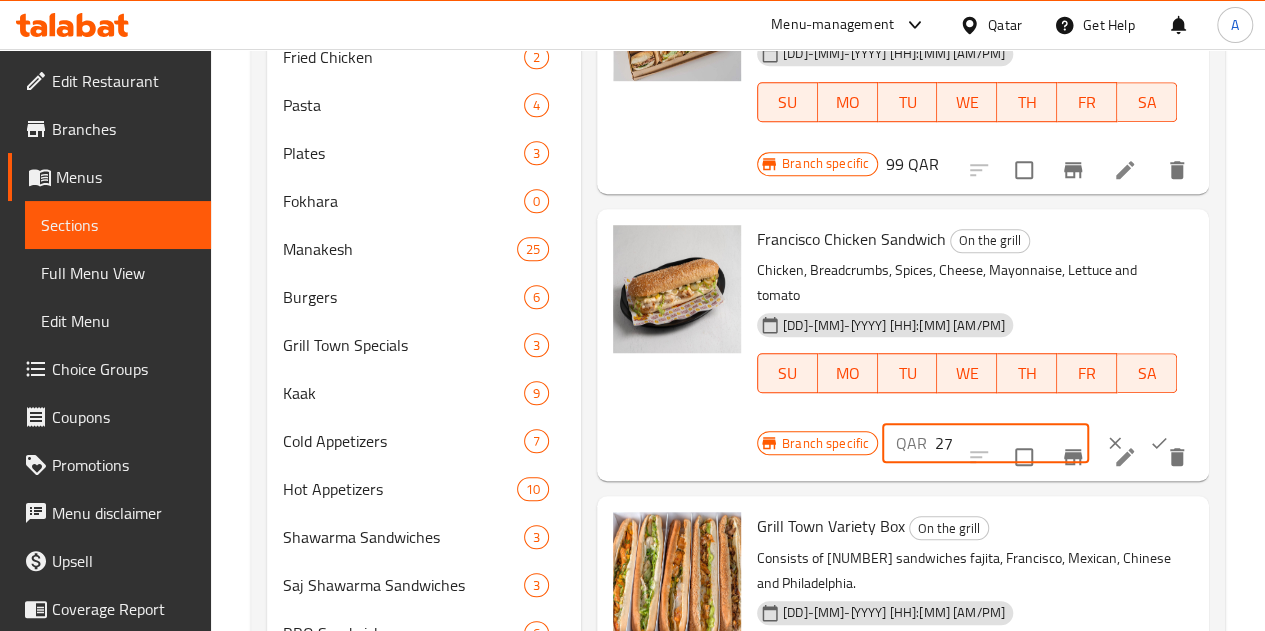 drag, startPoint x: 869, startPoint y: 396, endPoint x: 848, endPoint y: 394, distance: 21.095022 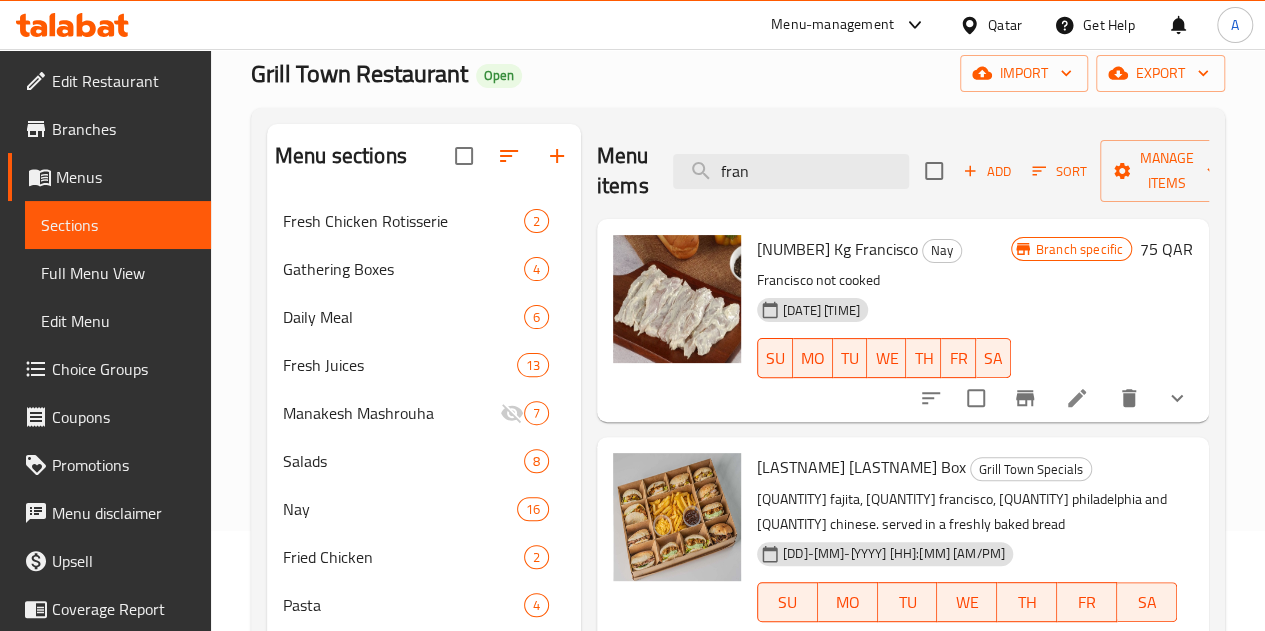 scroll, scrollTop: 0, scrollLeft: 0, axis: both 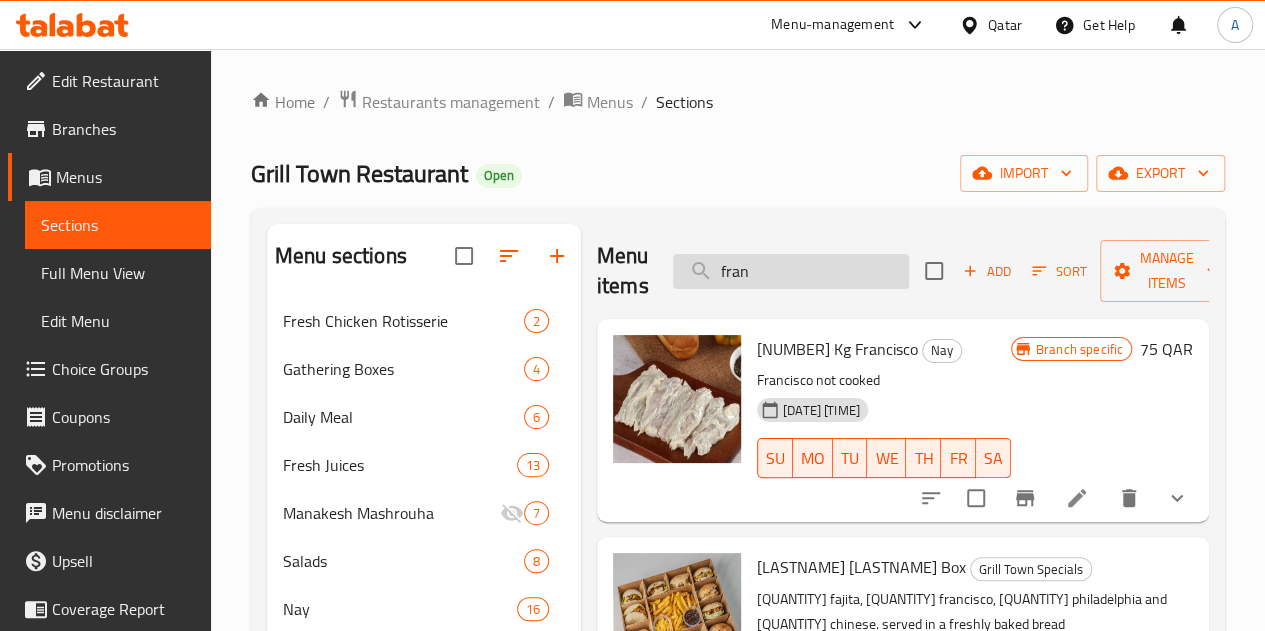 click on "fran" at bounding box center [791, 271] 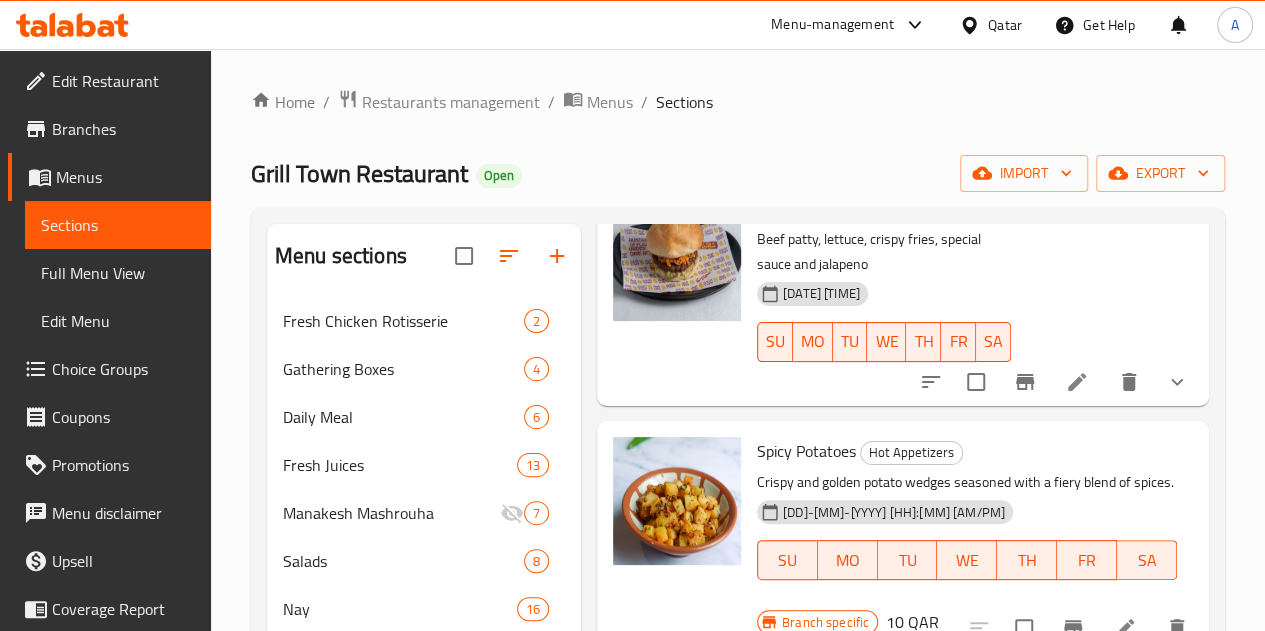 scroll, scrollTop: 1696, scrollLeft: 0, axis: vertical 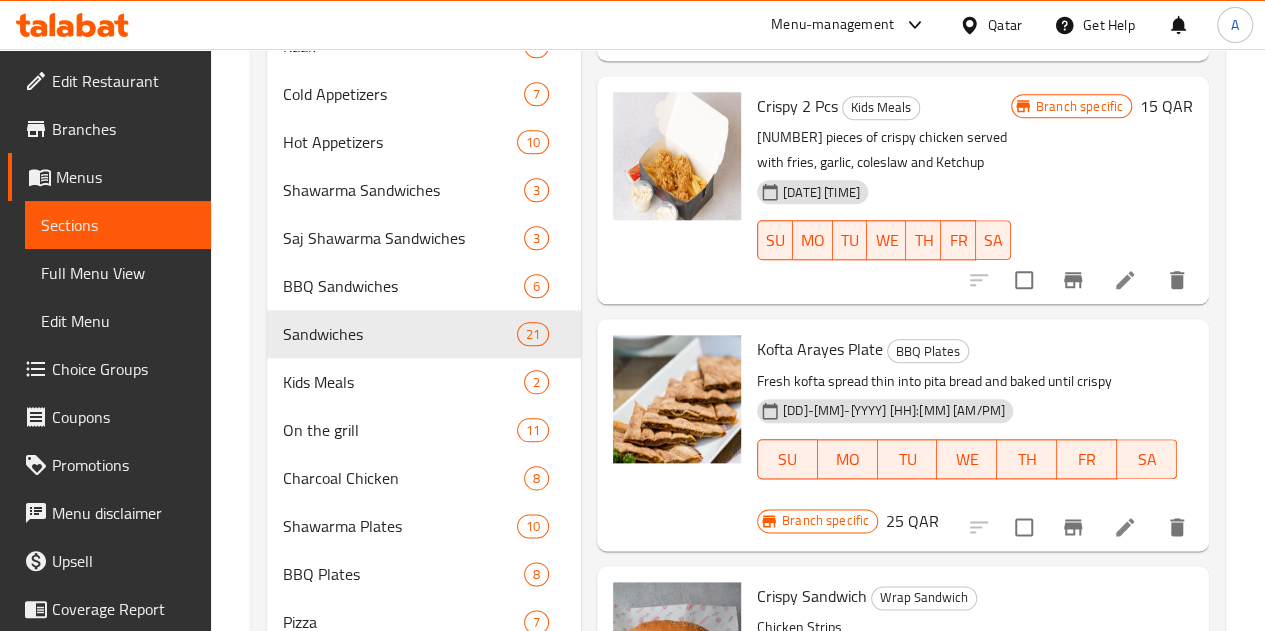 click on "Crispy Sandwich" at bounding box center (812, 596) 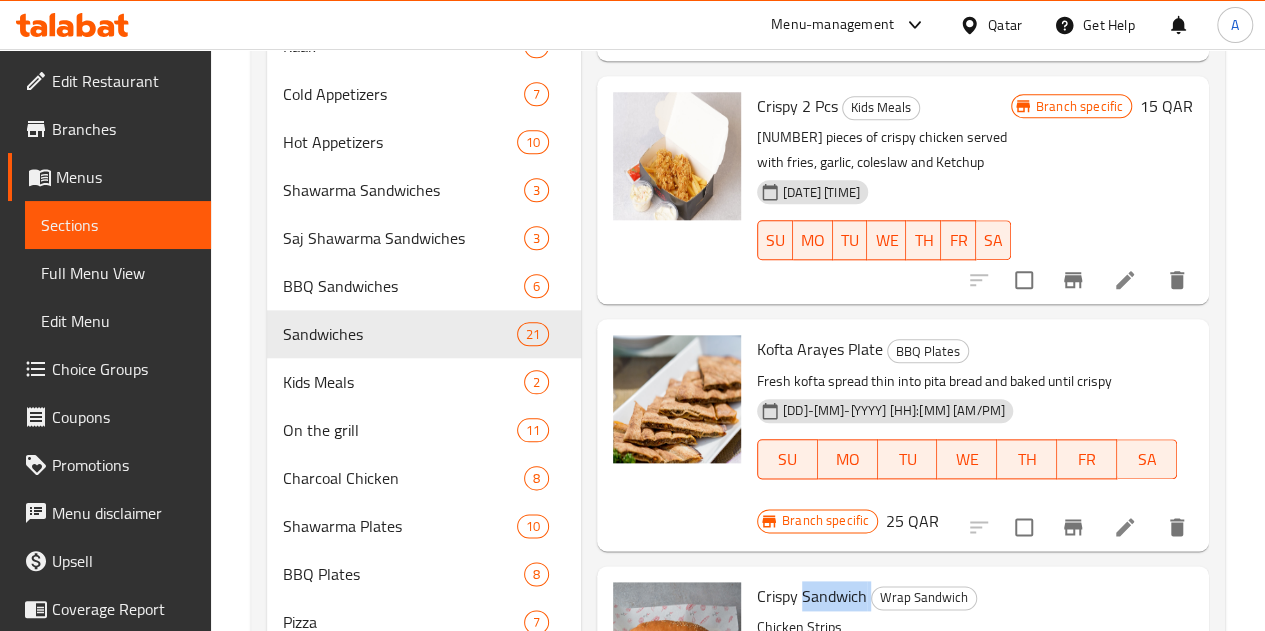 click on "Crispy Sandwich" at bounding box center (812, 596) 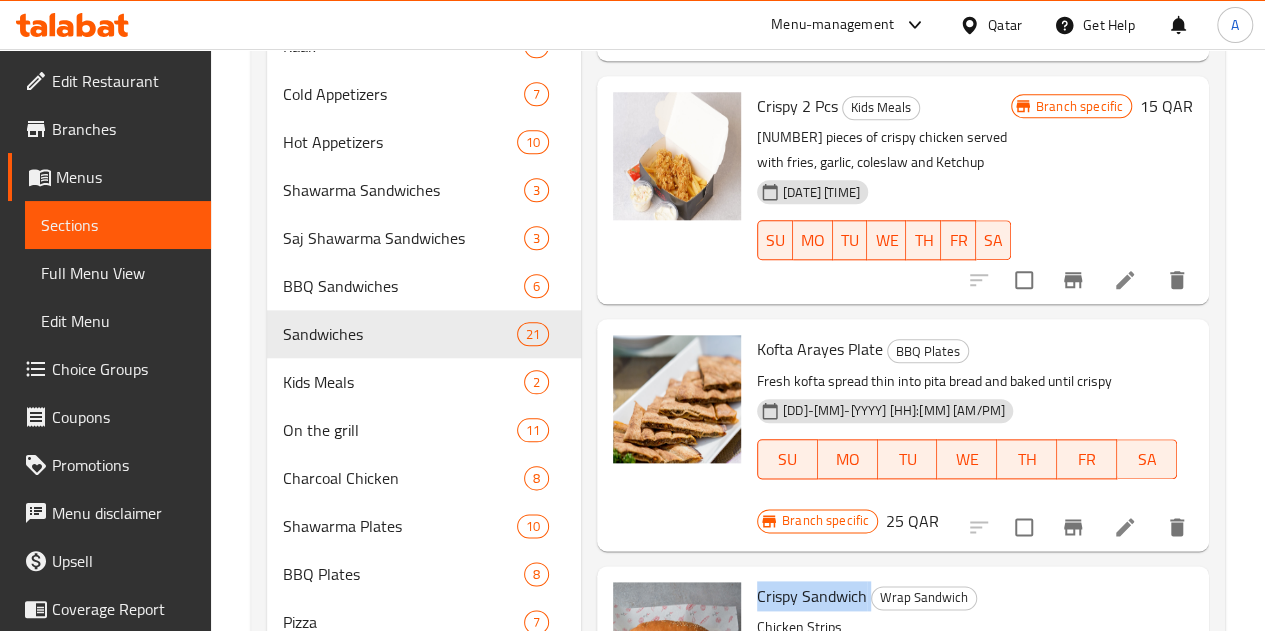 click on "Crispy Sandwich" at bounding box center [812, 596] 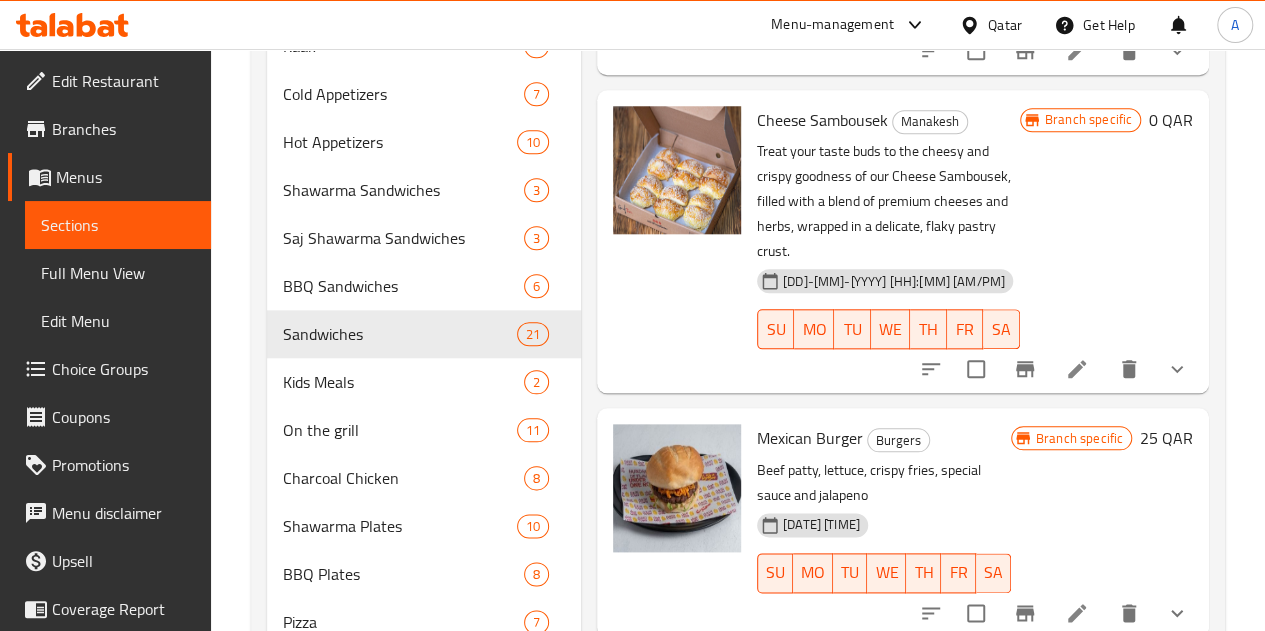 scroll, scrollTop: 0, scrollLeft: 0, axis: both 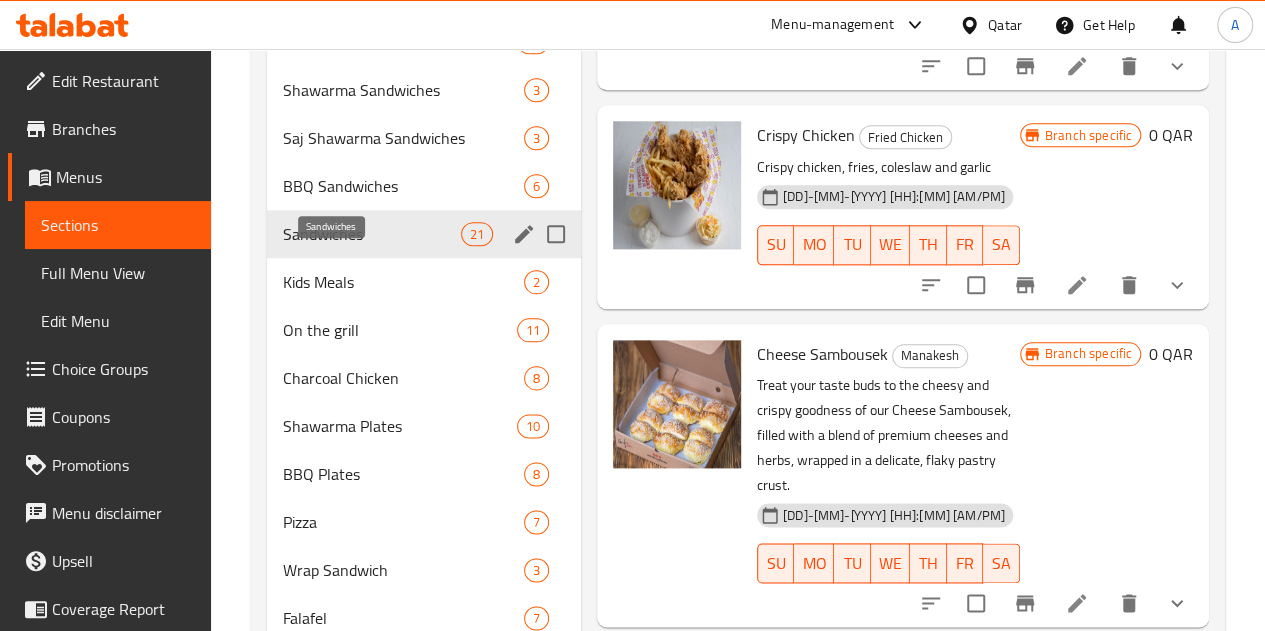 click on "Sandwiches" at bounding box center [372, 234] 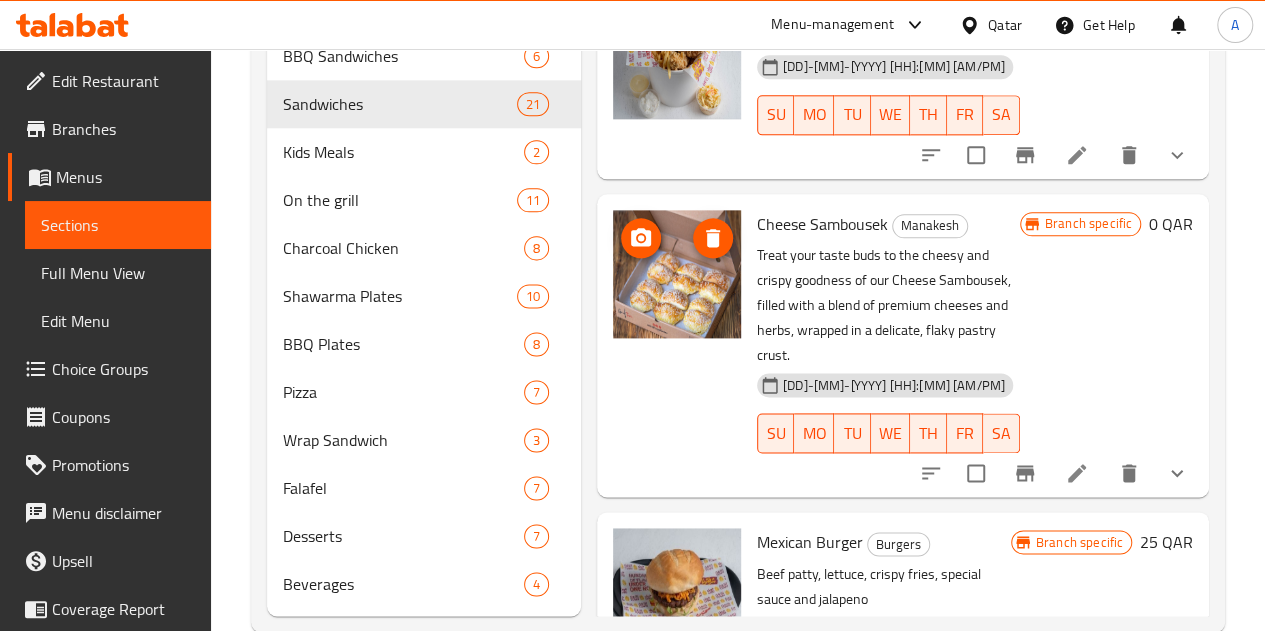 scroll, scrollTop: 1247, scrollLeft: 0, axis: vertical 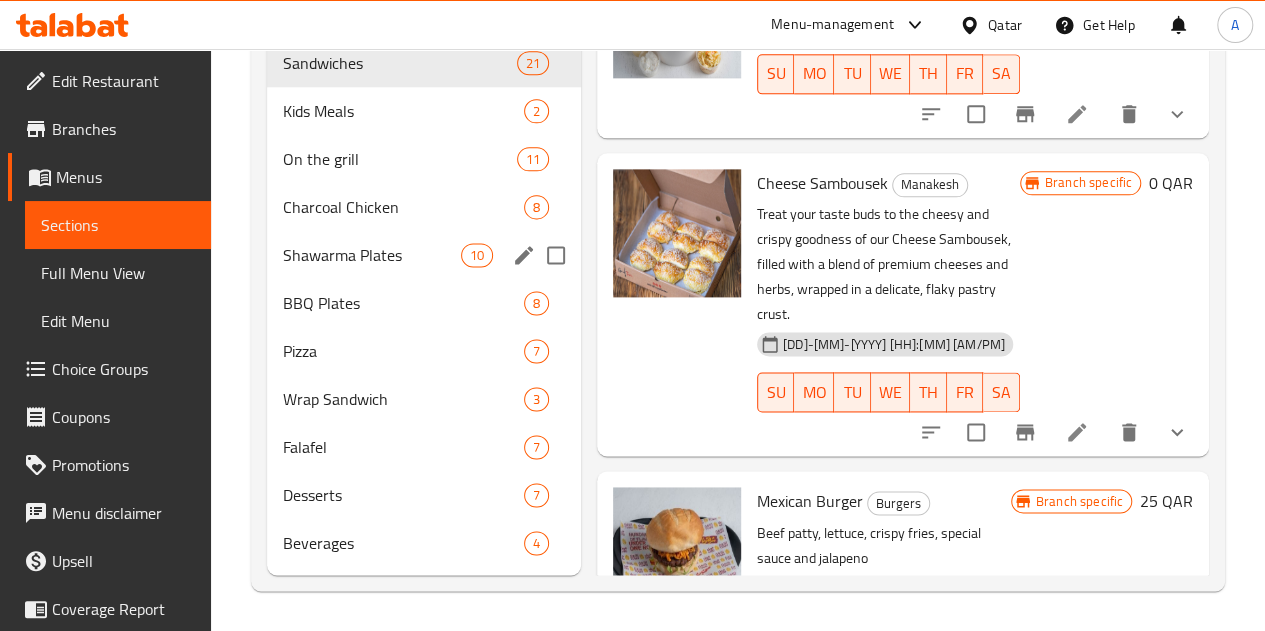 click on "Charcoal Chicken [NUMBER]" at bounding box center (424, 207) 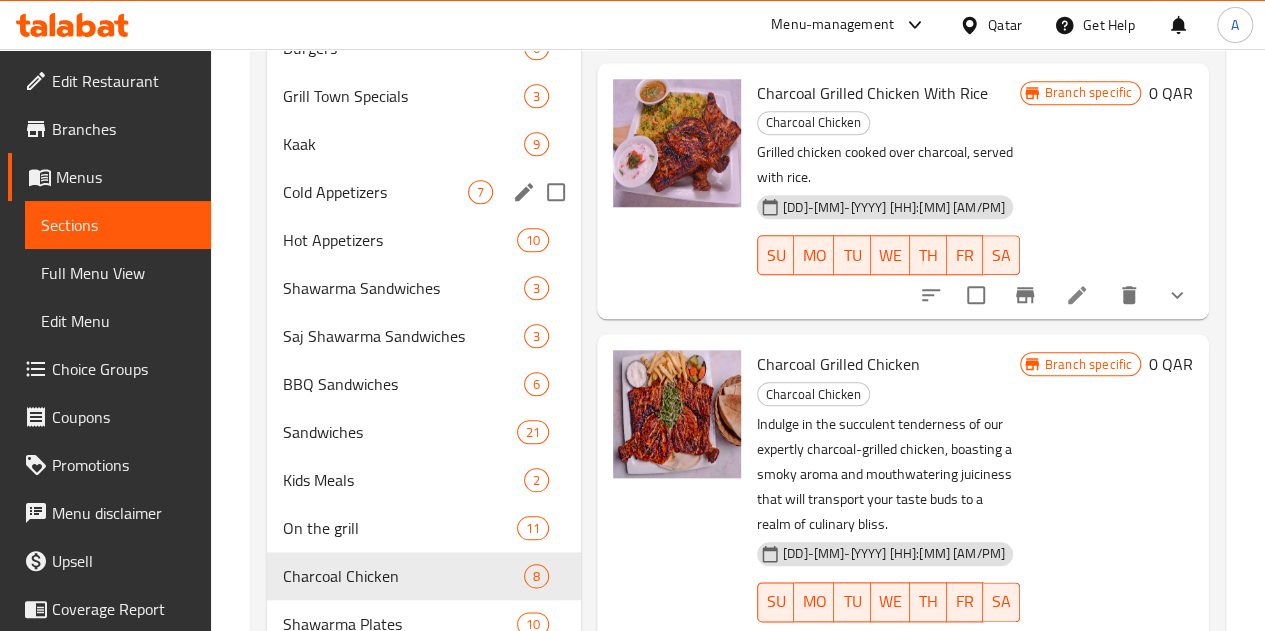 scroll, scrollTop: 847, scrollLeft: 0, axis: vertical 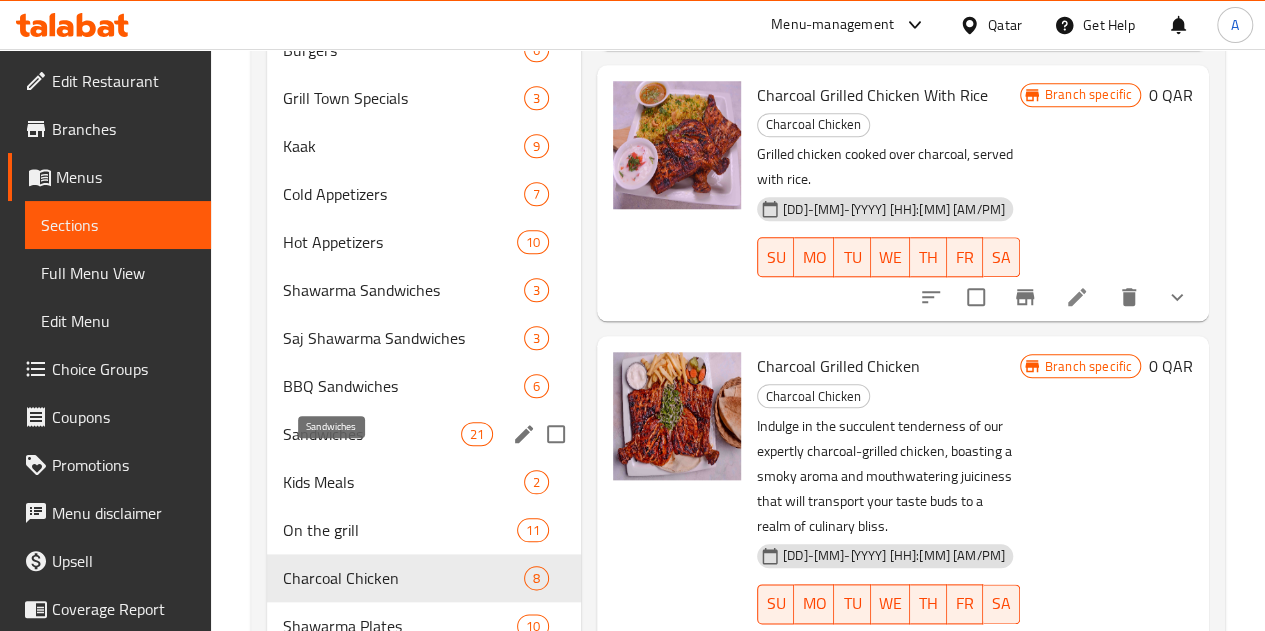 click on "Sandwiches" at bounding box center [372, 434] 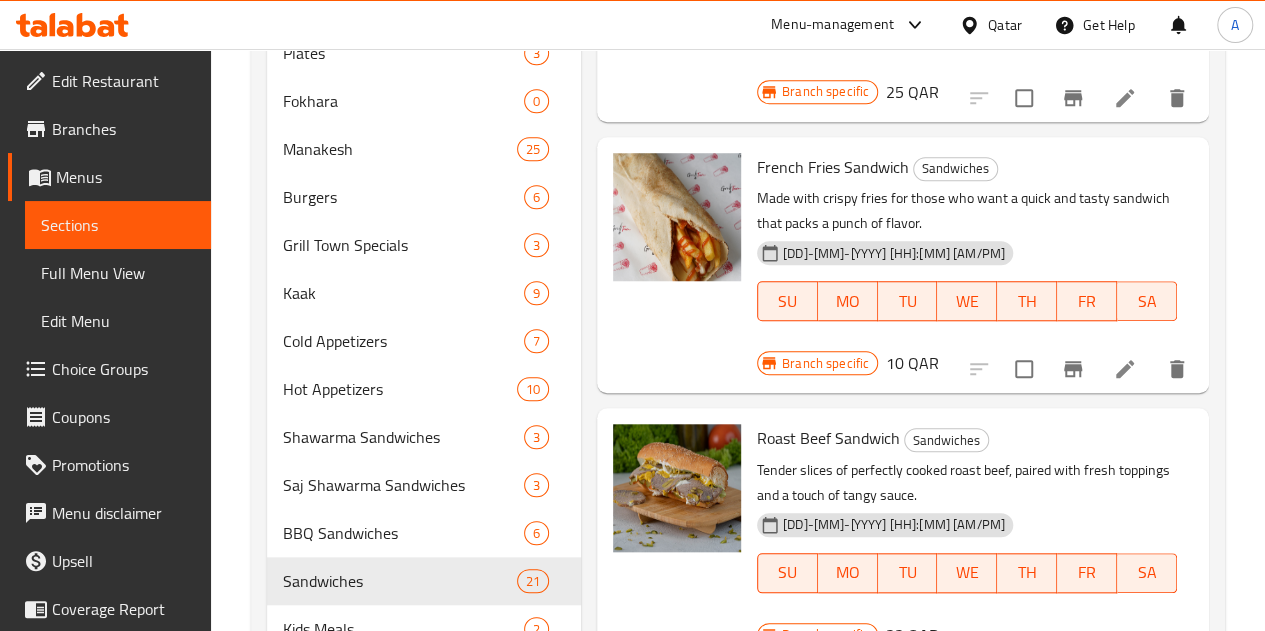 scroll, scrollTop: 1247, scrollLeft: 0, axis: vertical 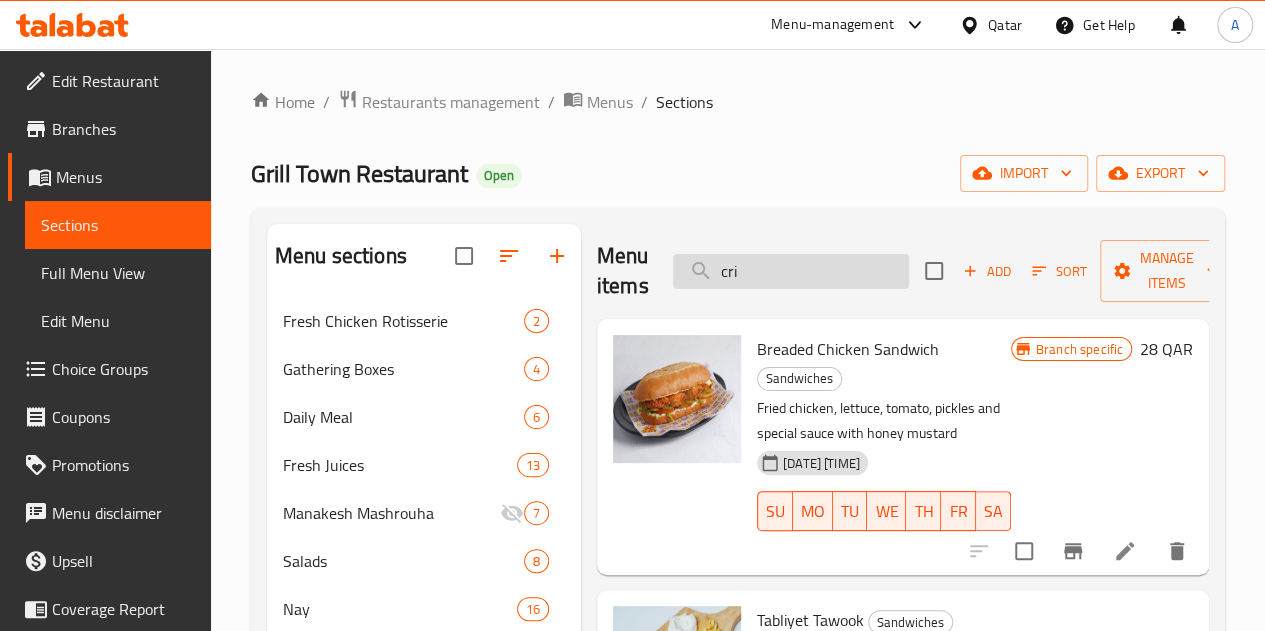 click on "cri" at bounding box center (791, 271) 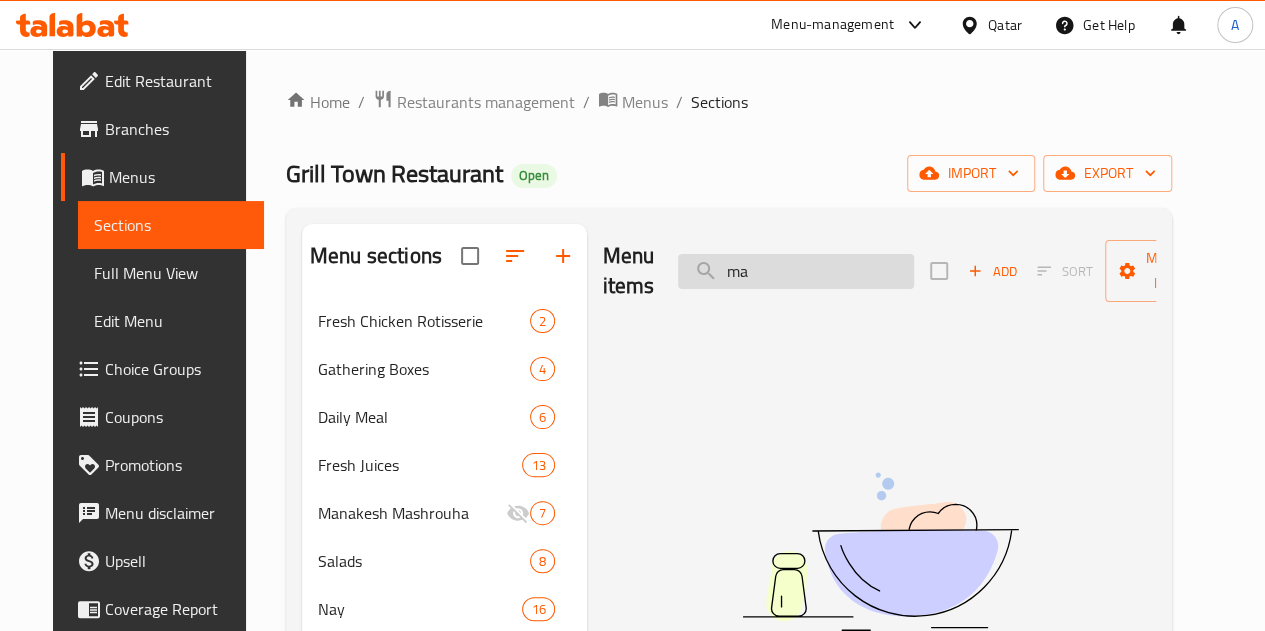 type on "m" 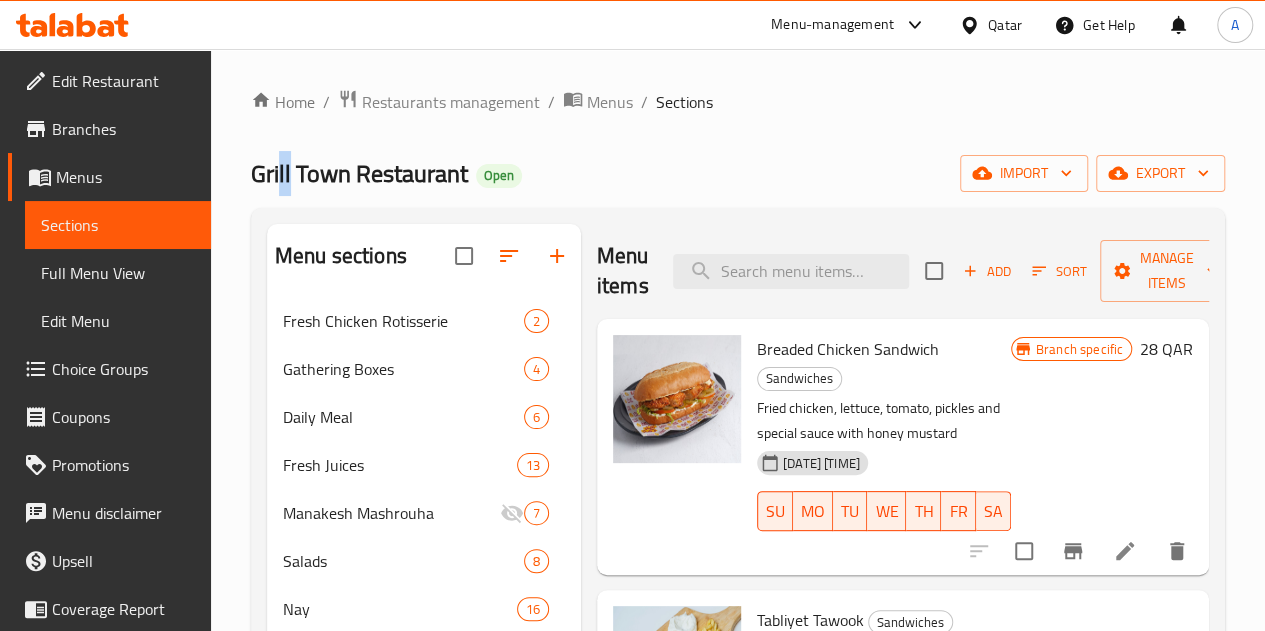 drag, startPoint x: 277, startPoint y: 175, endPoint x: 289, endPoint y: 174, distance: 12.0415945 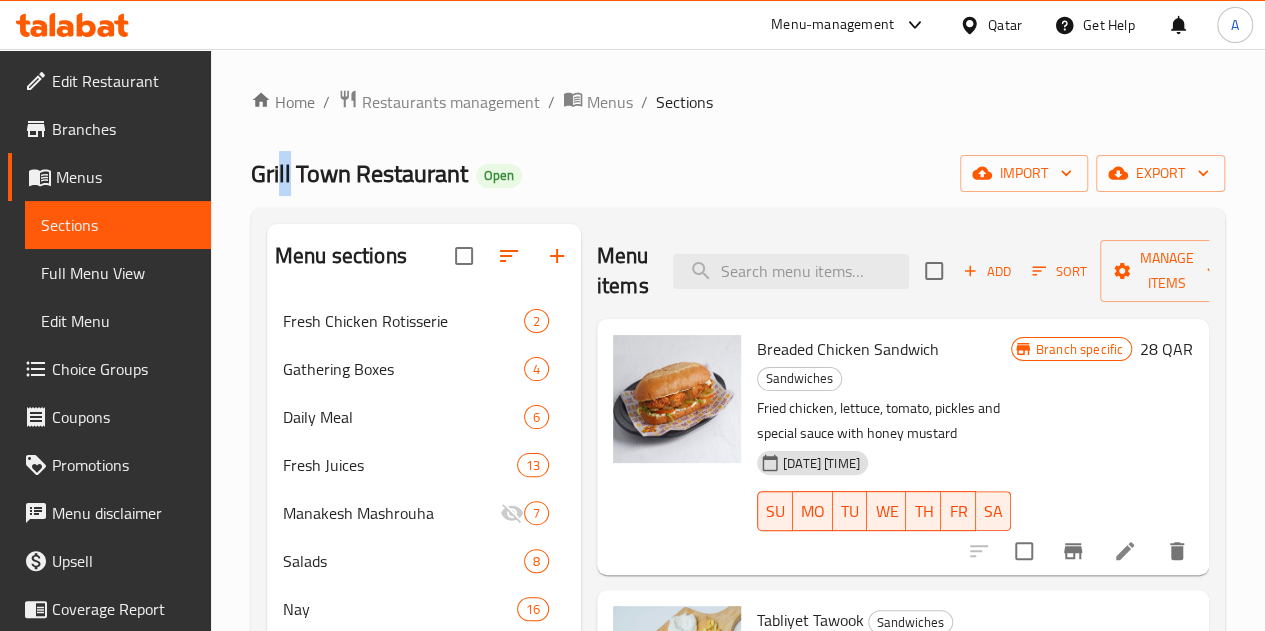 click on "Grill Town Restaurant" at bounding box center (359, 173) 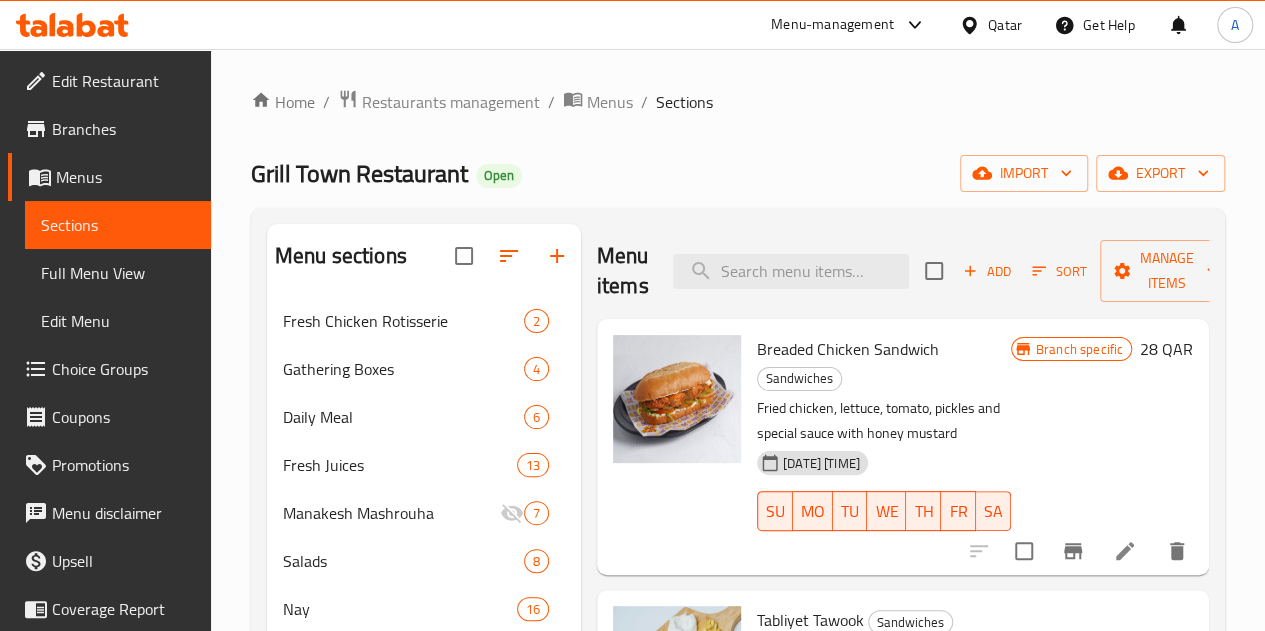 click on "Grill Town Restaurant" at bounding box center (359, 173) 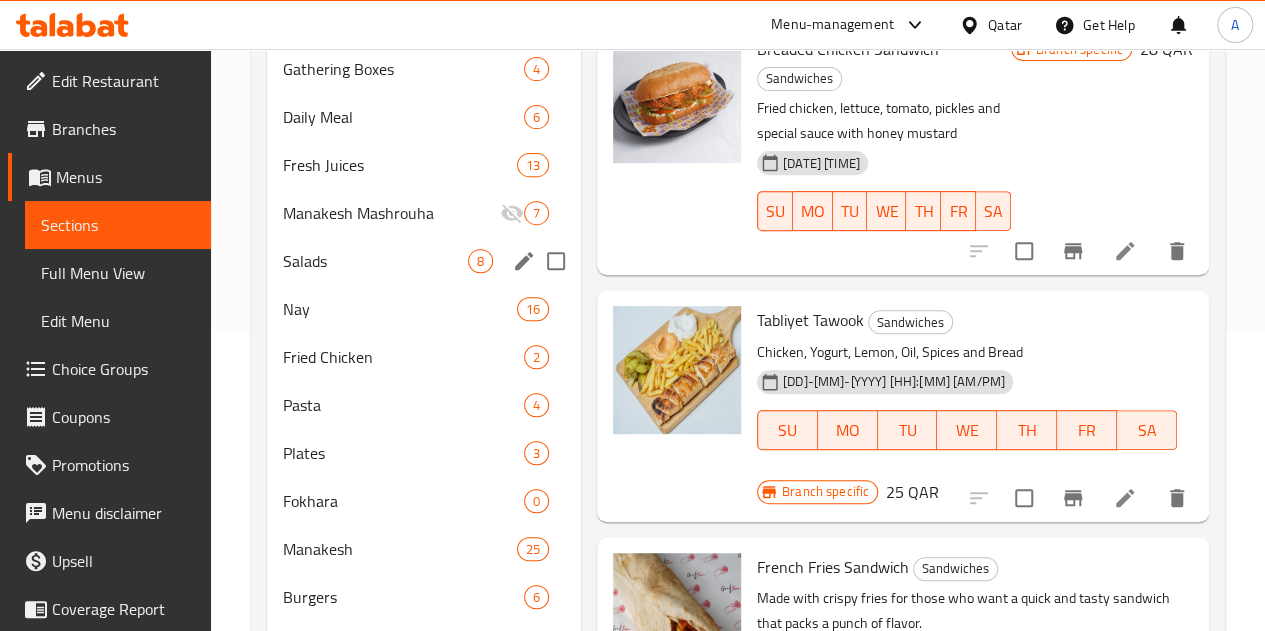 scroll, scrollTop: 400, scrollLeft: 0, axis: vertical 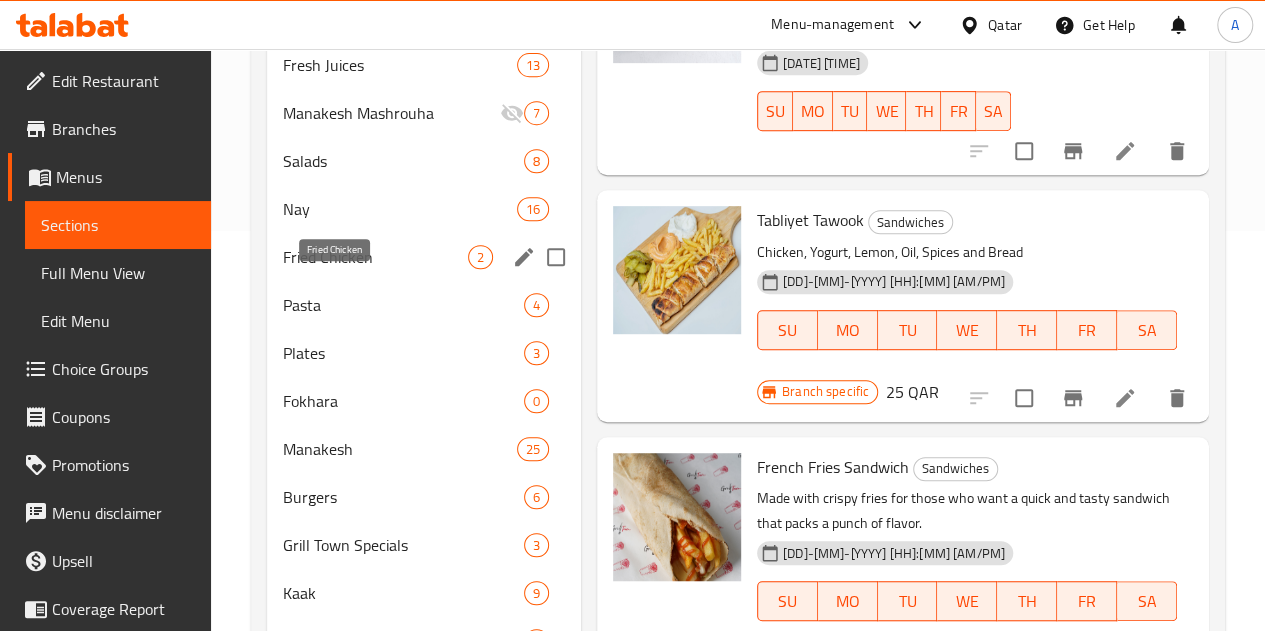 click on "Fried Chicken" at bounding box center [375, 257] 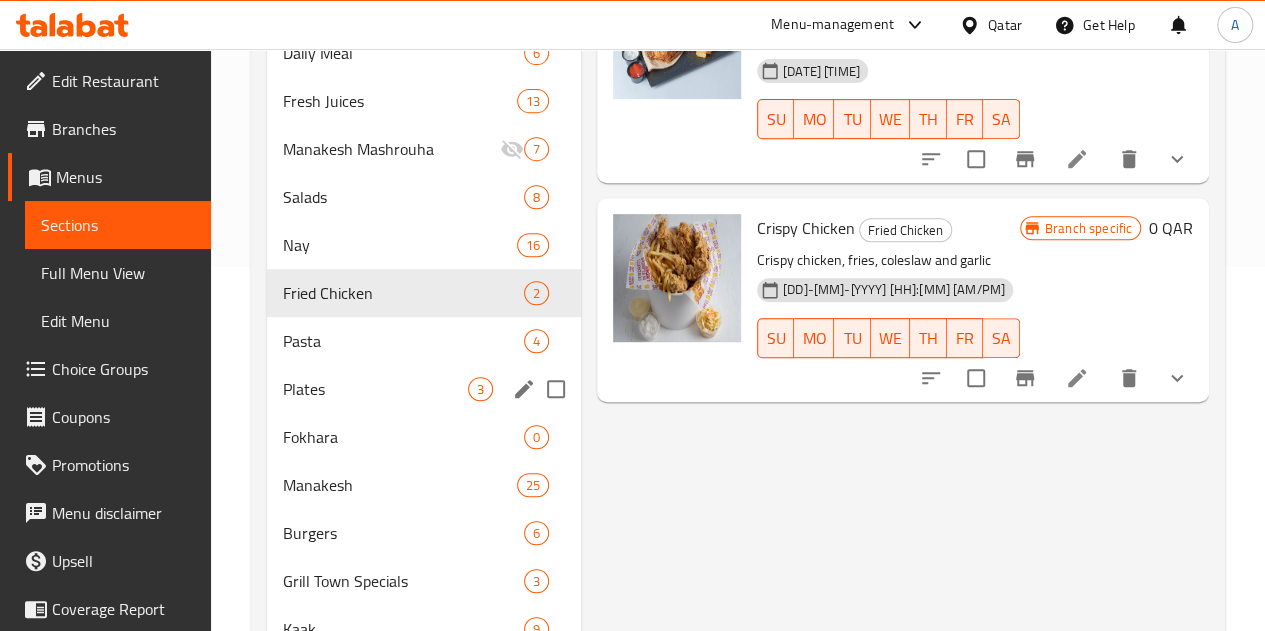 scroll, scrollTop: 500, scrollLeft: 0, axis: vertical 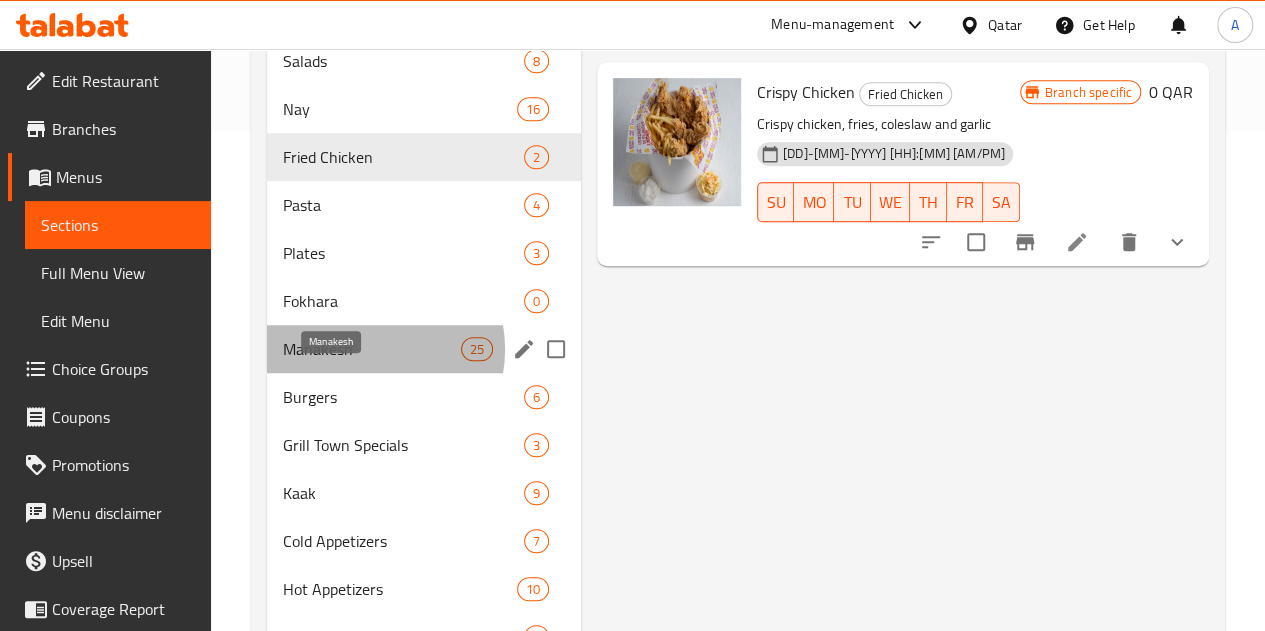 click on "Manakesh" at bounding box center [372, 349] 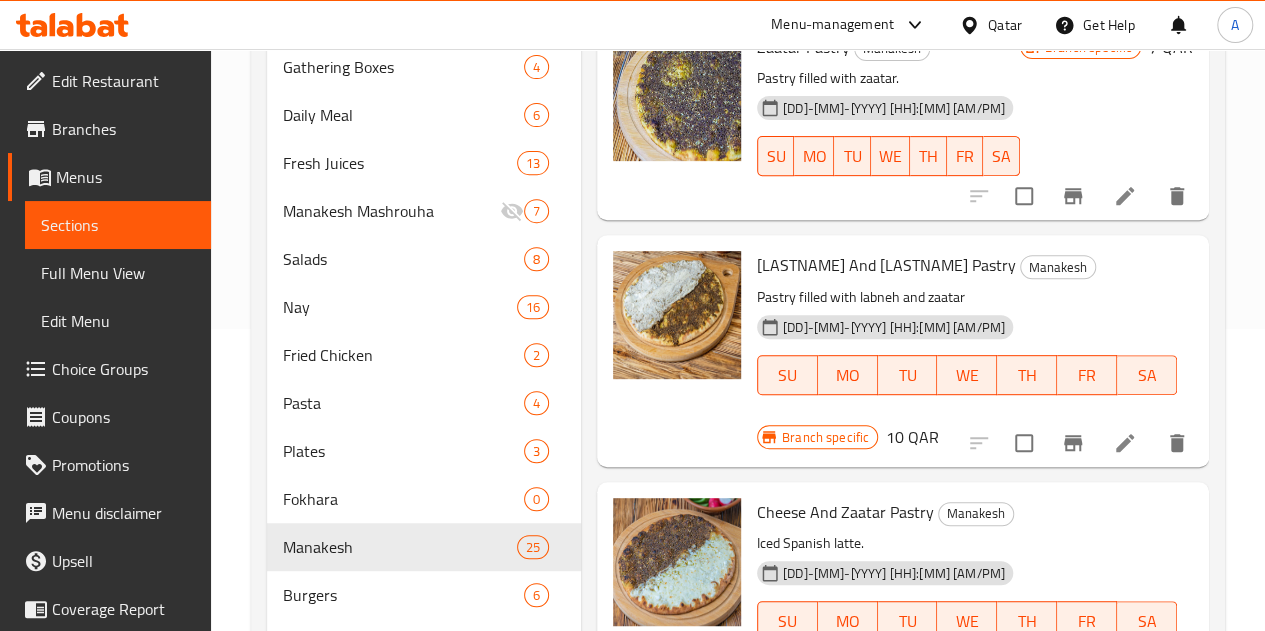 scroll, scrollTop: 700, scrollLeft: 0, axis: vertical 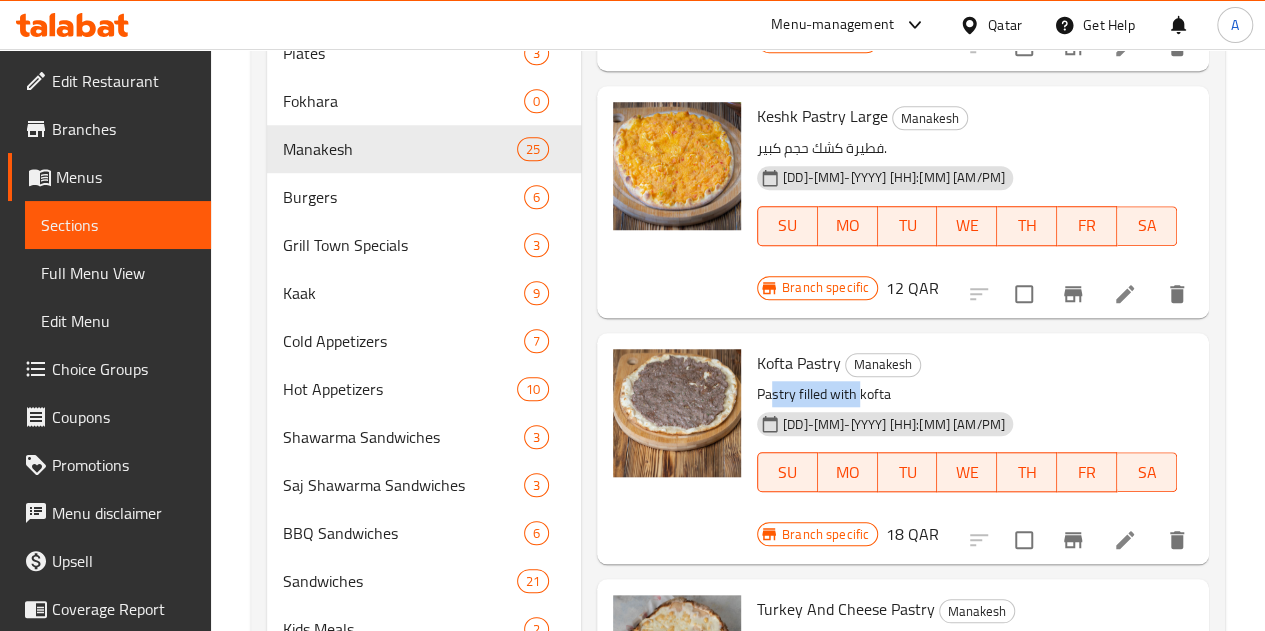 drag, startPoint x: 693, startPoint y: 243, endPoint x: 782, endPoint y: 247, distance: 89.08984 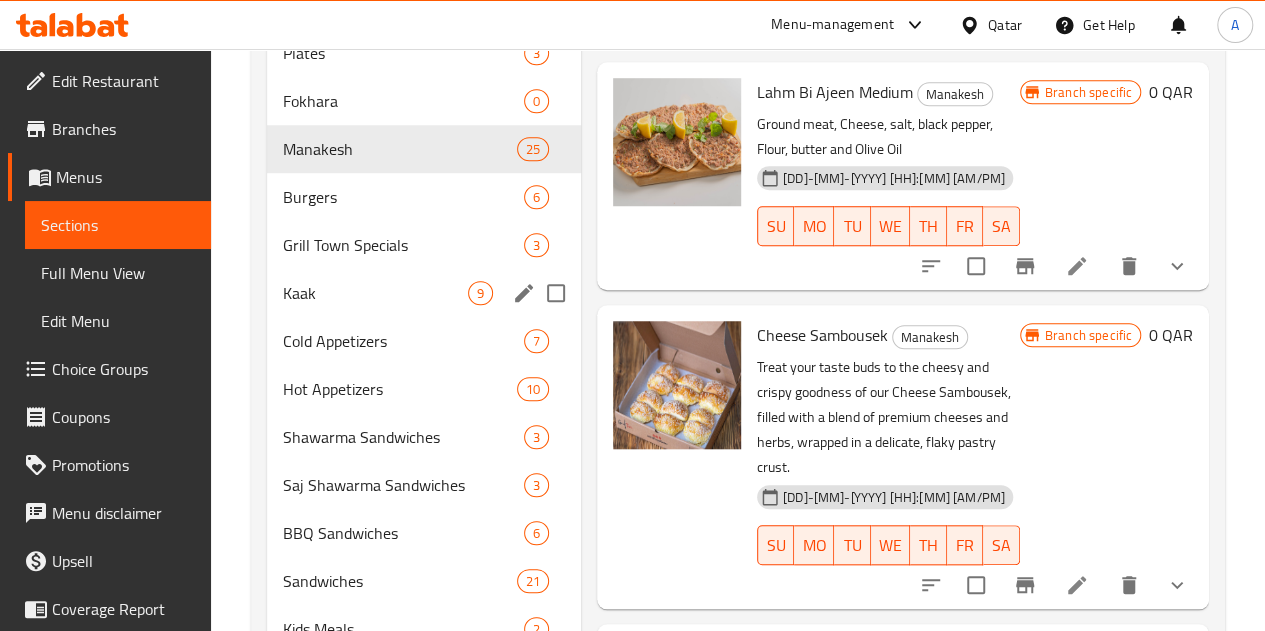 scroll, scrollTop: 3300, scrollLeft: 0, axis: vertical 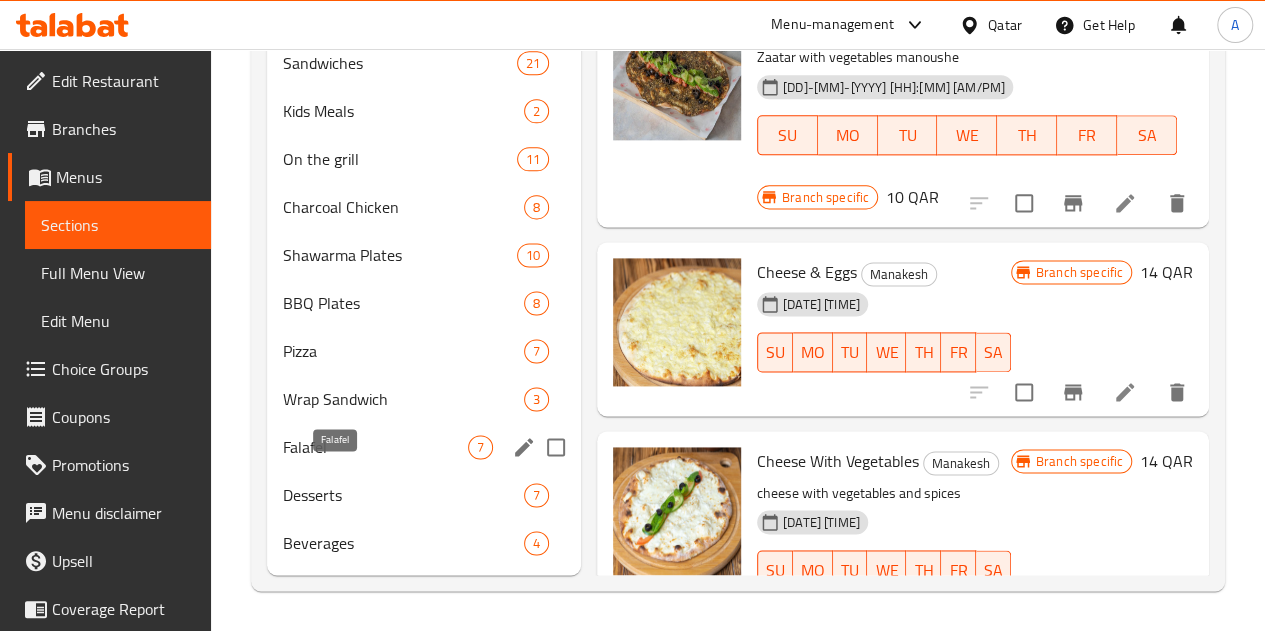 click on "Falafel" at bounding box center (375, 447) 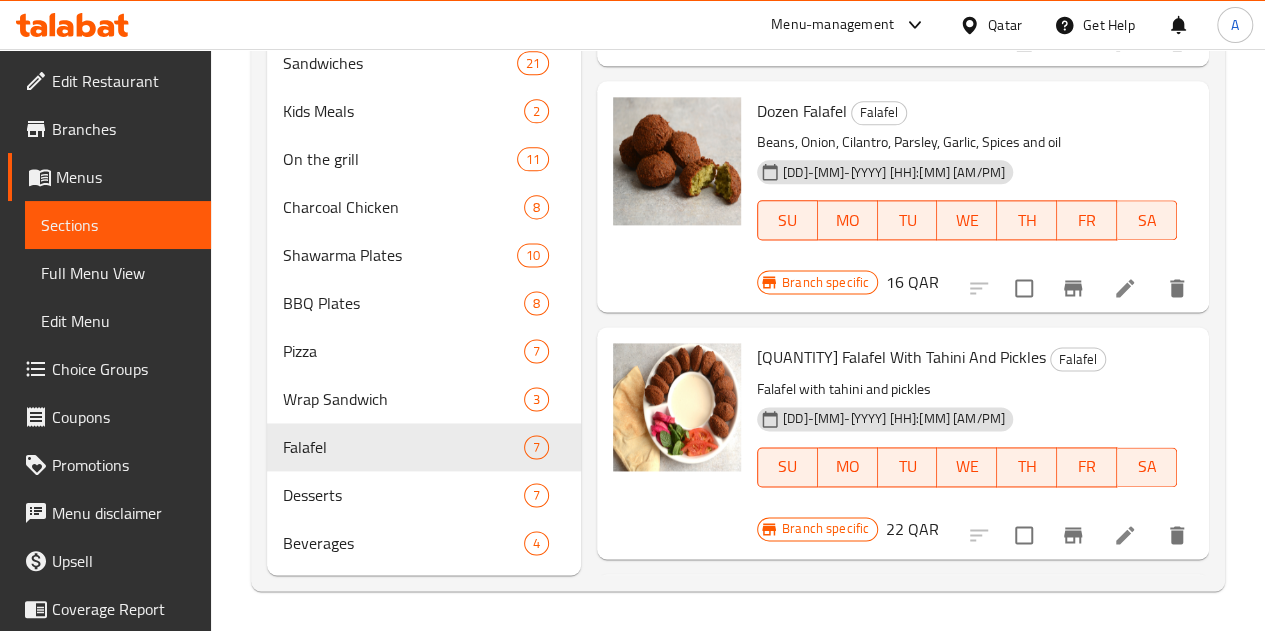 scroll, scrollTop: 0, scrollLeft: 0, axis: both 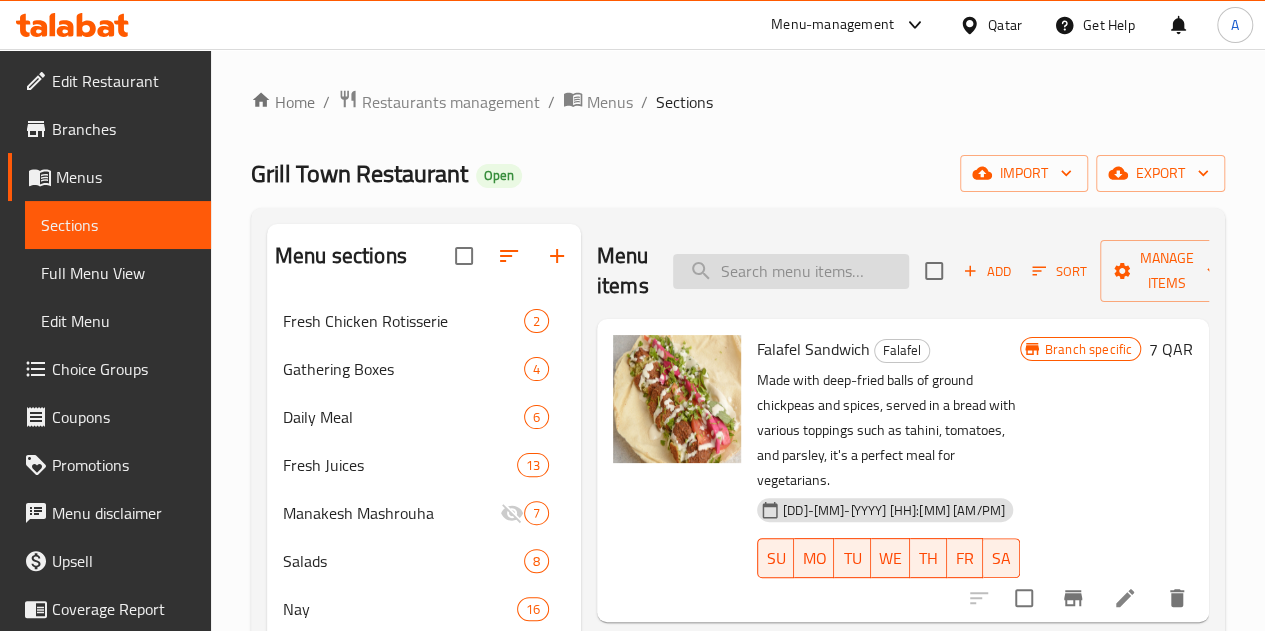 click at bounding box center (791, 271) 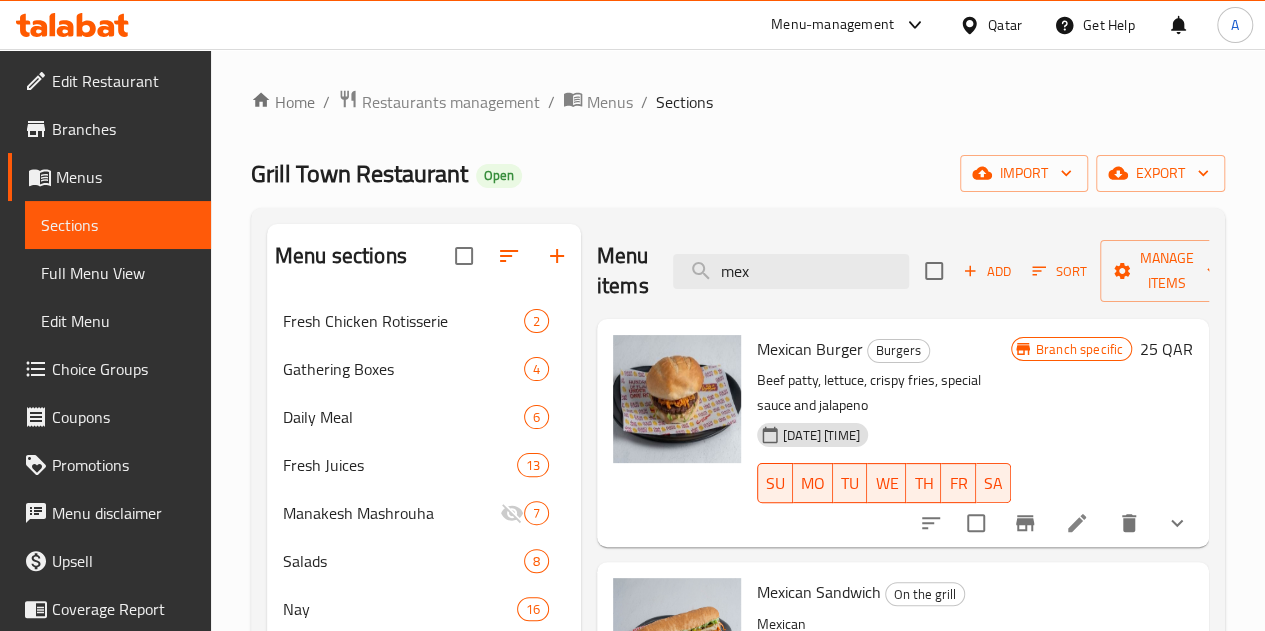 scroll, scrollTop: 200, scrollLeft: 0, axis: vertical 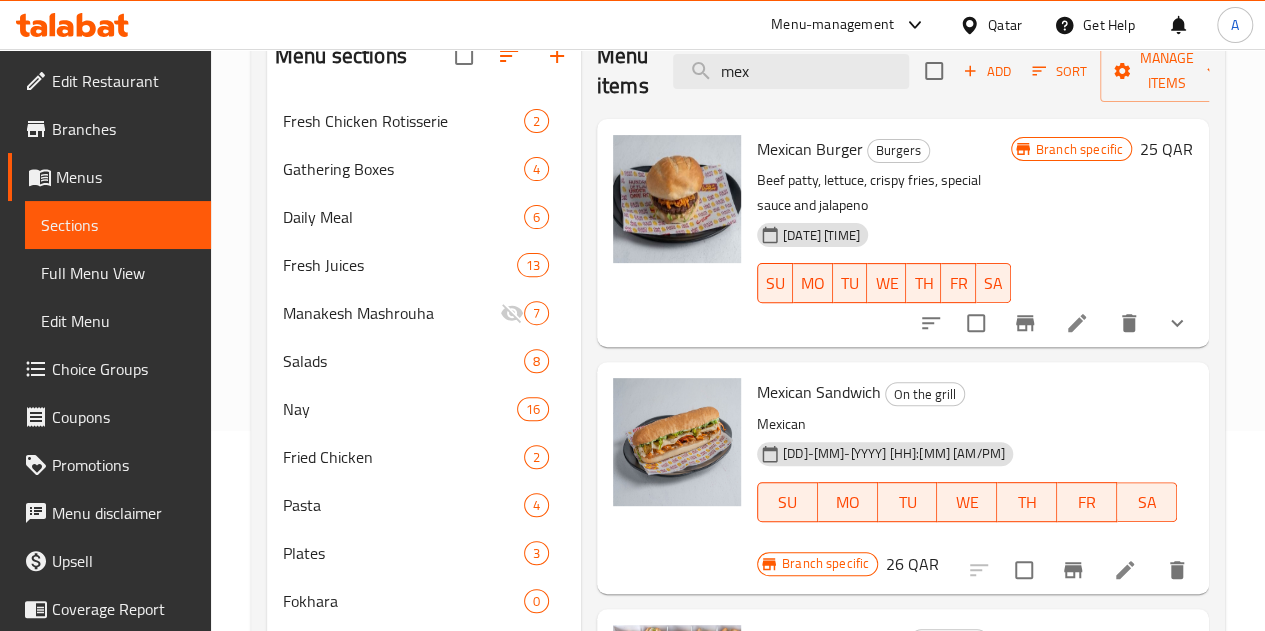 click on "Mexican Sandwich" at bounding box center (819, 392) 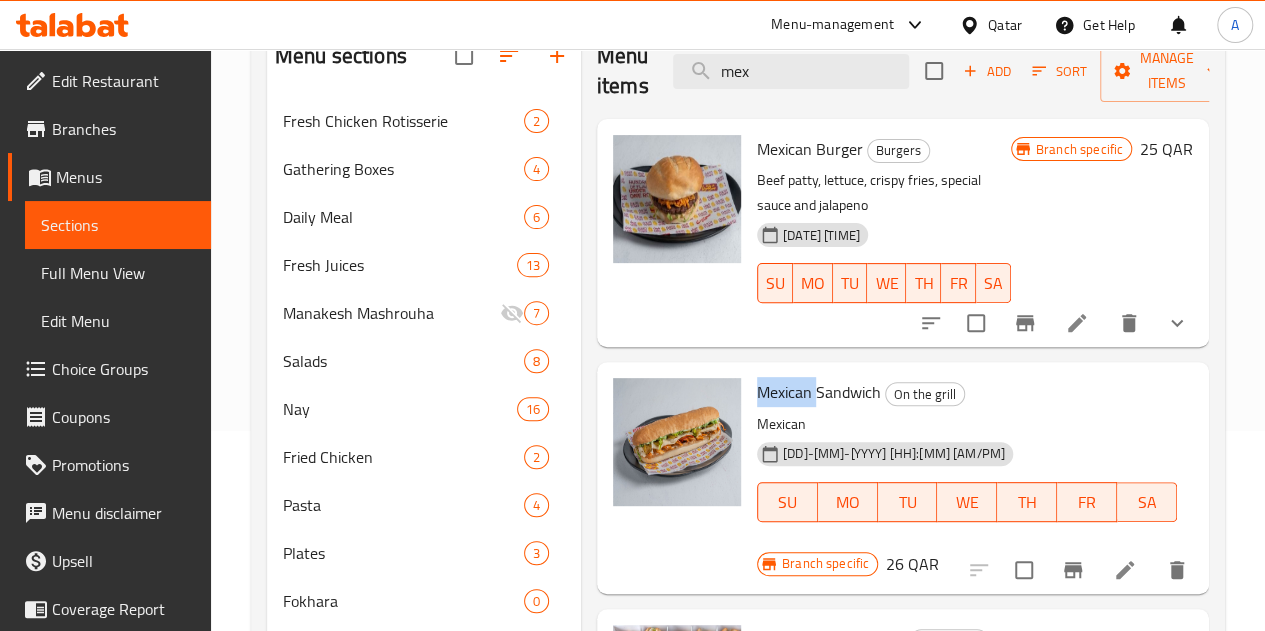 click on "Mexican Sandwich" at bounding box center (819, 392) 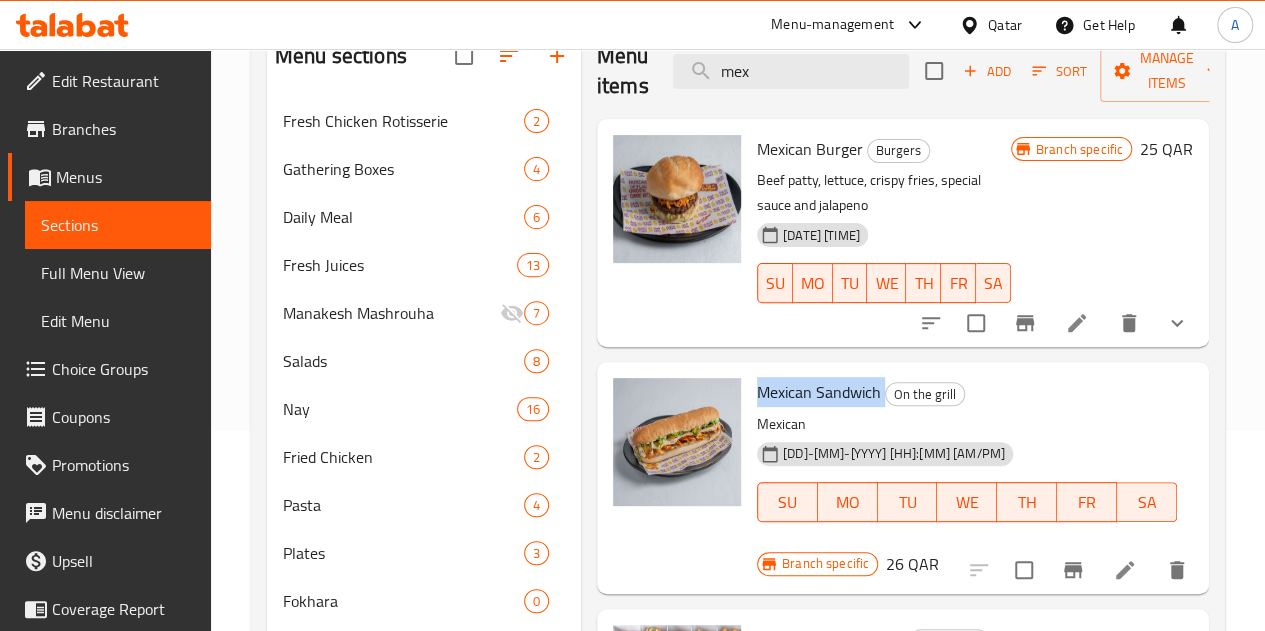 click on "Mexican Sandwich" at bounding box center (819, 392) 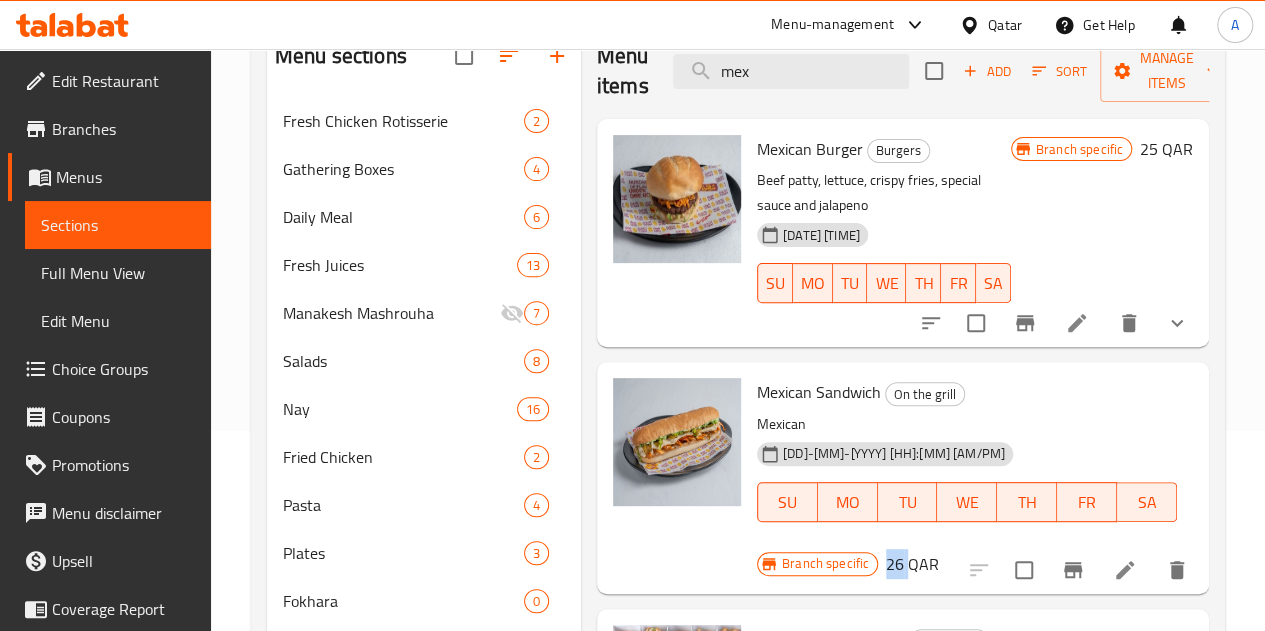 drag, startPoint x: 1142, startPoint y: 391, endPoint x: 1161, endPoint y: 389, distance: 19.104973 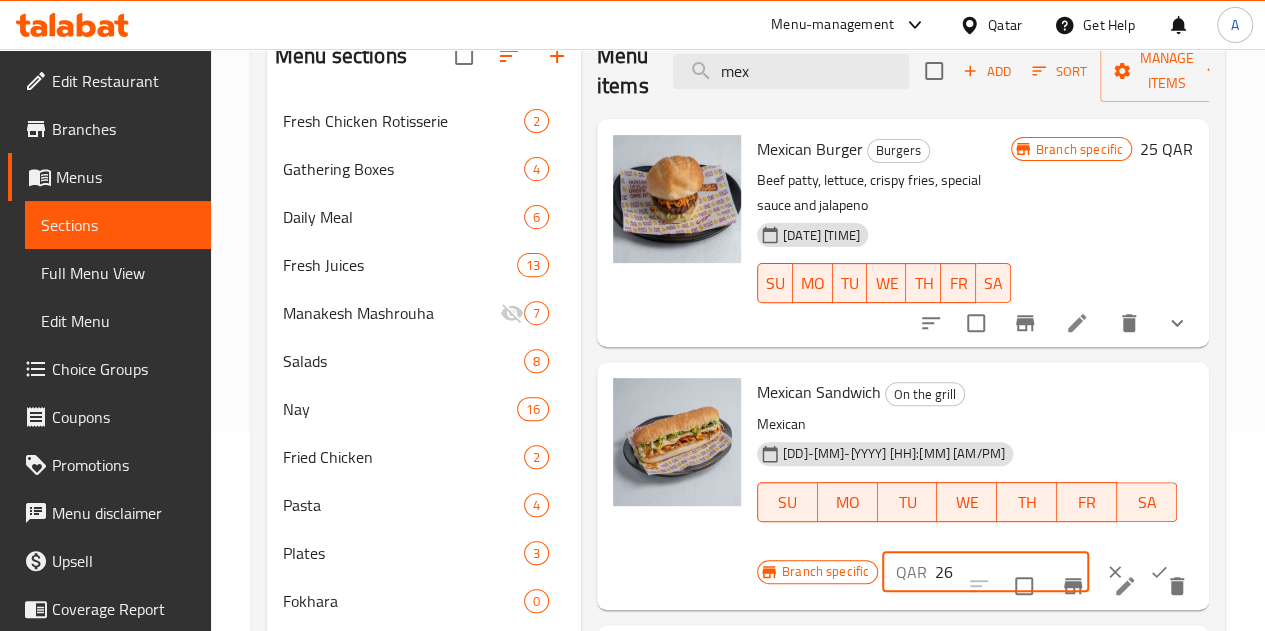 drag, startPoint x: 878, startPoint y: 574, endPoint x: 850, endPoint y: 568, distance: 28.635643 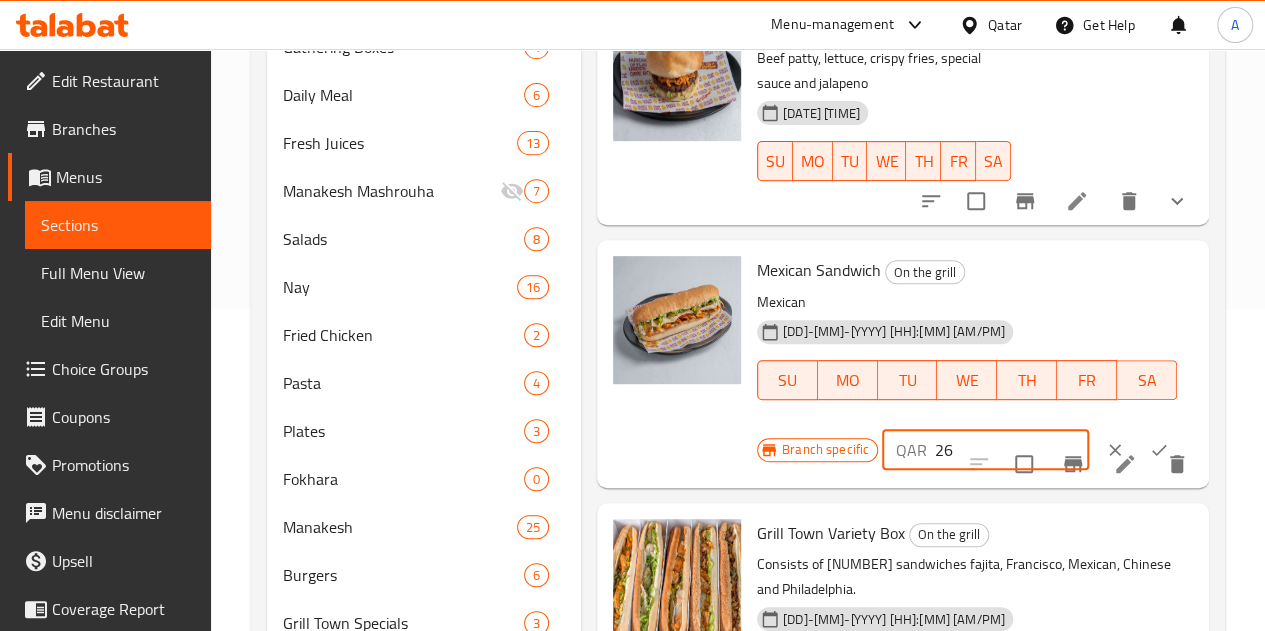 scroll, scrollTop: 400, scrollLeft: 0, axis: vertical 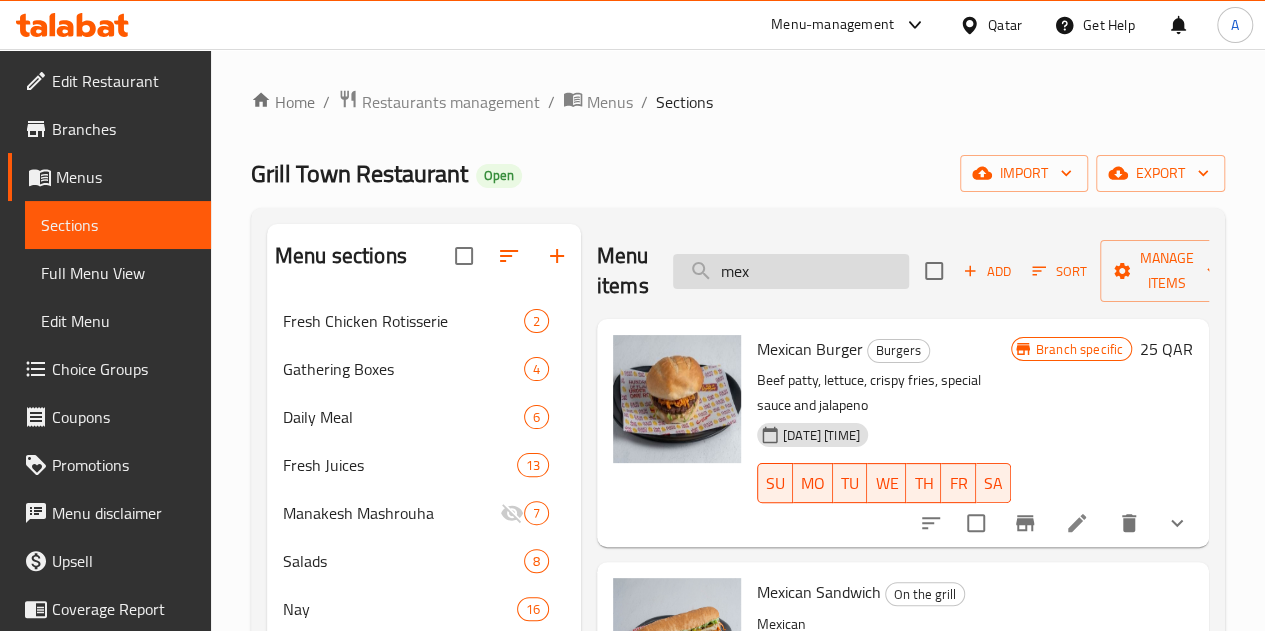 click on "mex" at bounding box center [791, 271] 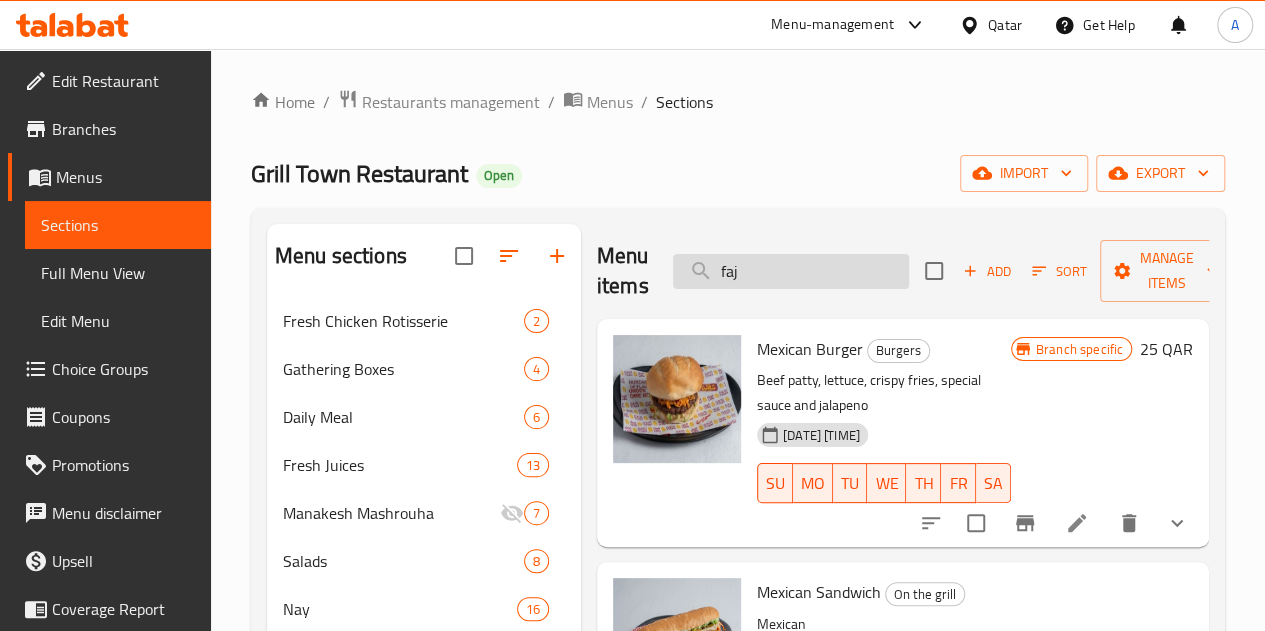 type on "faj" 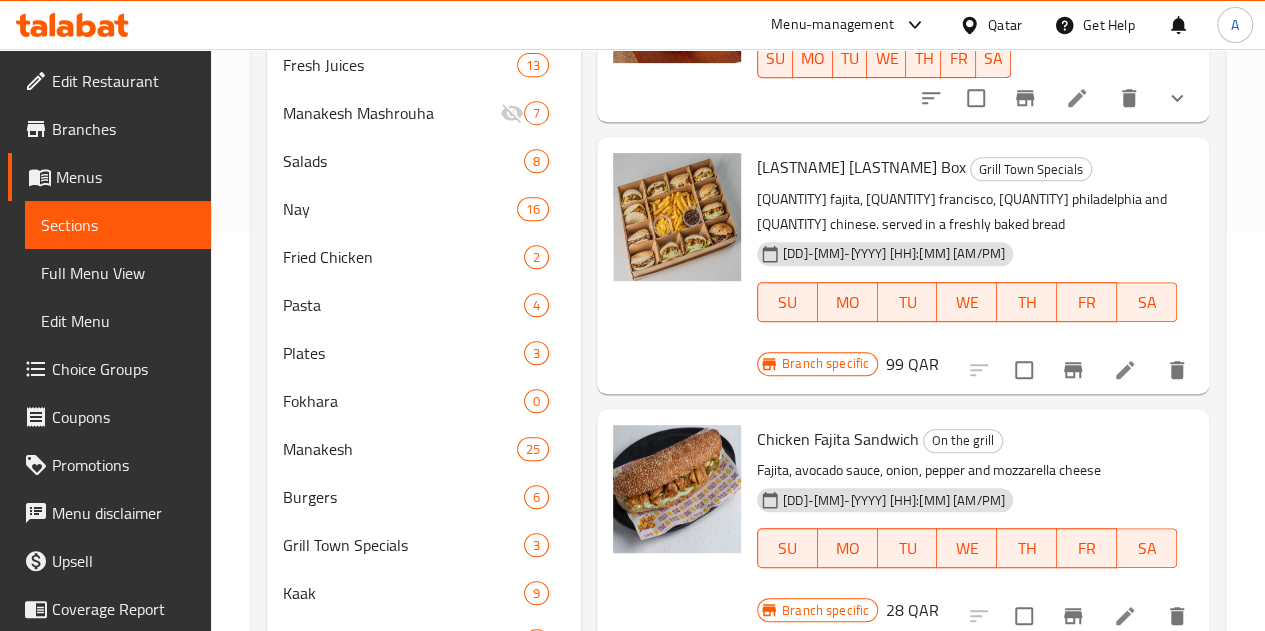 scroll, scrollTop: 500, scrollLeft: 0, axis: vertical 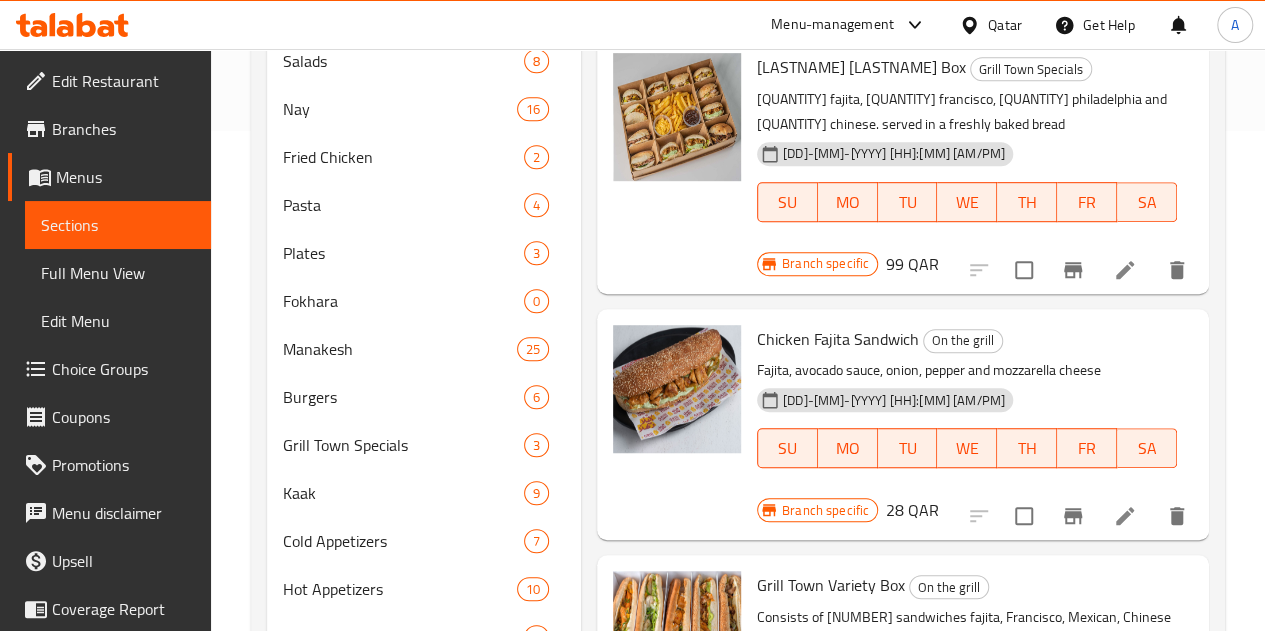 click on "Chicken Fajita Sandwich" at bounding box center (838, 339) 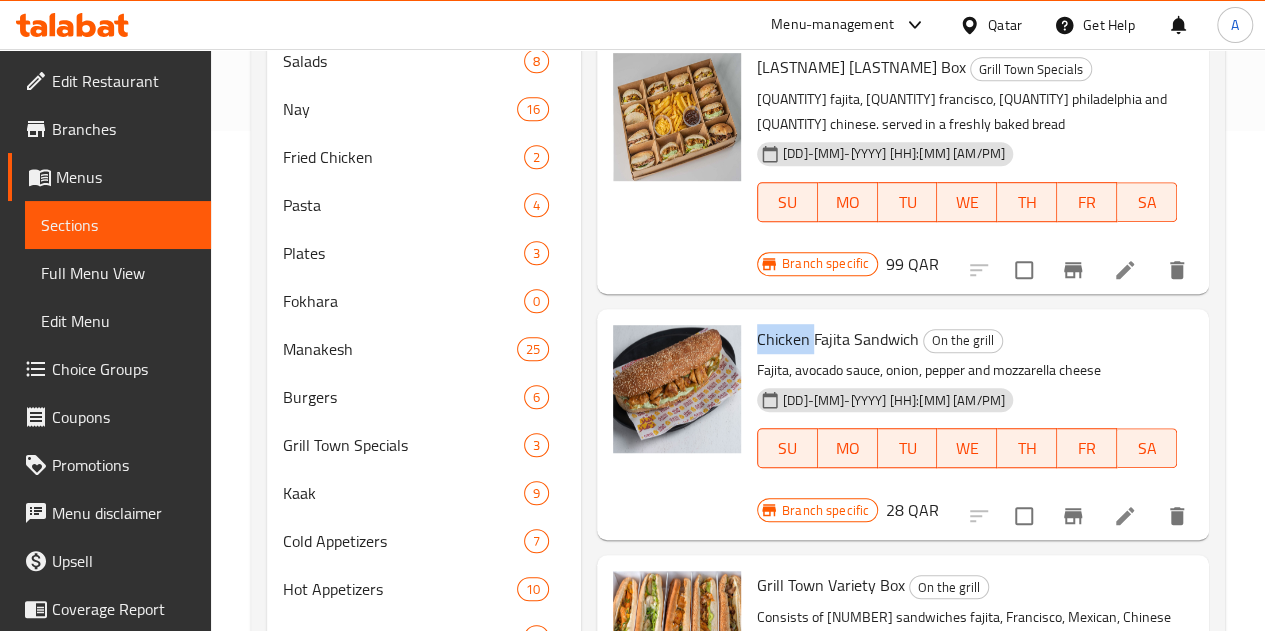 click on "Chicken Fajita Sandwich" at bounding box center [838, 339] 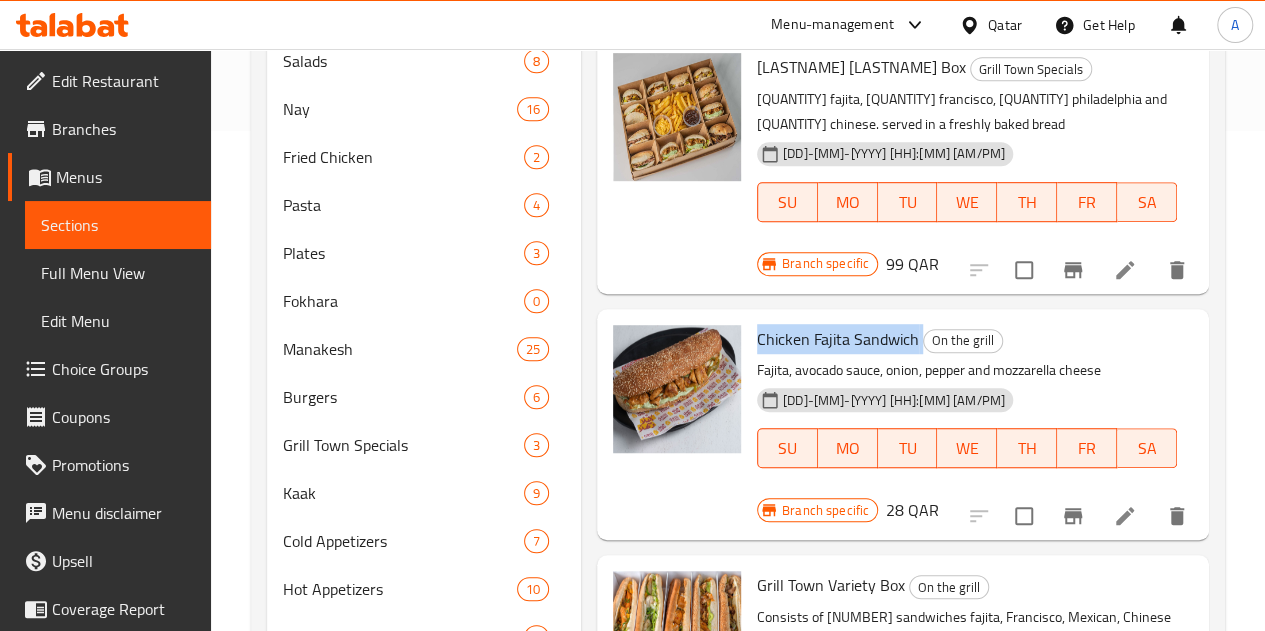 click on "Chicken Fajita Sandwich" at bounding box center (838, 339) 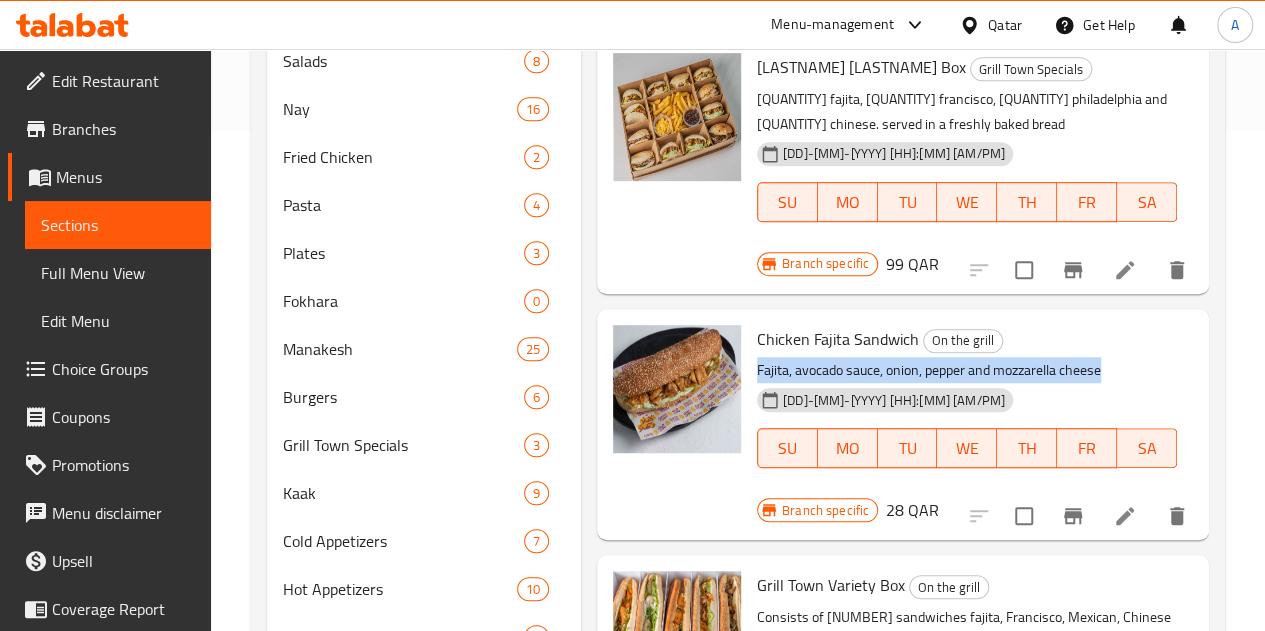 drag, startPoint x: 788, startPoint y: 361, endPoint x: 674, endPoint y: 344, distance: 115.260574 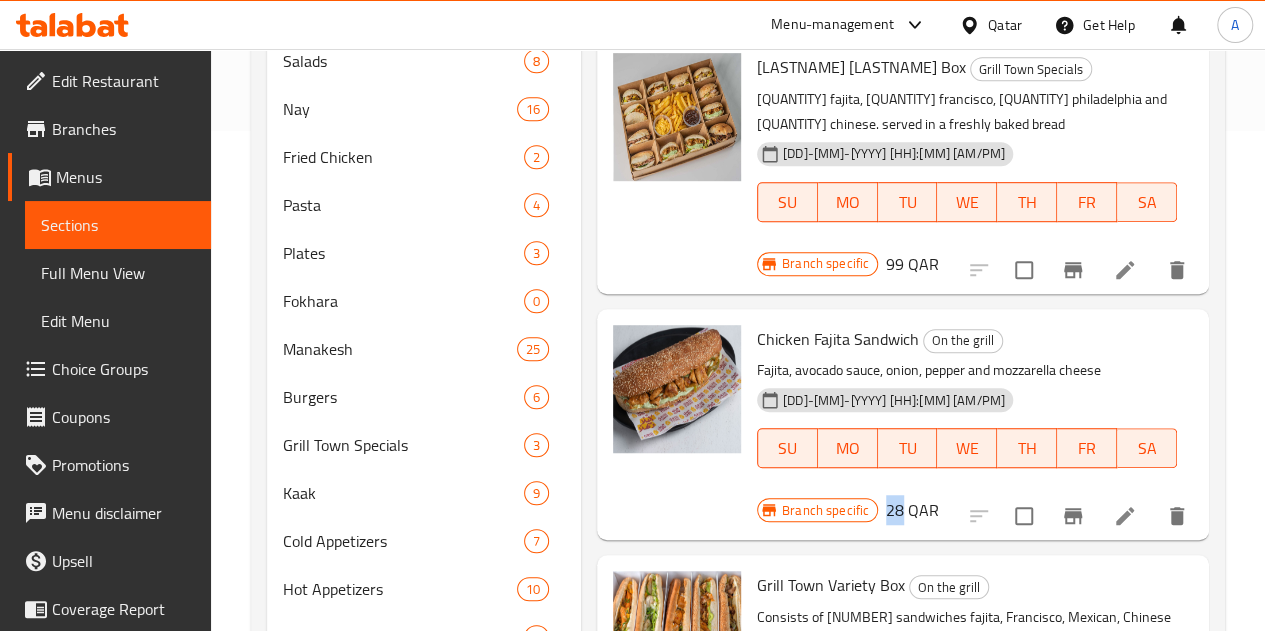 drag, startPoint x: 1144, startPoint y: 313, endPoint x: 1158, endPoint y: 312, distance: 14.035668 